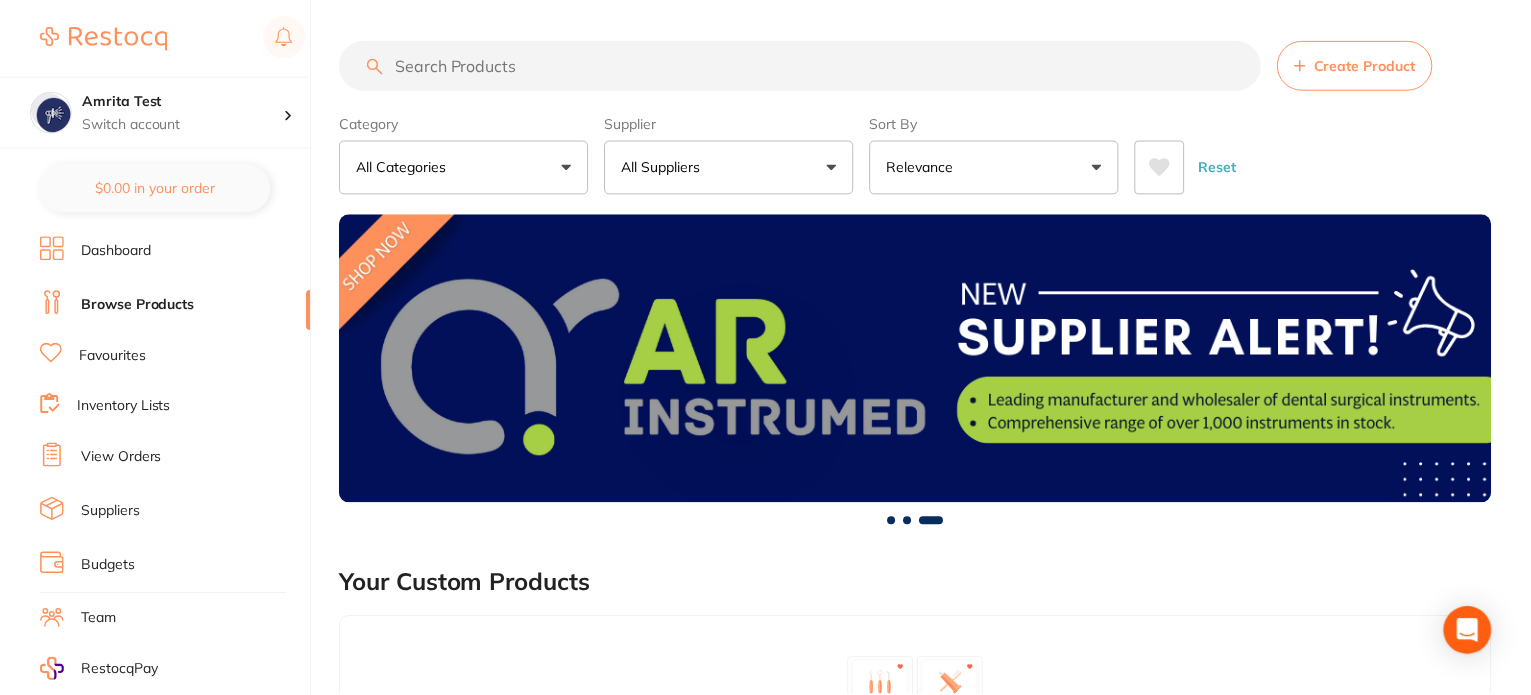 scroll, scrollTop: 0, scrollLeft: 0, axis: both 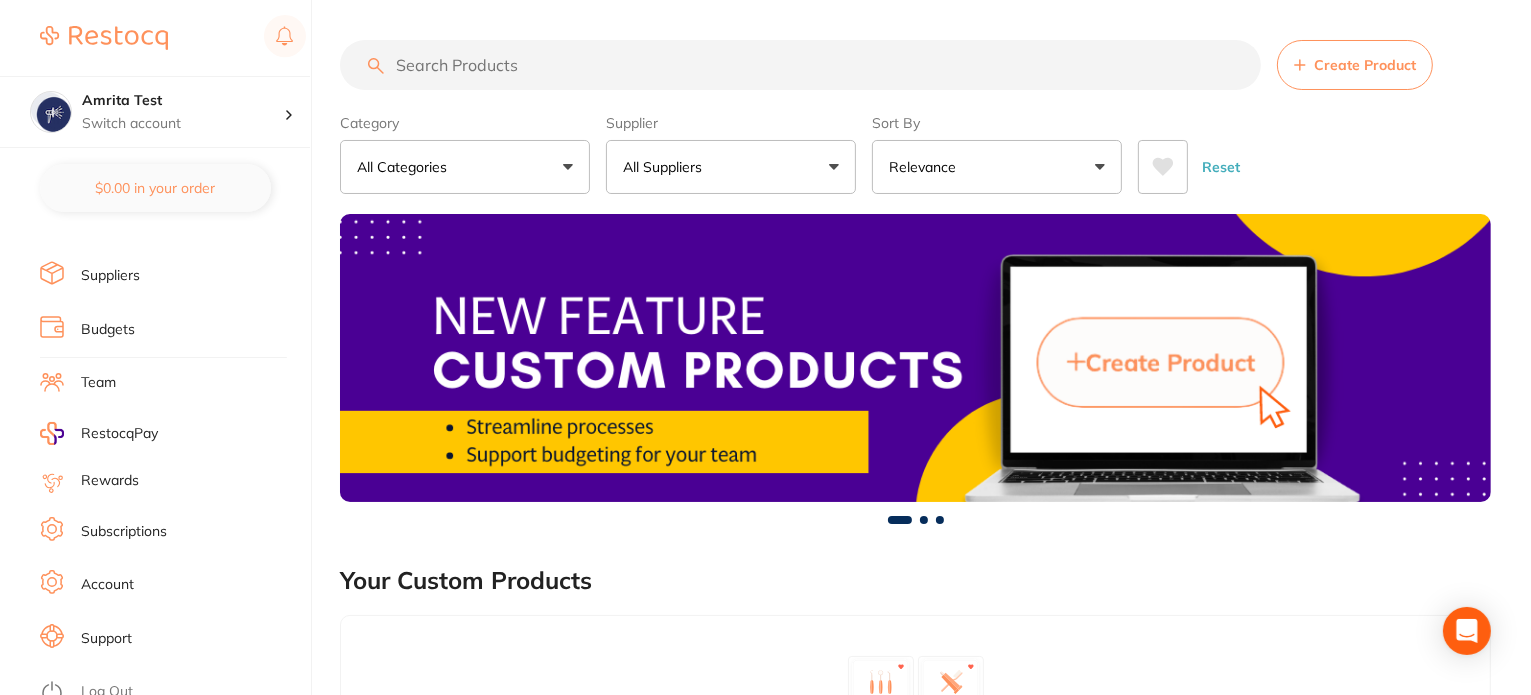 click on "Account" at bounding box center [107, 585] 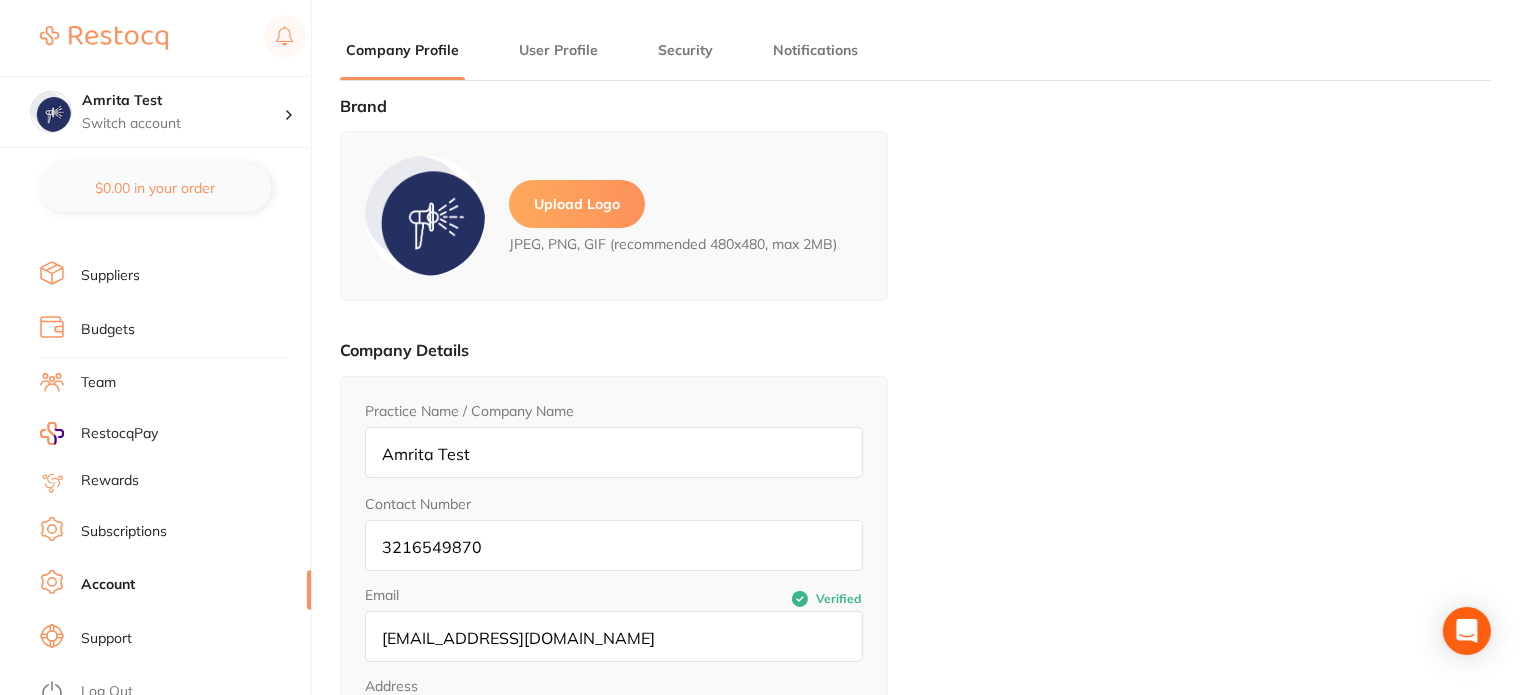 type on "Amrita" 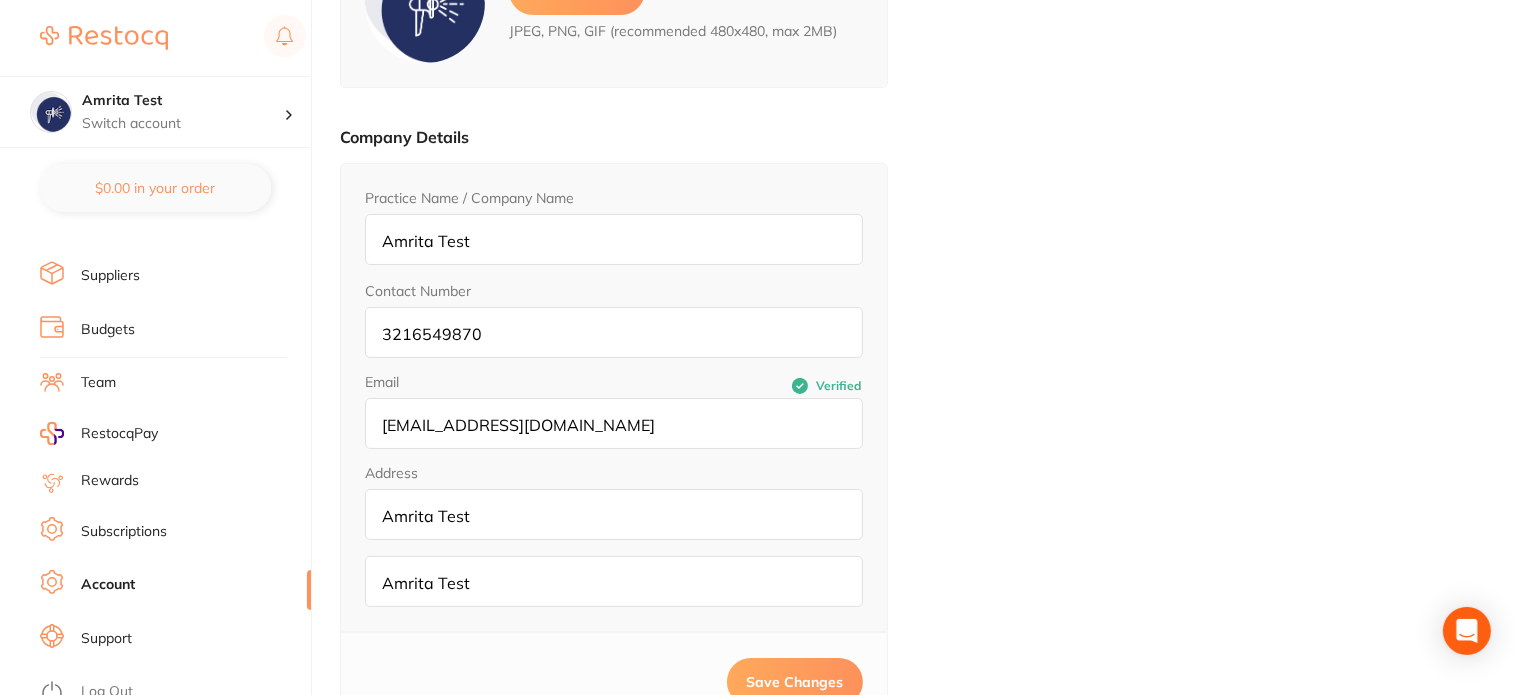 scroll, scrollTop: 284, scrollLeft: 0, axis: vertical 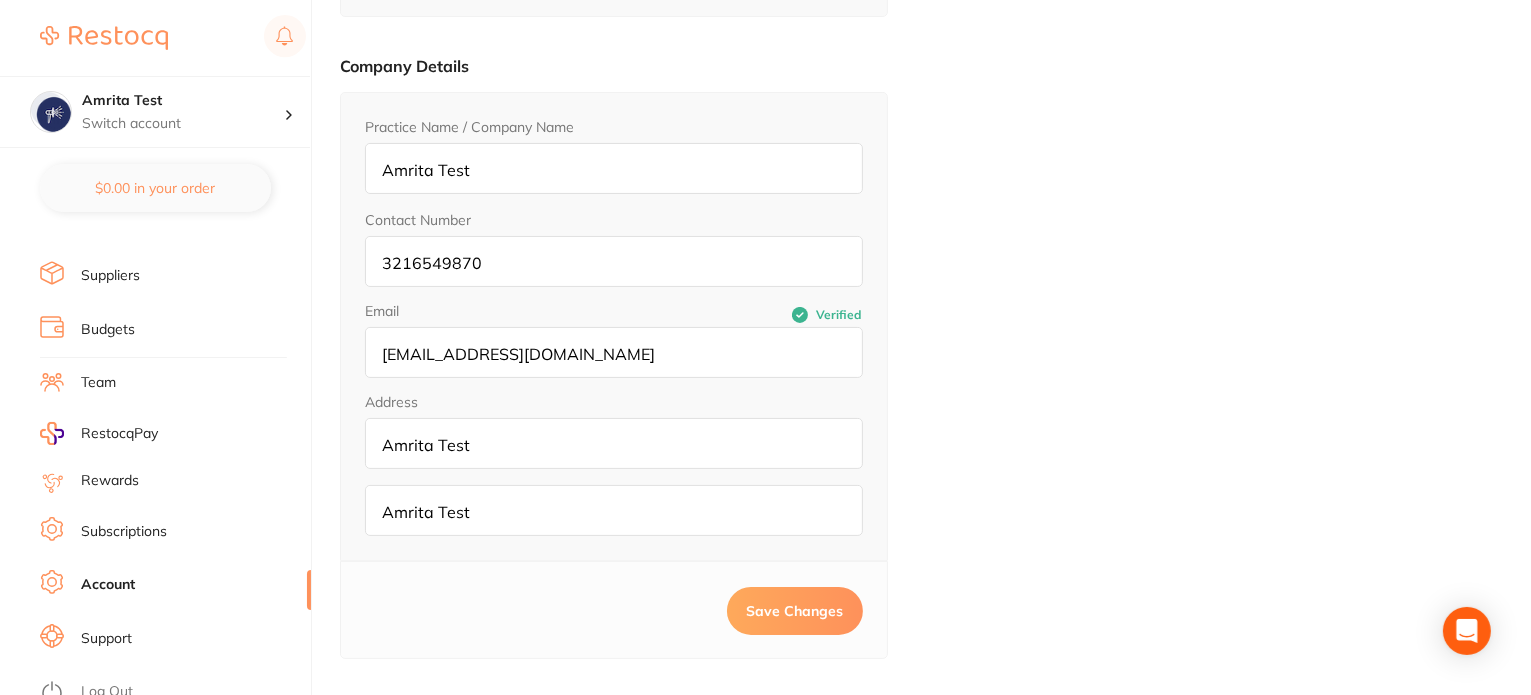 click on "Log Out" at bounding box center [107, 692] 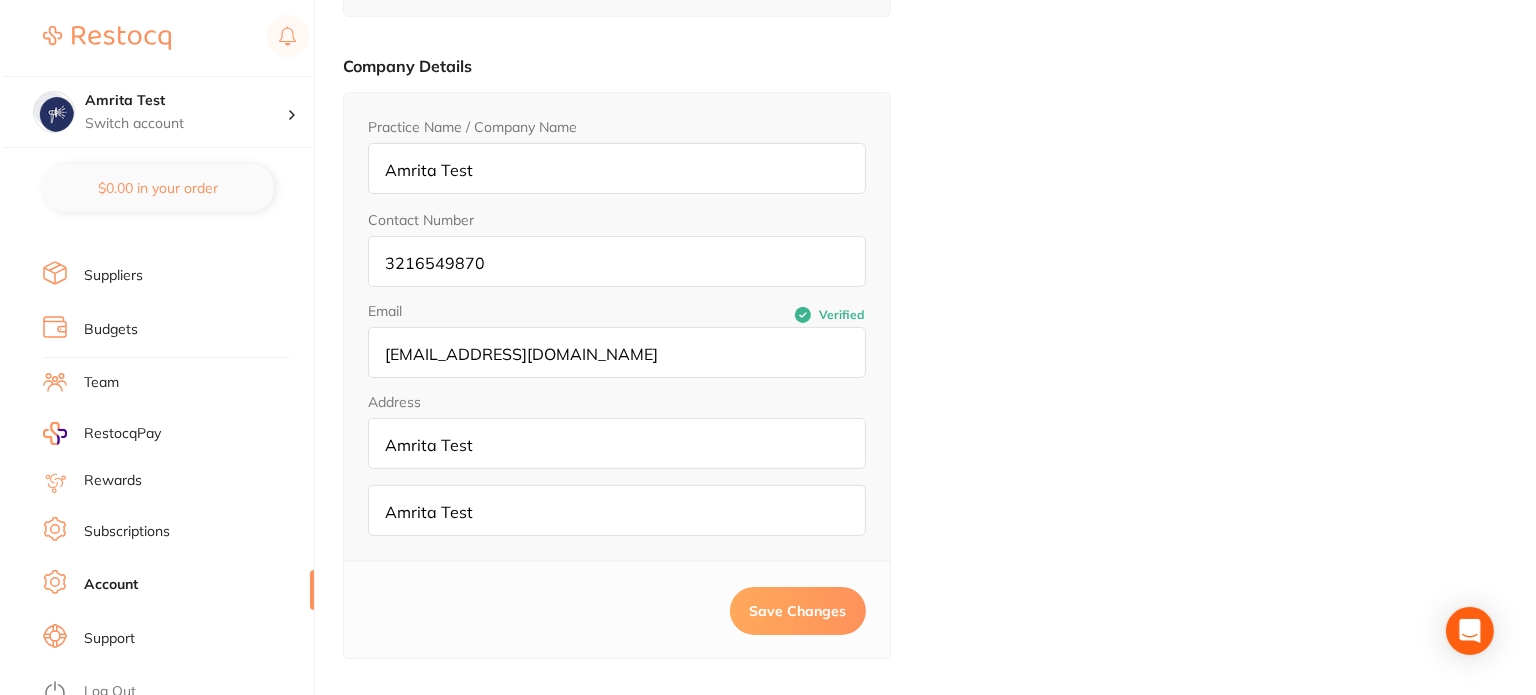 scroll, scrollTop: 0, scrollLeft: 0, axis: both 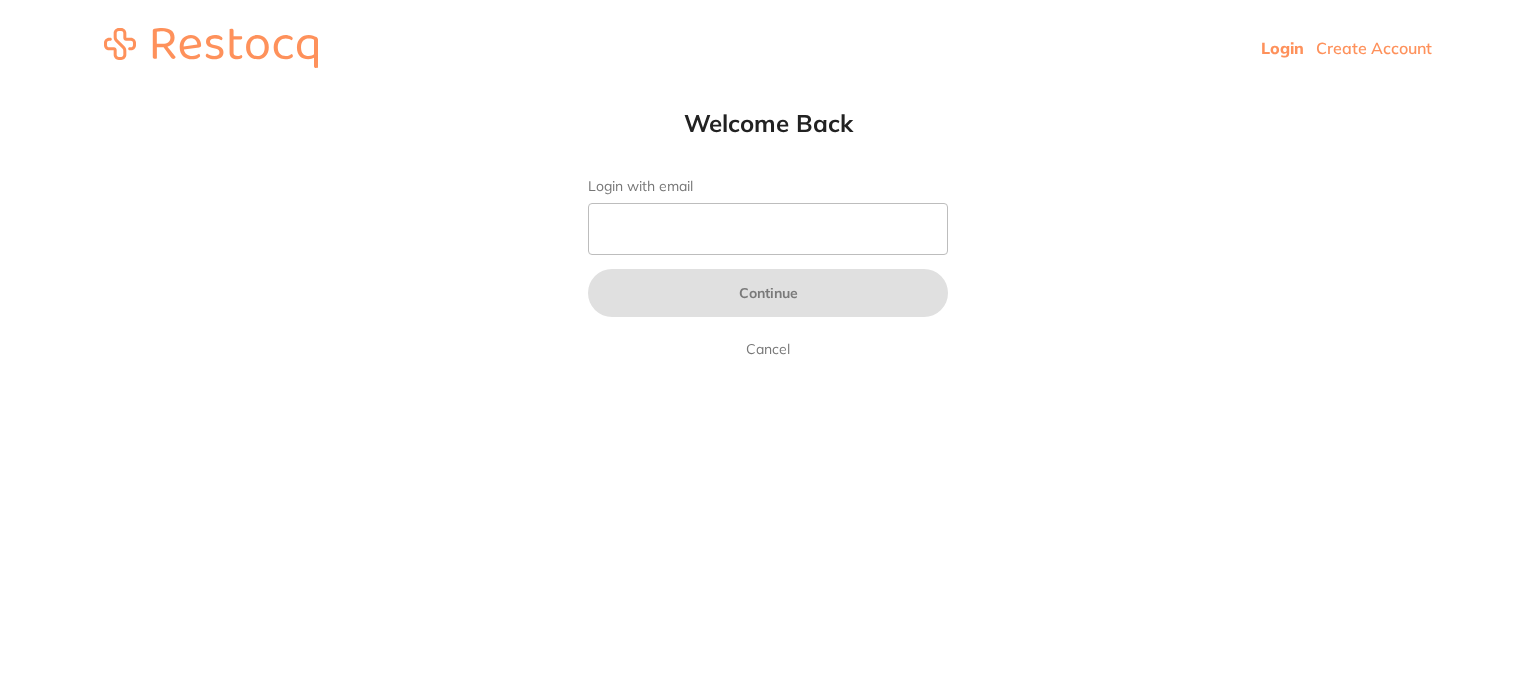 click on "Create Account" at bounding box center [1374, 48] 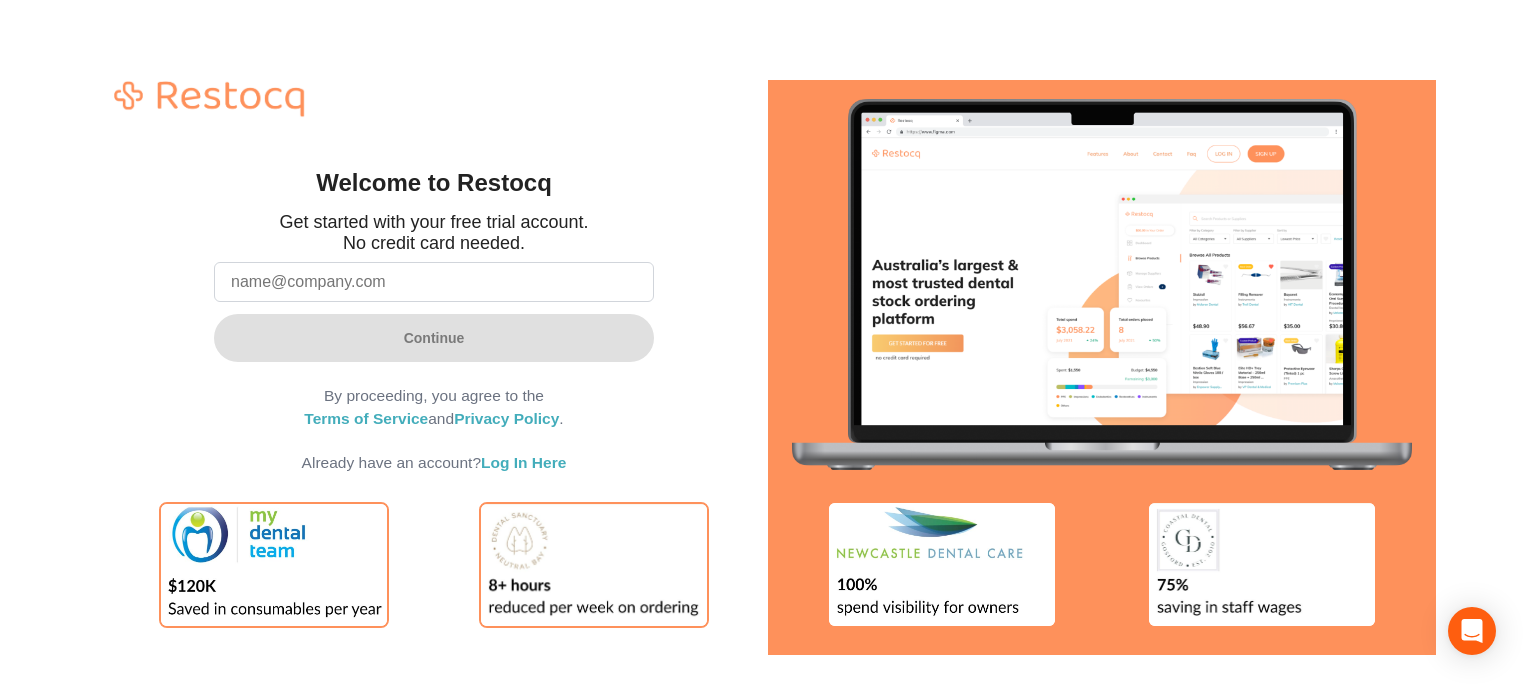 click at bounding box center (434, 282) 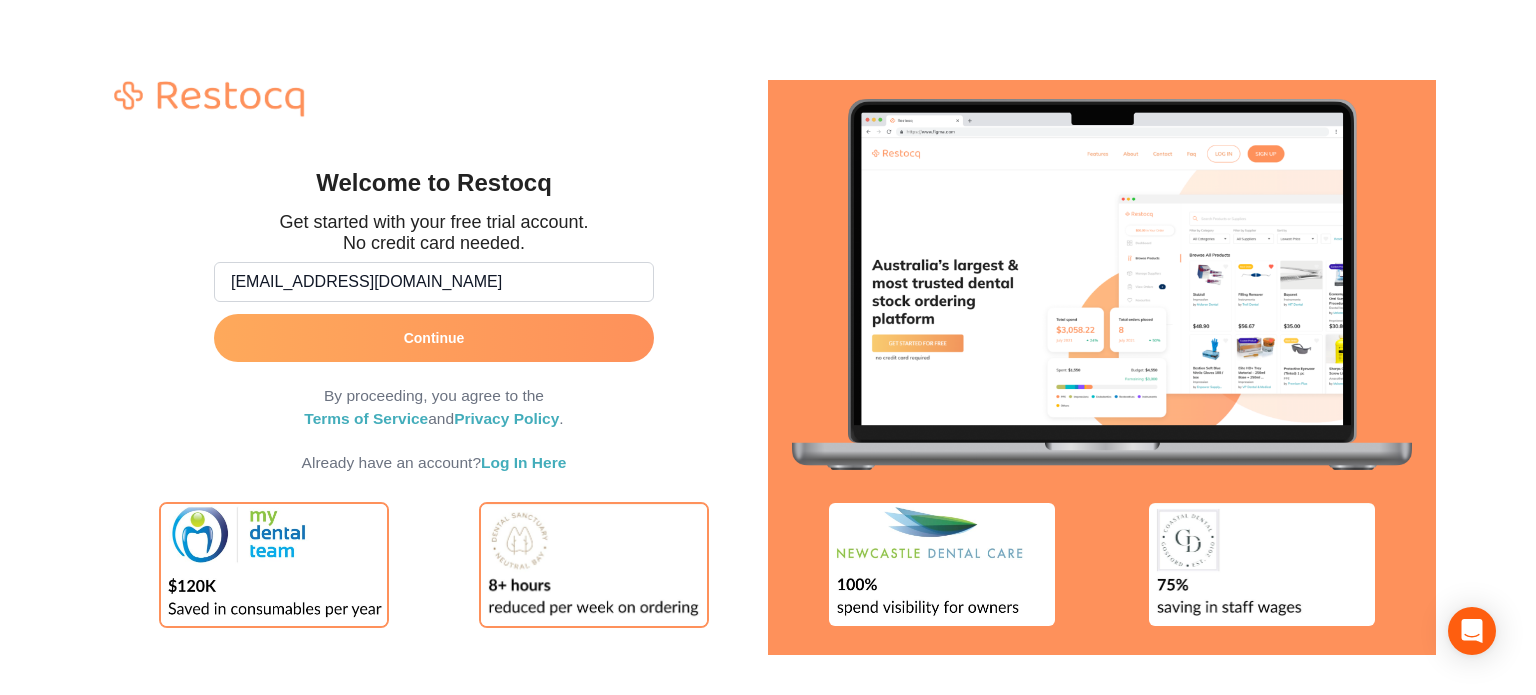 click on "amrita@terrificminds.com" at bounding box center [434, 282] 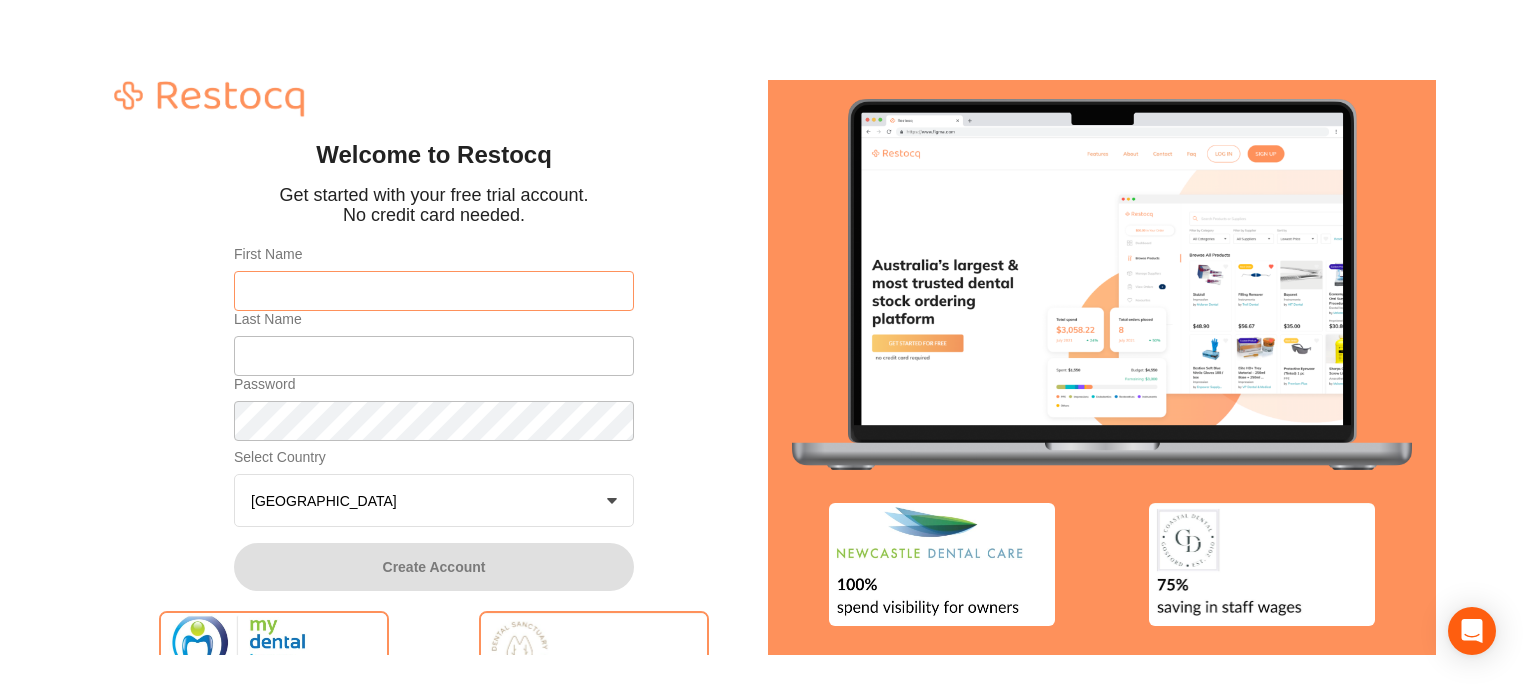 click on "First Name" at bounding box center (434, 291) 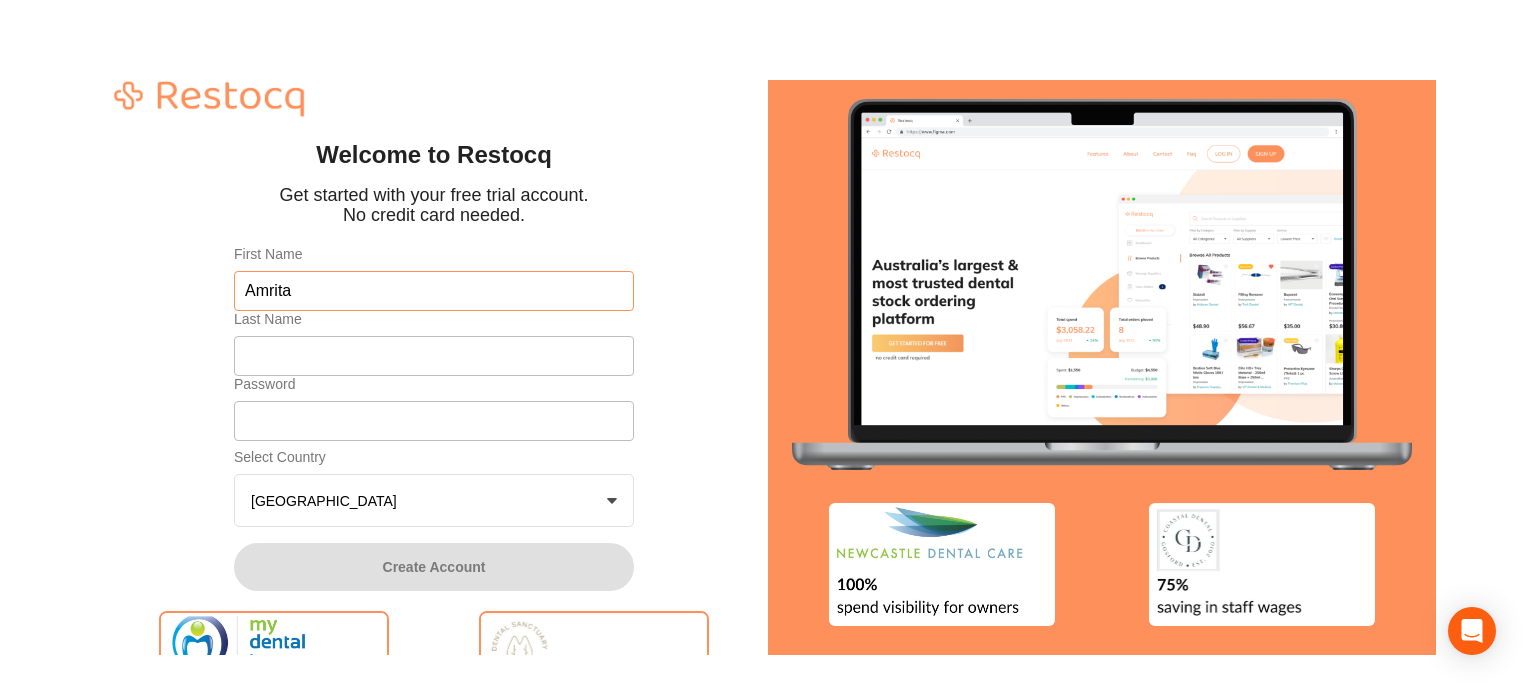 type on "Amrita" 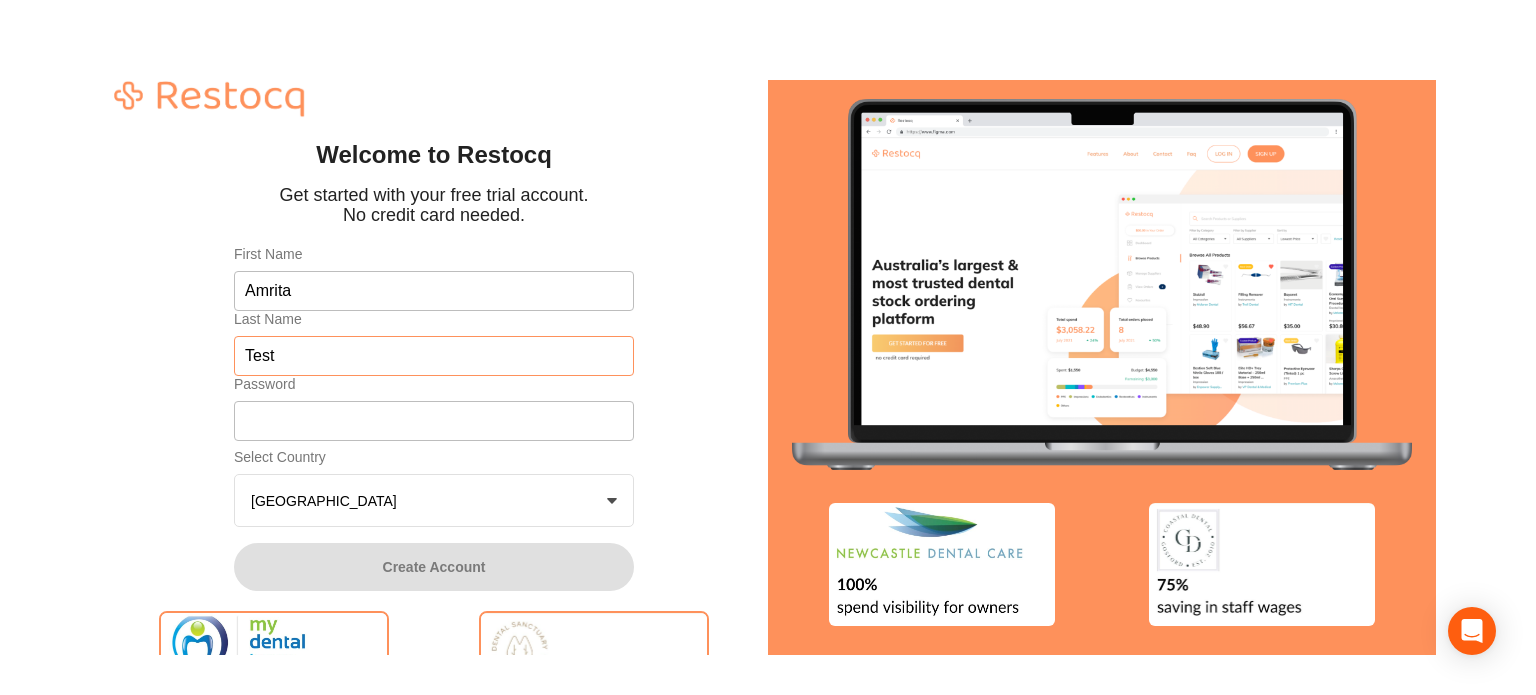 type on "Test" 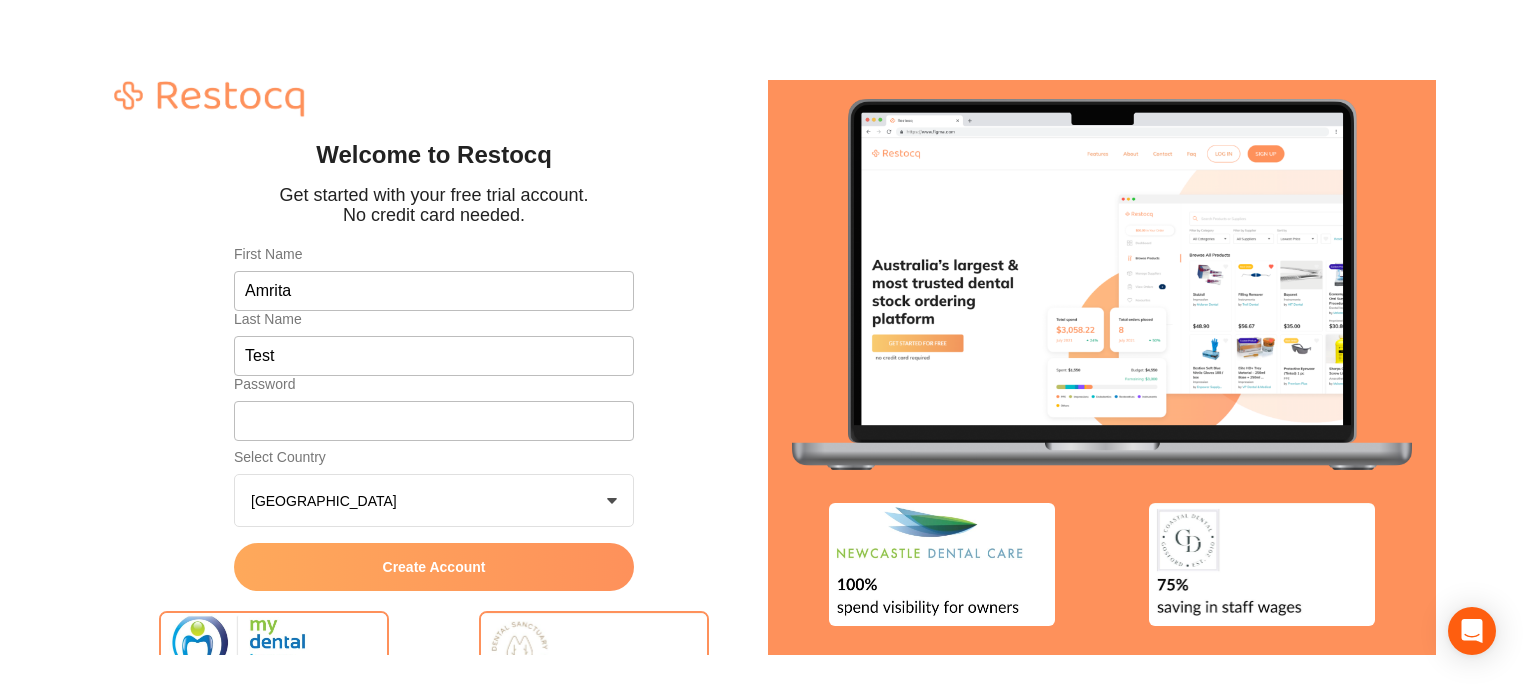 click on "Create Account" 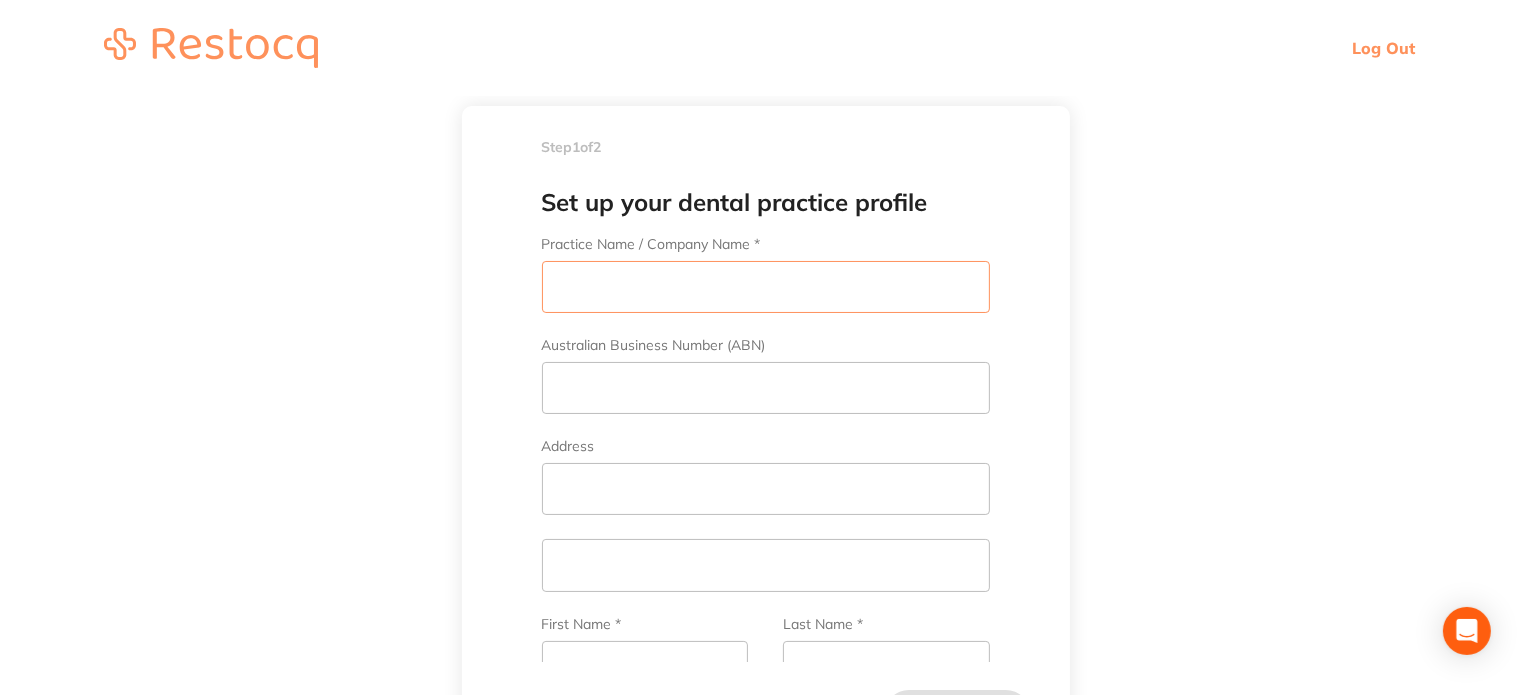 drag, startPoint x: 700, startPoint y: 278, endPoint x: 679, endPoint y: 278, distance: 21 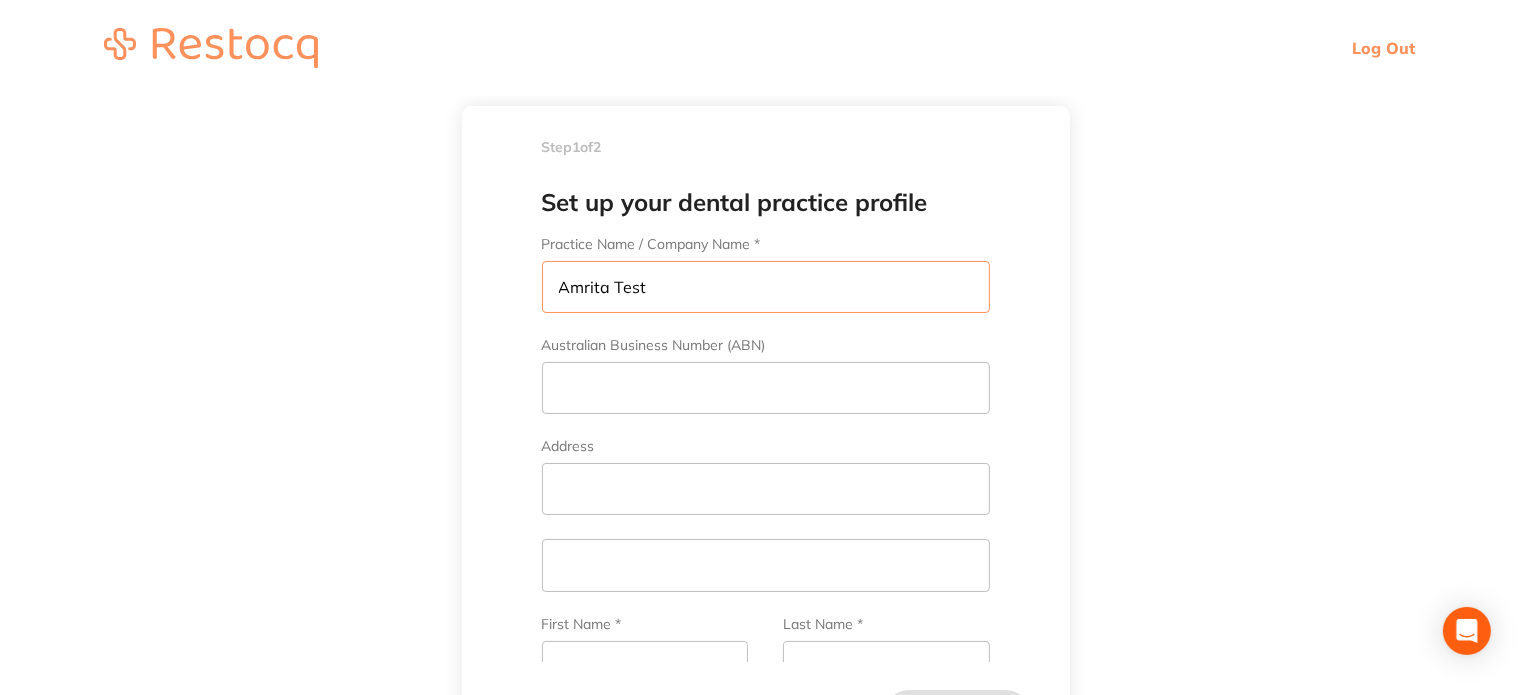 drag, startPoint x: 584, startPoint y: 279, endPoint x: 305, endPoint y: 279, distance: 279 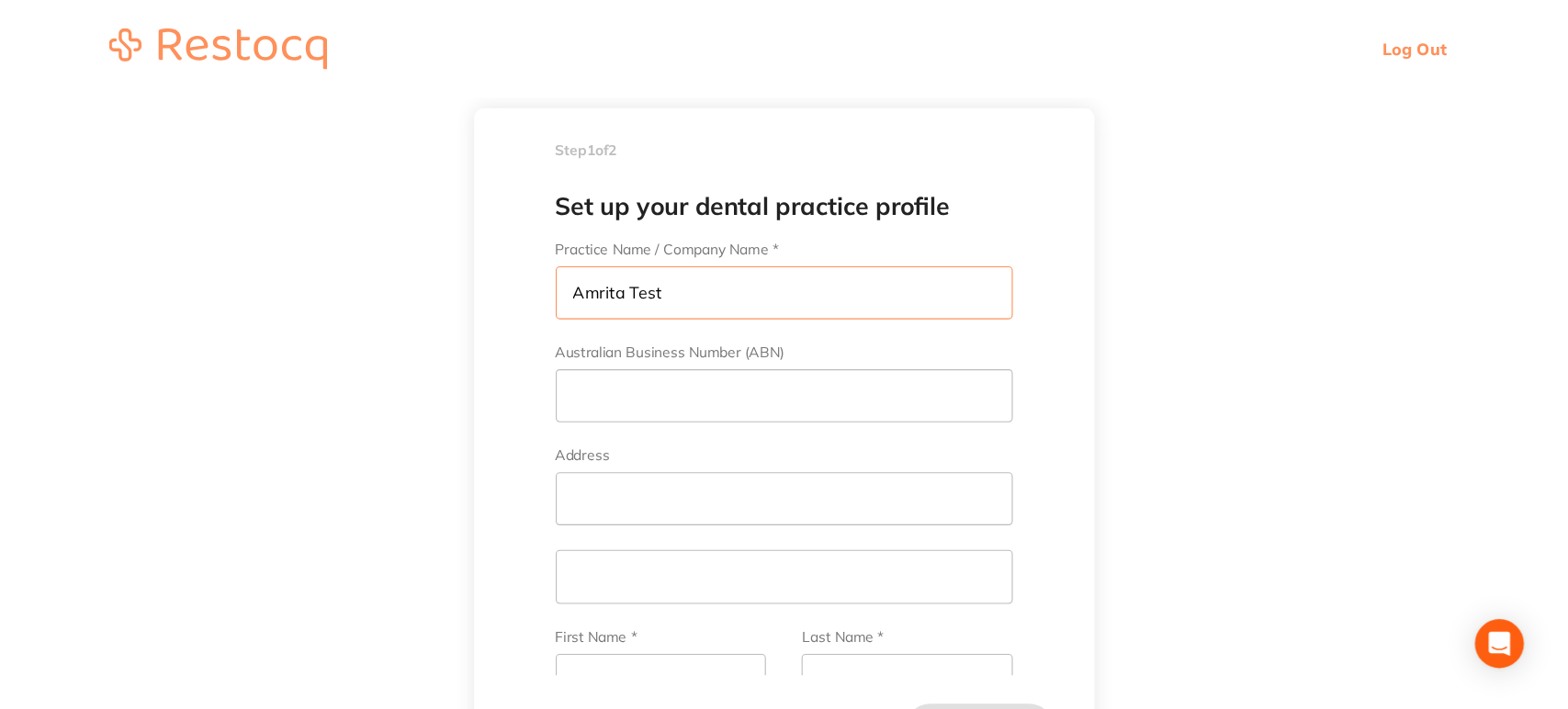 scroll, scrollTop: 92, scrollLeft: 0, axis: vertical 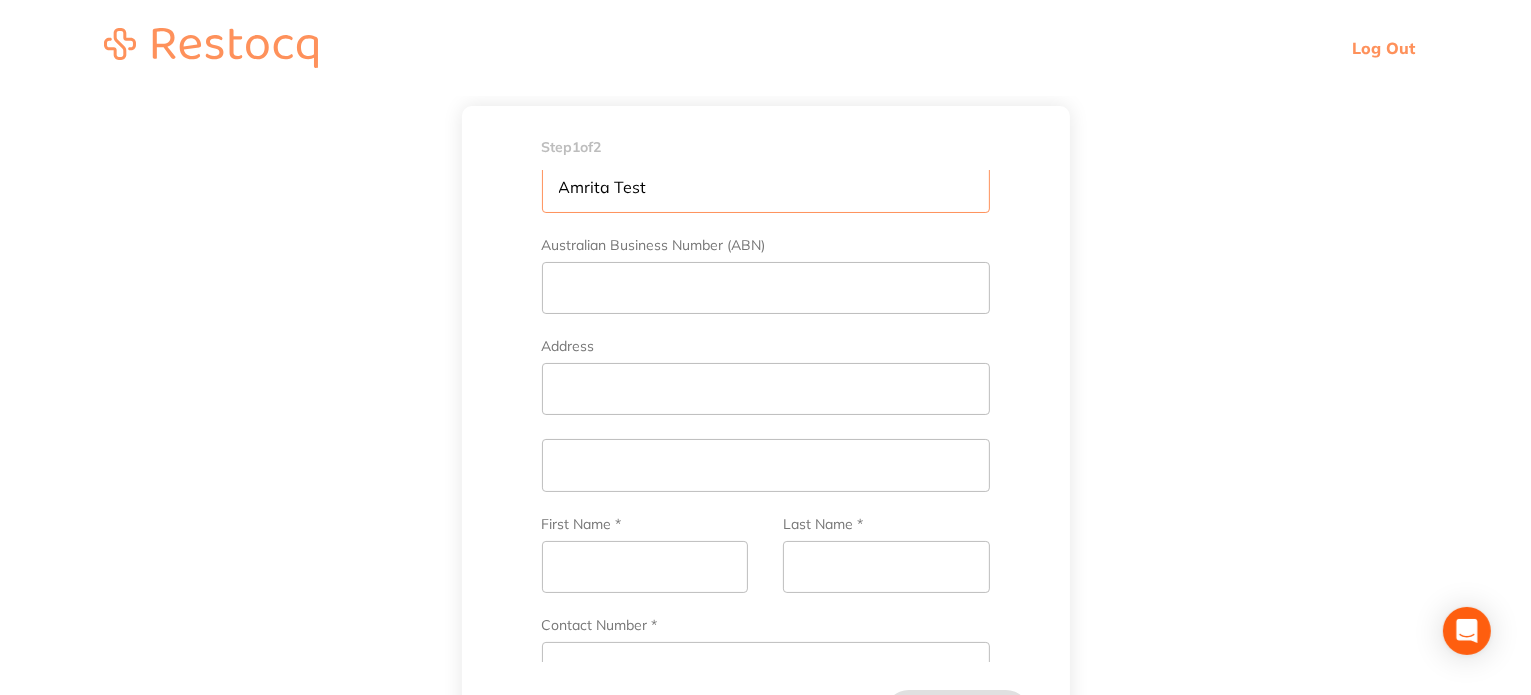 type on "Amrita Test" 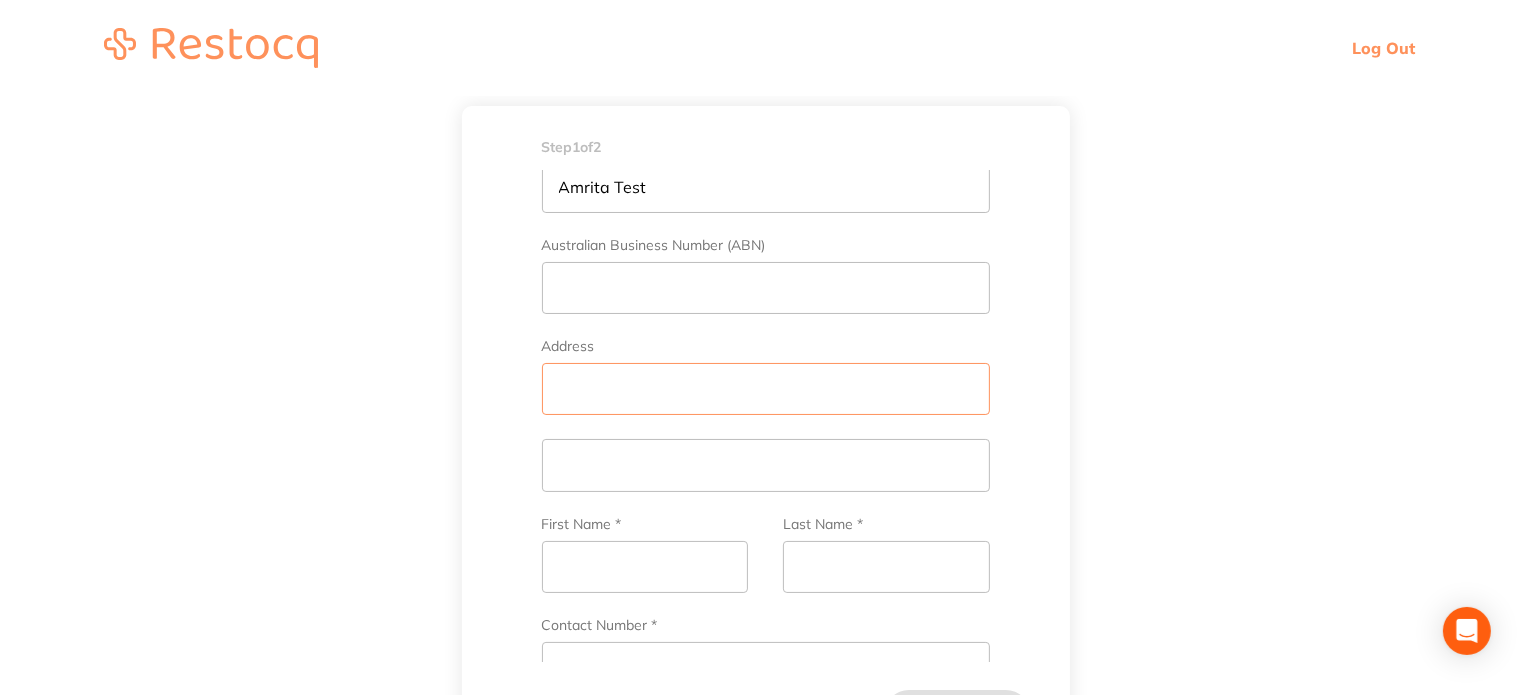 click on "Address" at bounding box center [766, 389] 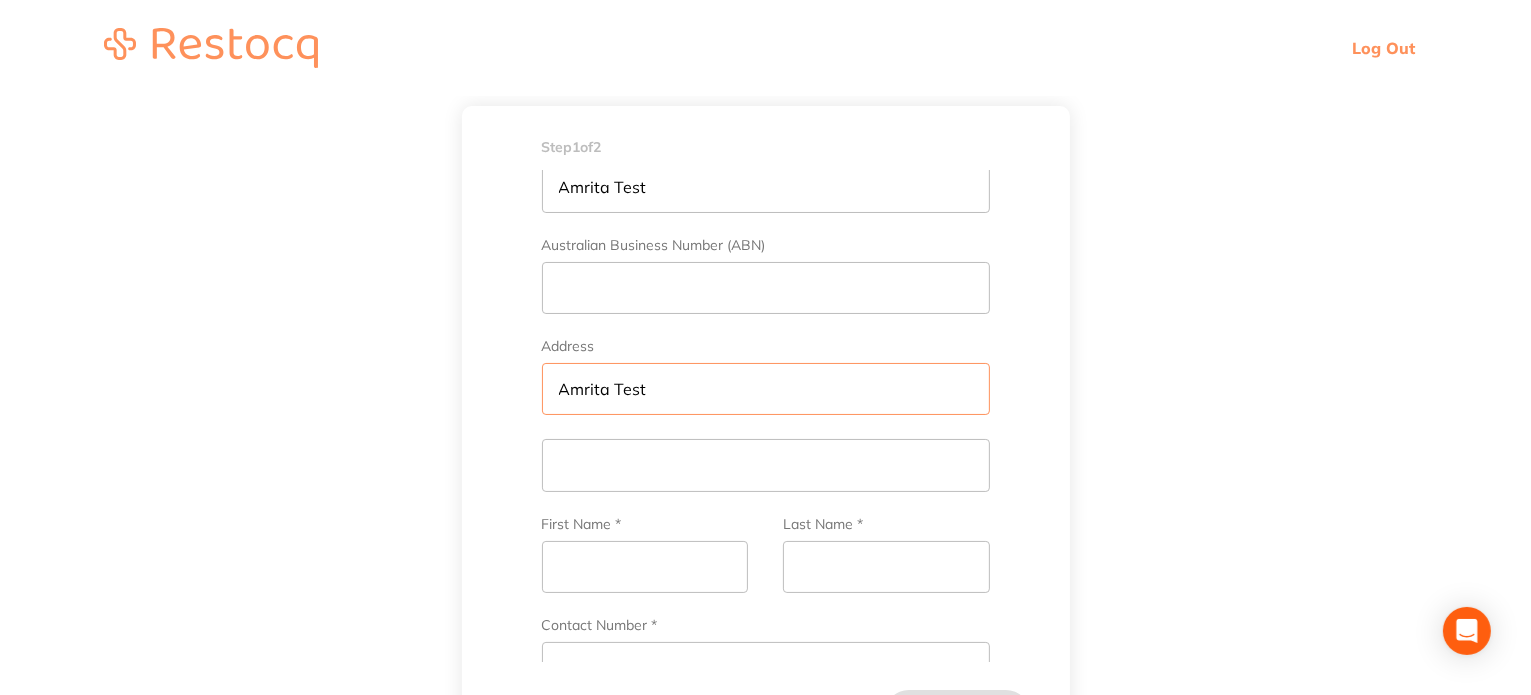 type on "Amrita Test" 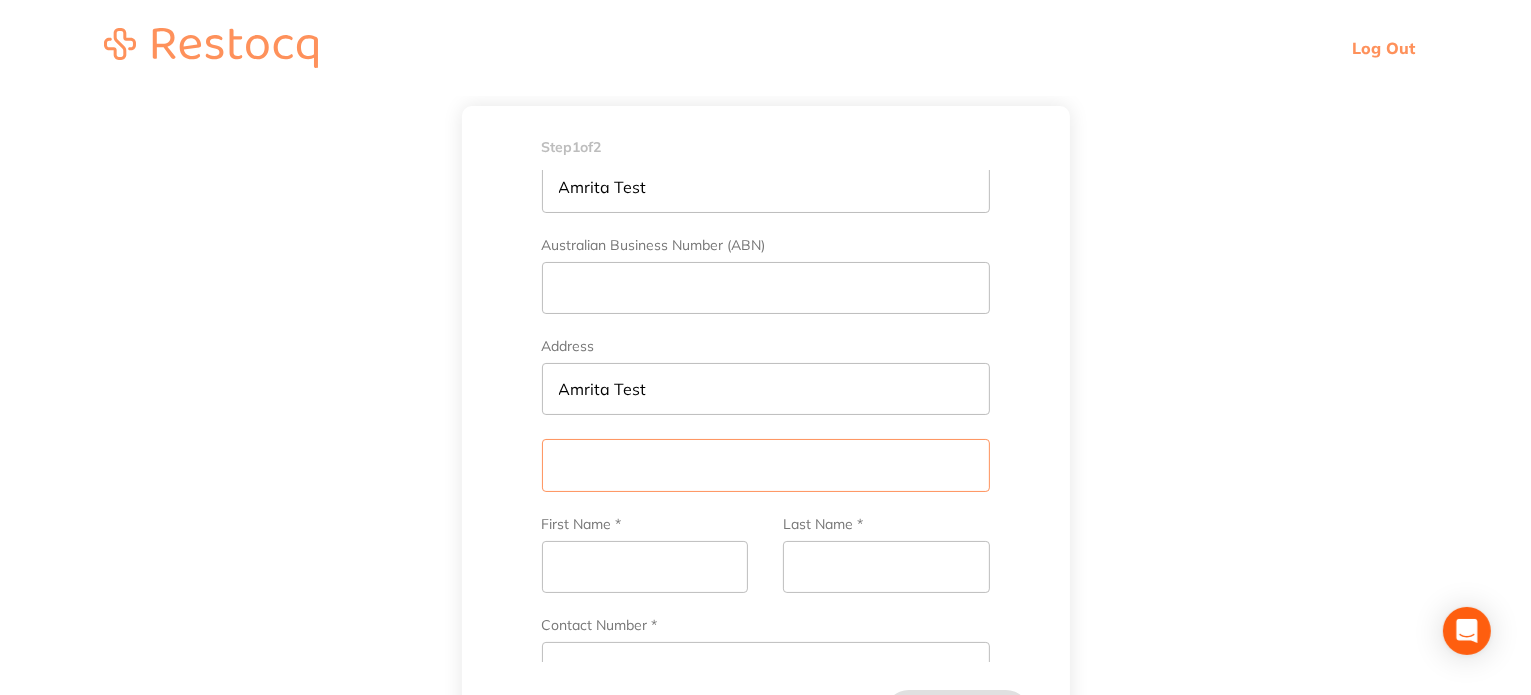 click at bounding box center [766, 465] 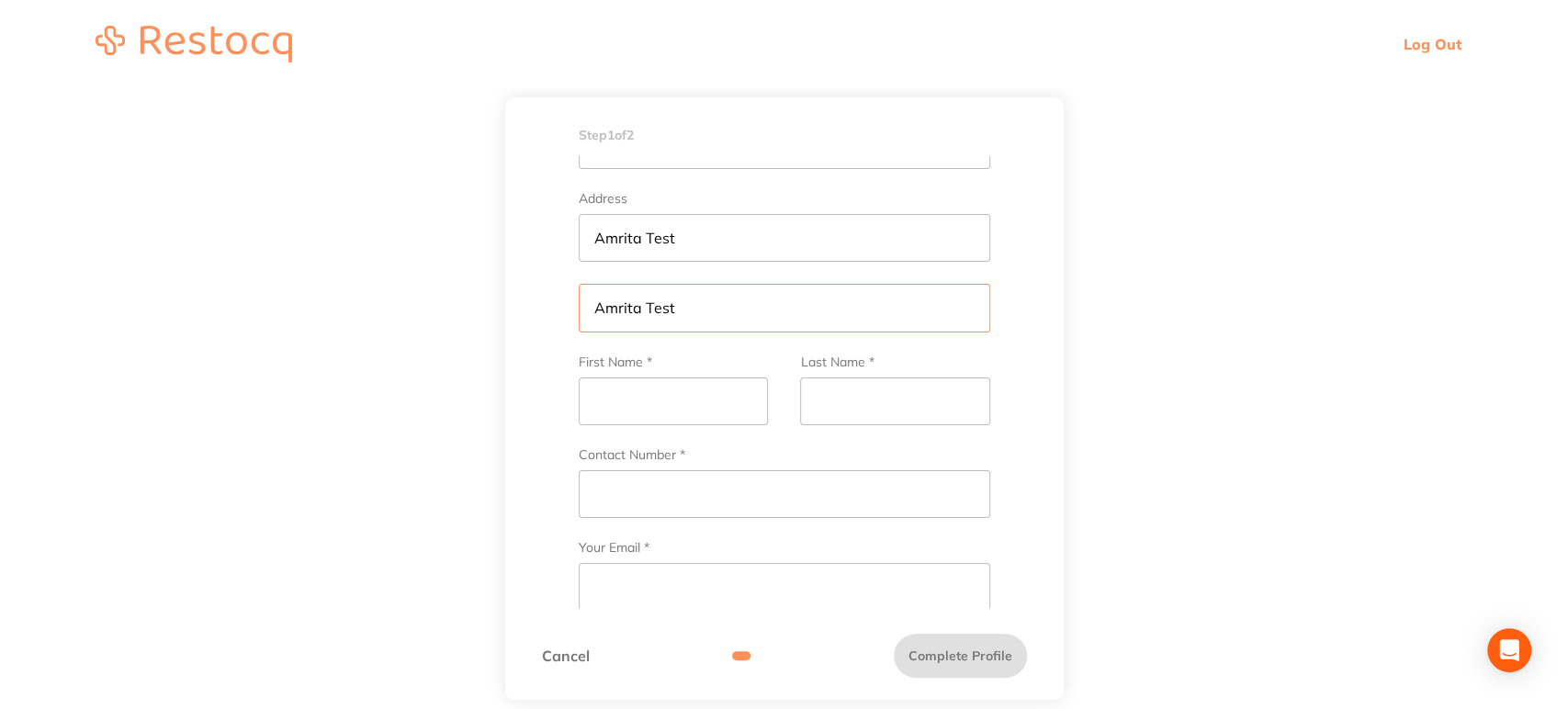 scroll, scrollTop: 306, scrollLeft: 0, axis: vertical 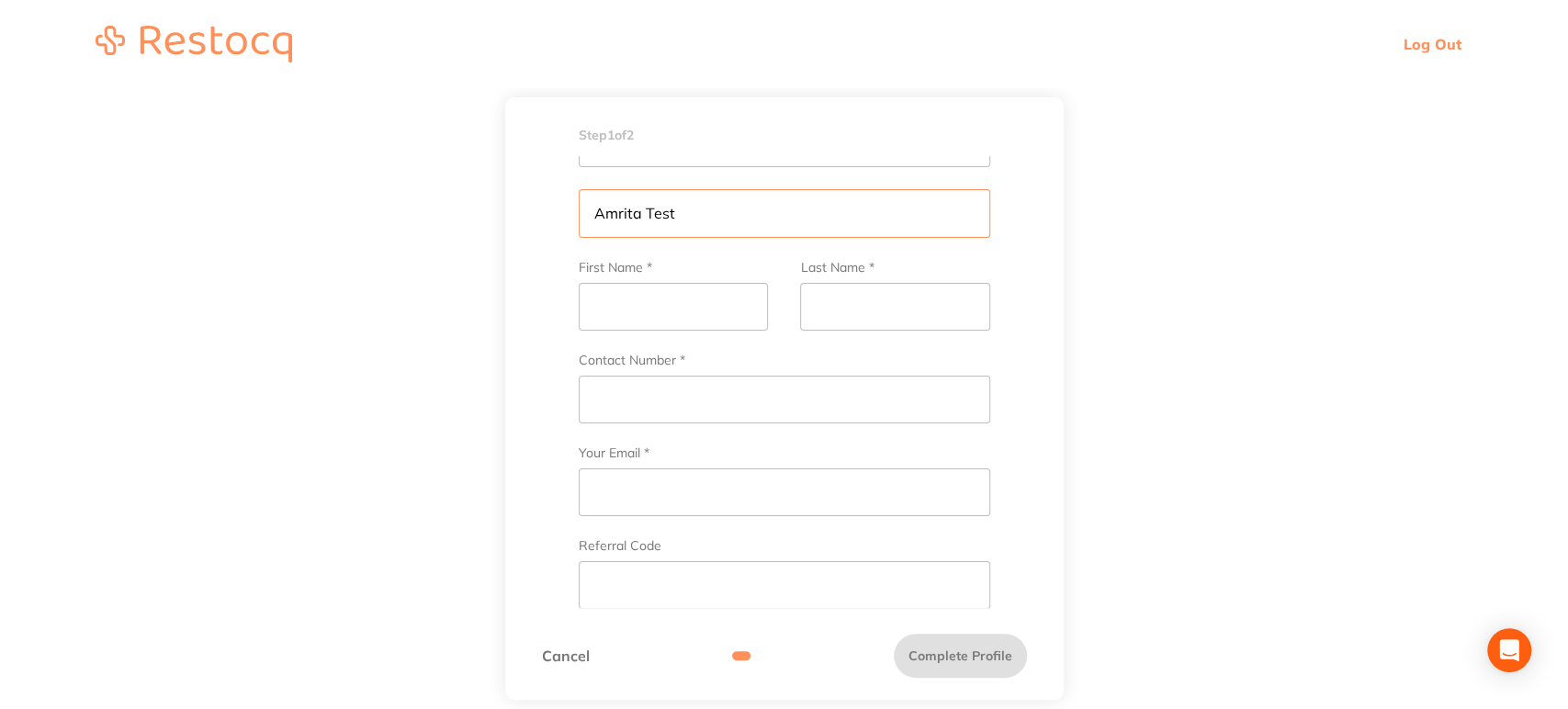 type on "Amrita Test" 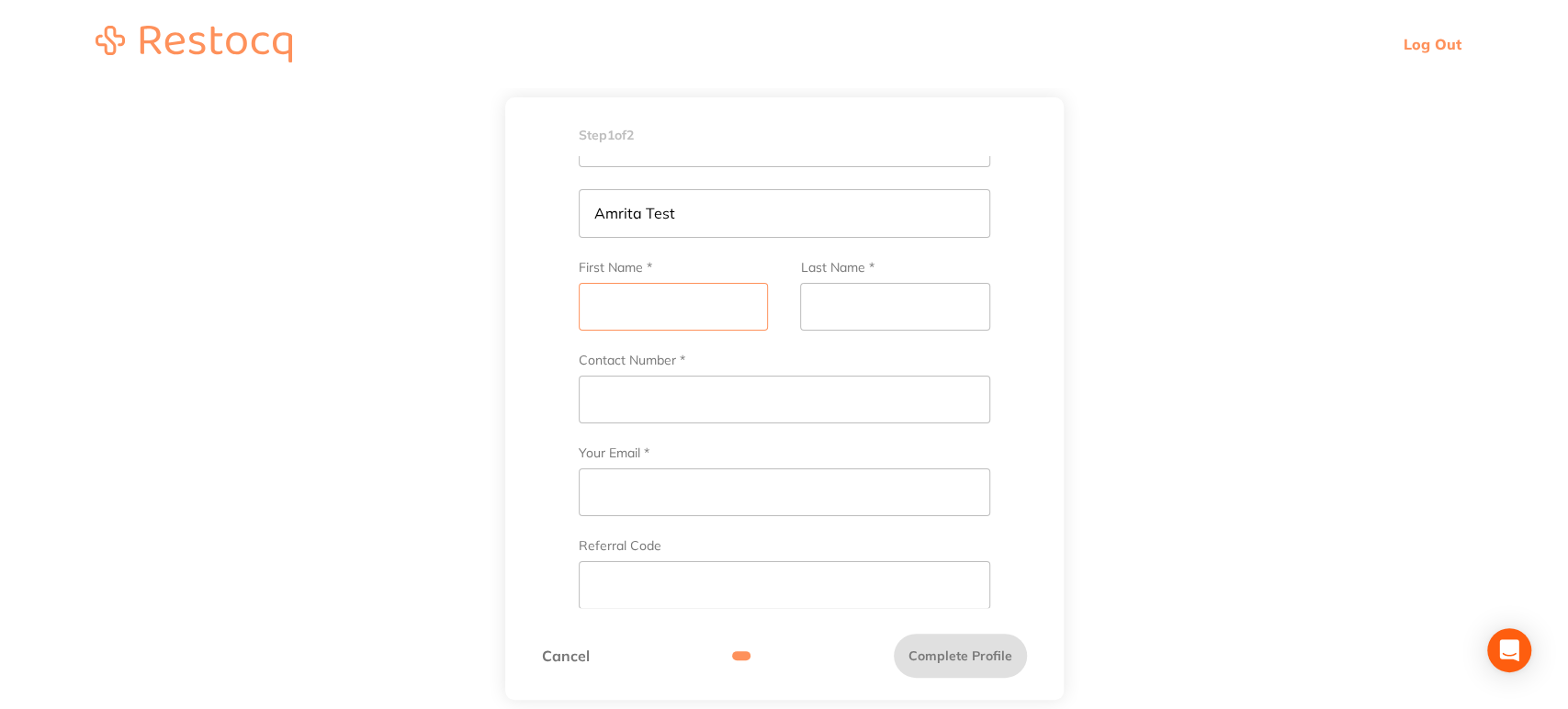 drag, startPoint x: 650, startPoint y: 317, endPoint x: 669, endPoint y: 316, distance: 19.026298 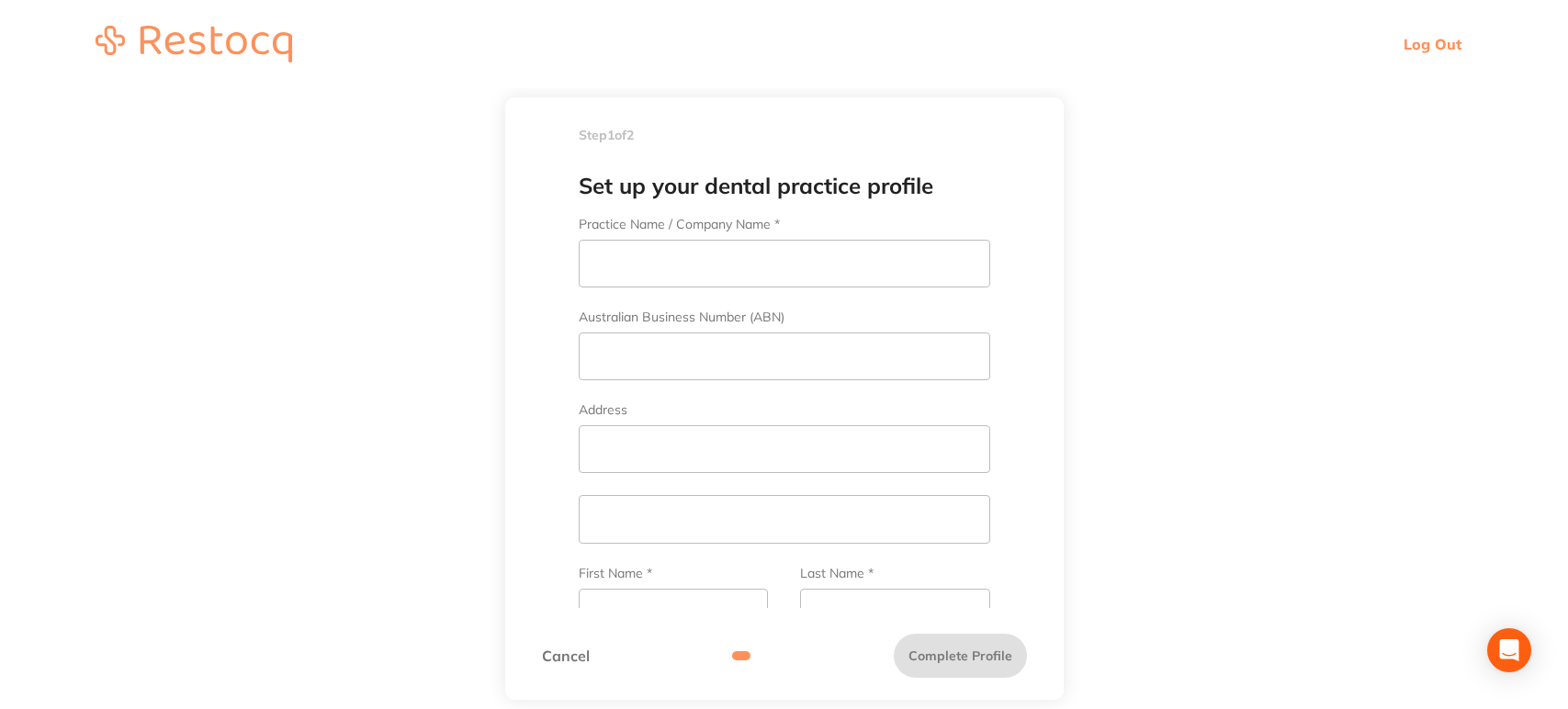 scroll, scrollTop: 0, scrollLeft: 0, axis: both 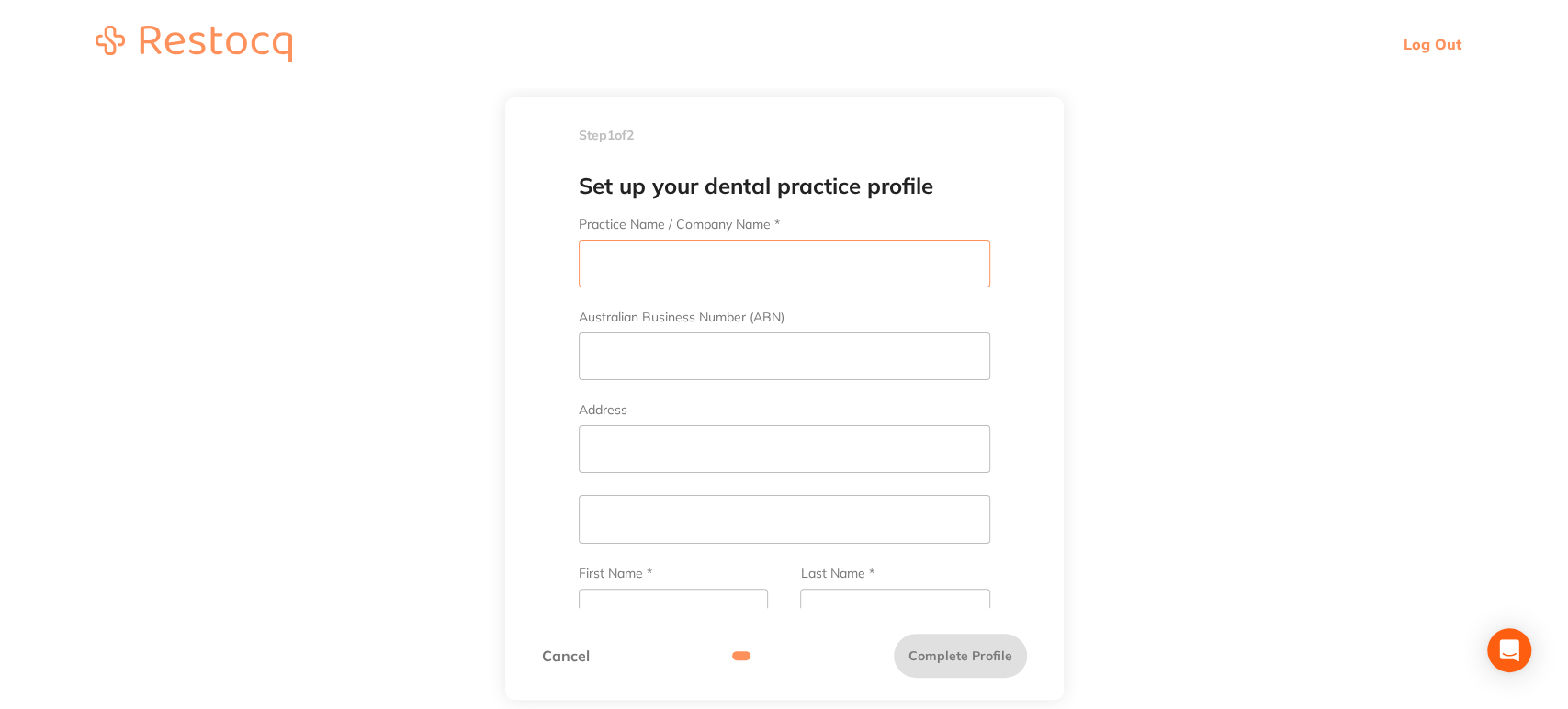 click on "Practice Name / Company Name *" at bounding box center [784, 264] 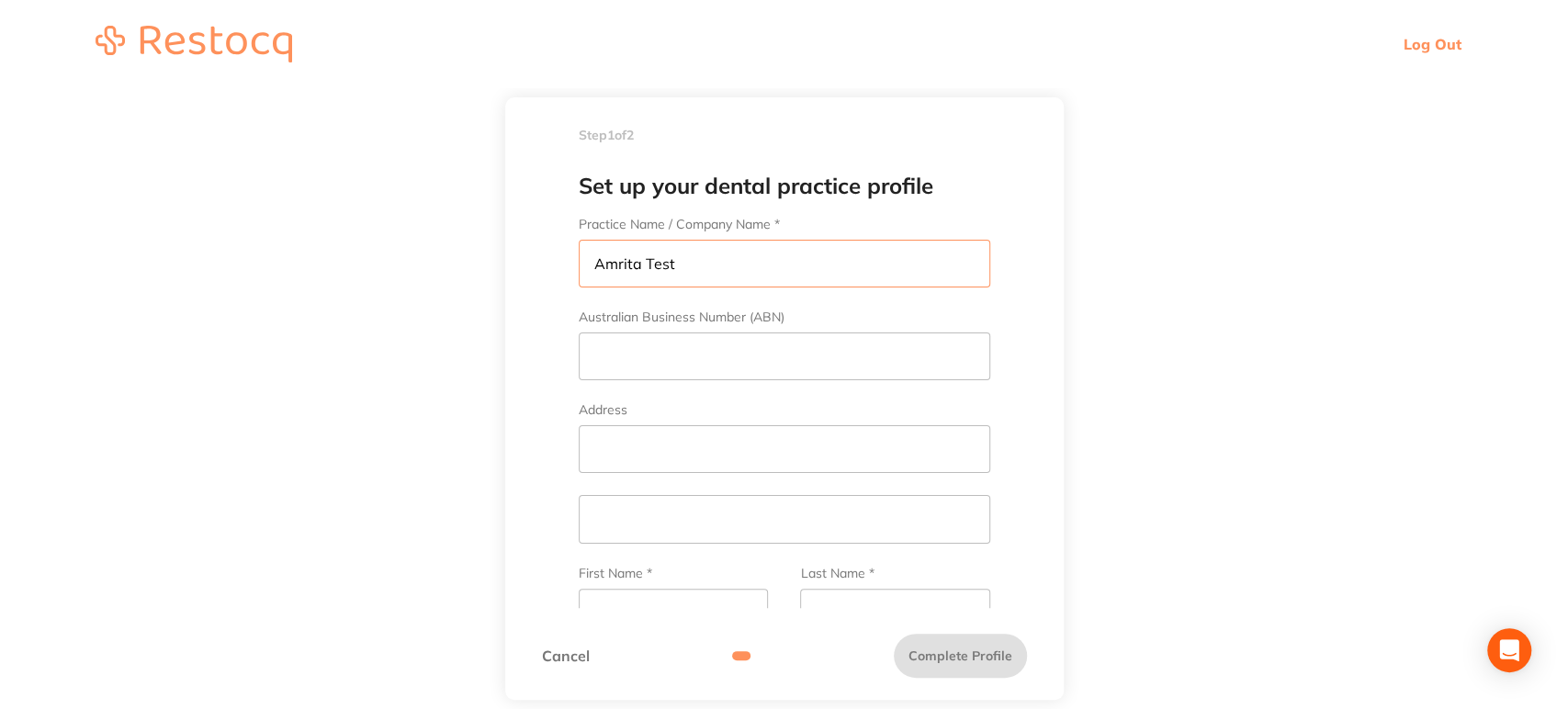 type on "Amrita Test" 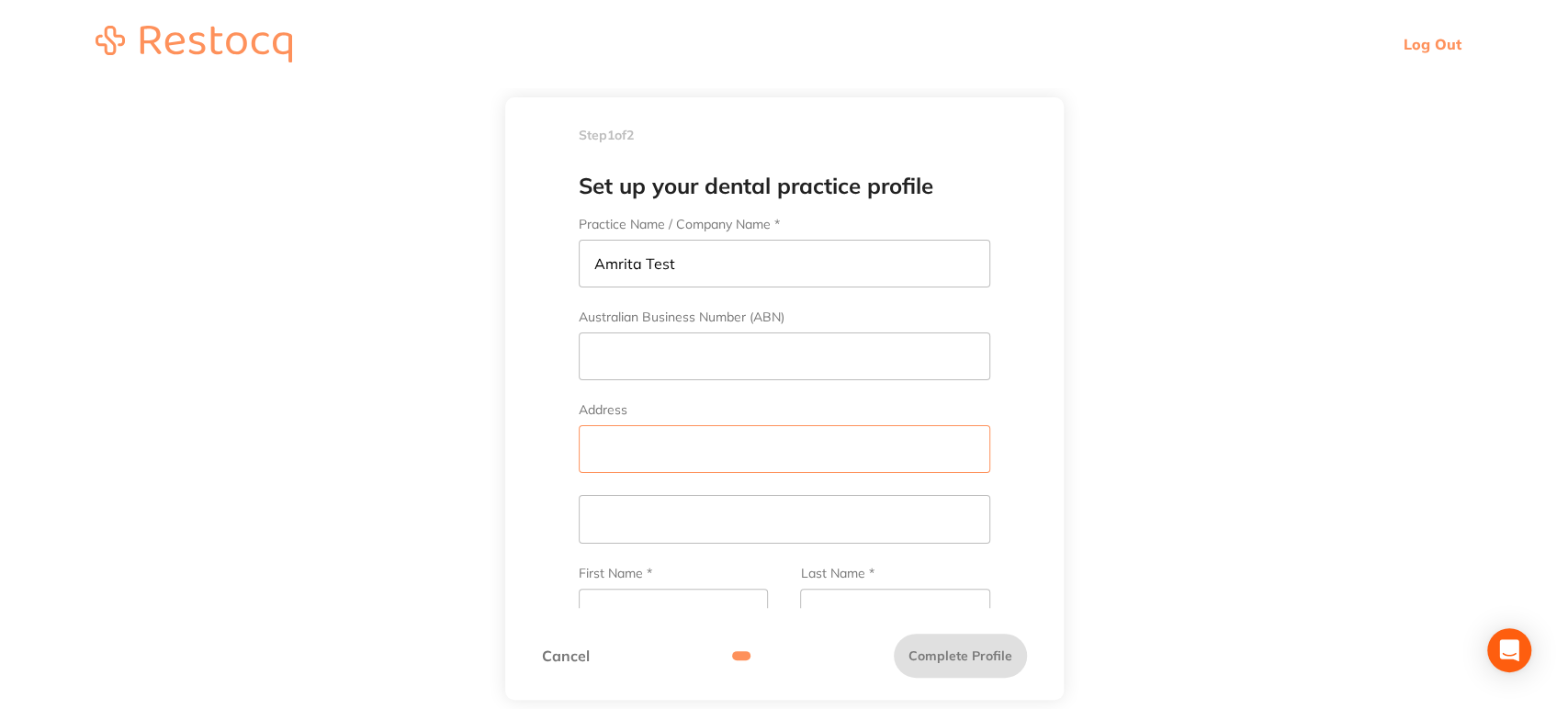 click on "Address" at bounding box center (784, 449) 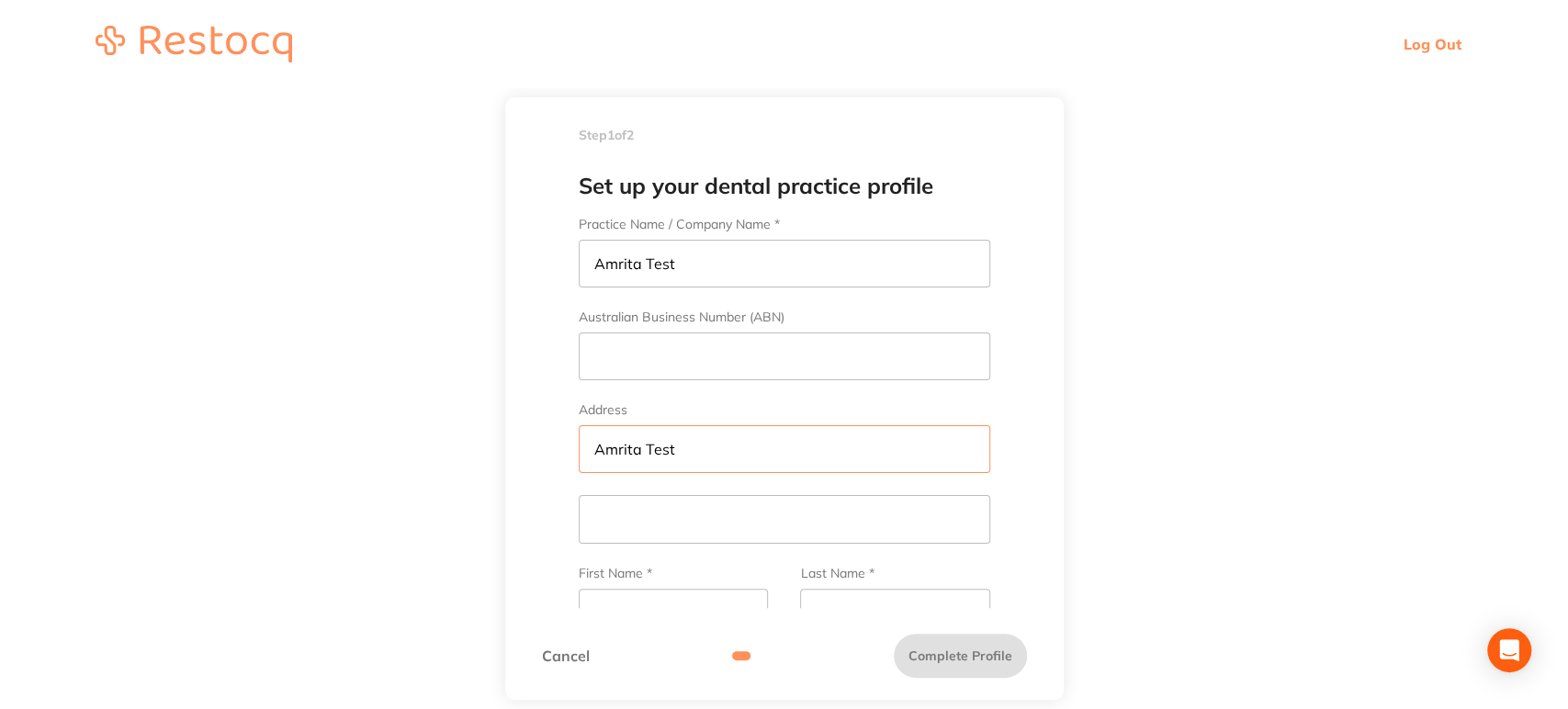 type on "Amrita Test" 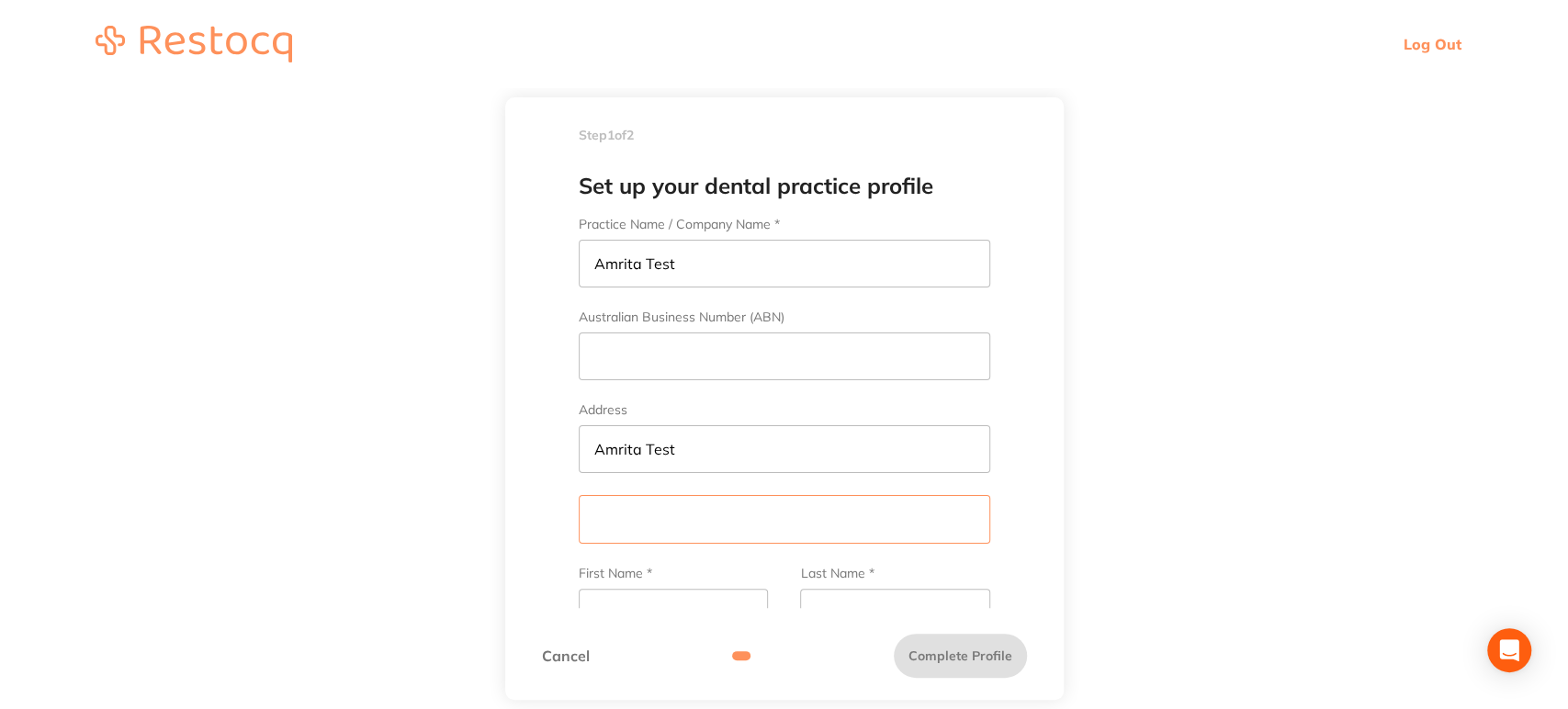 click at bounding box center [784, 519] 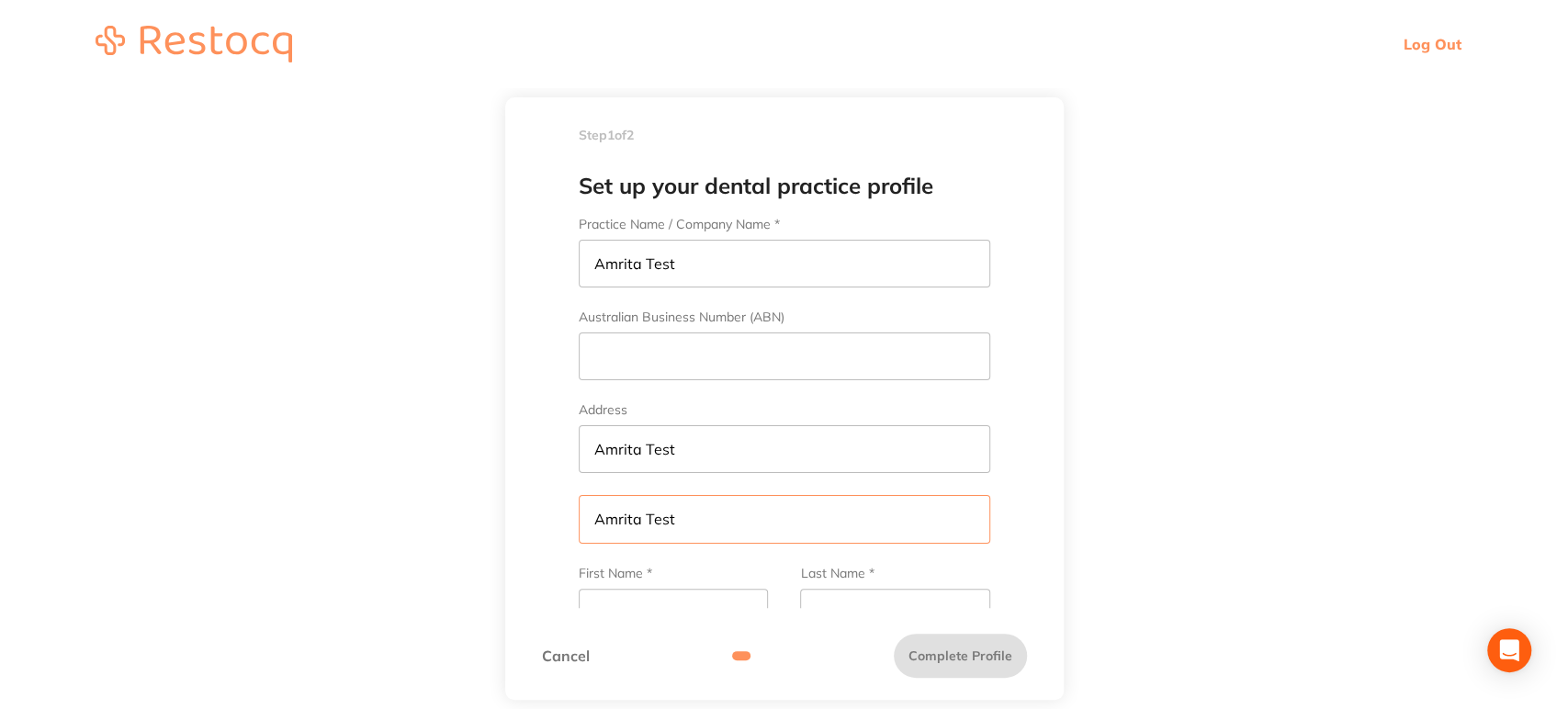 type on "Amrita Test" 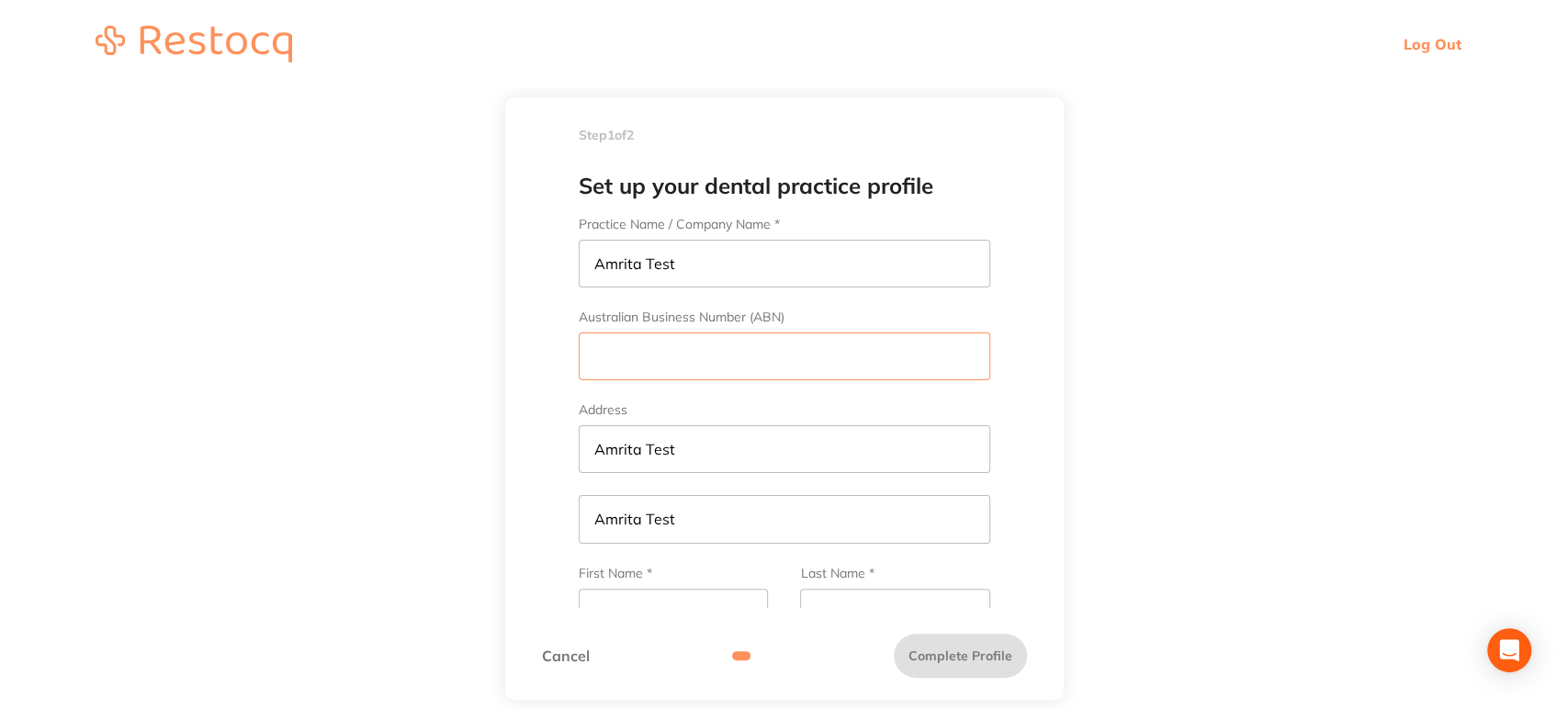 click on "Australian Business Number (ABN)" at bounding box center [784, 356] 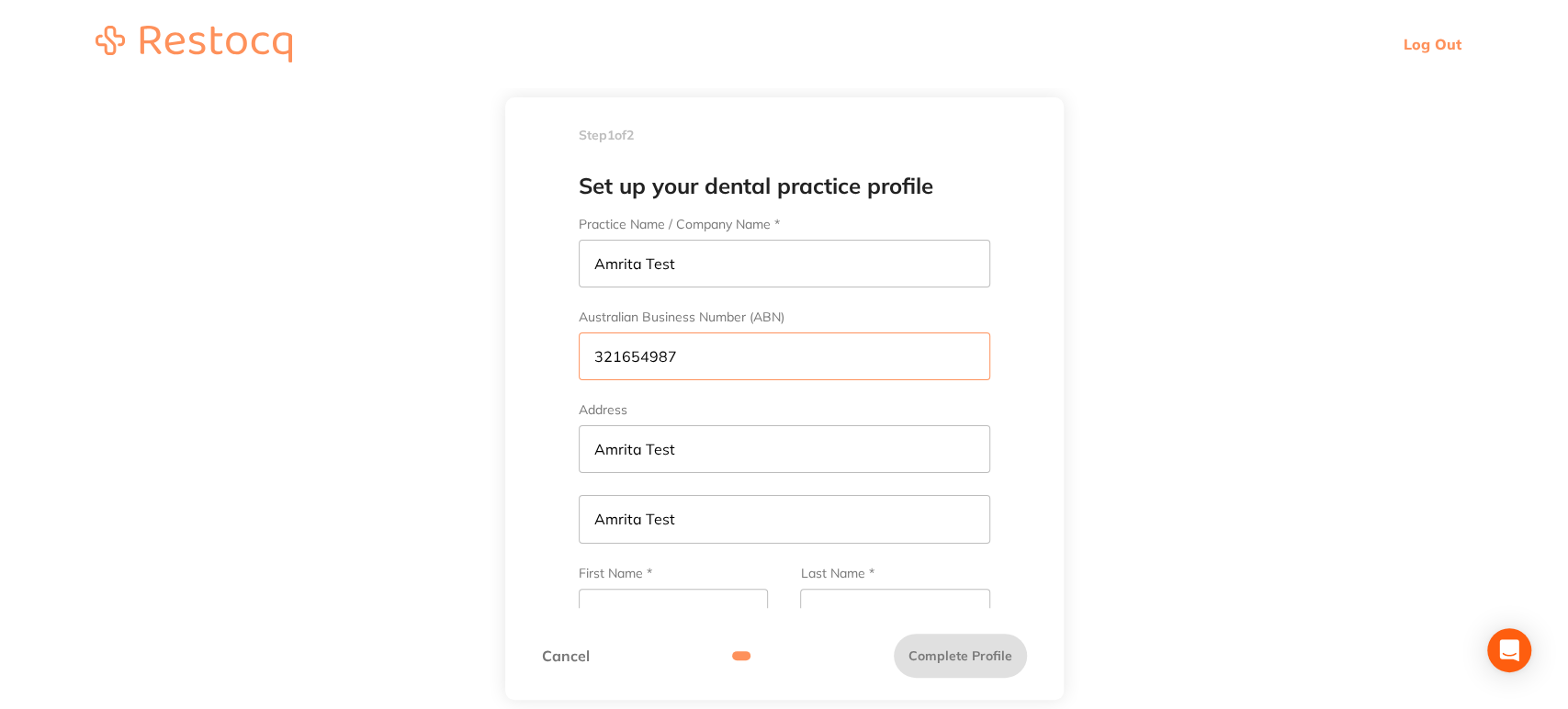scroll, scrollTop: 102, scrollLeft: 0, axis: vertical 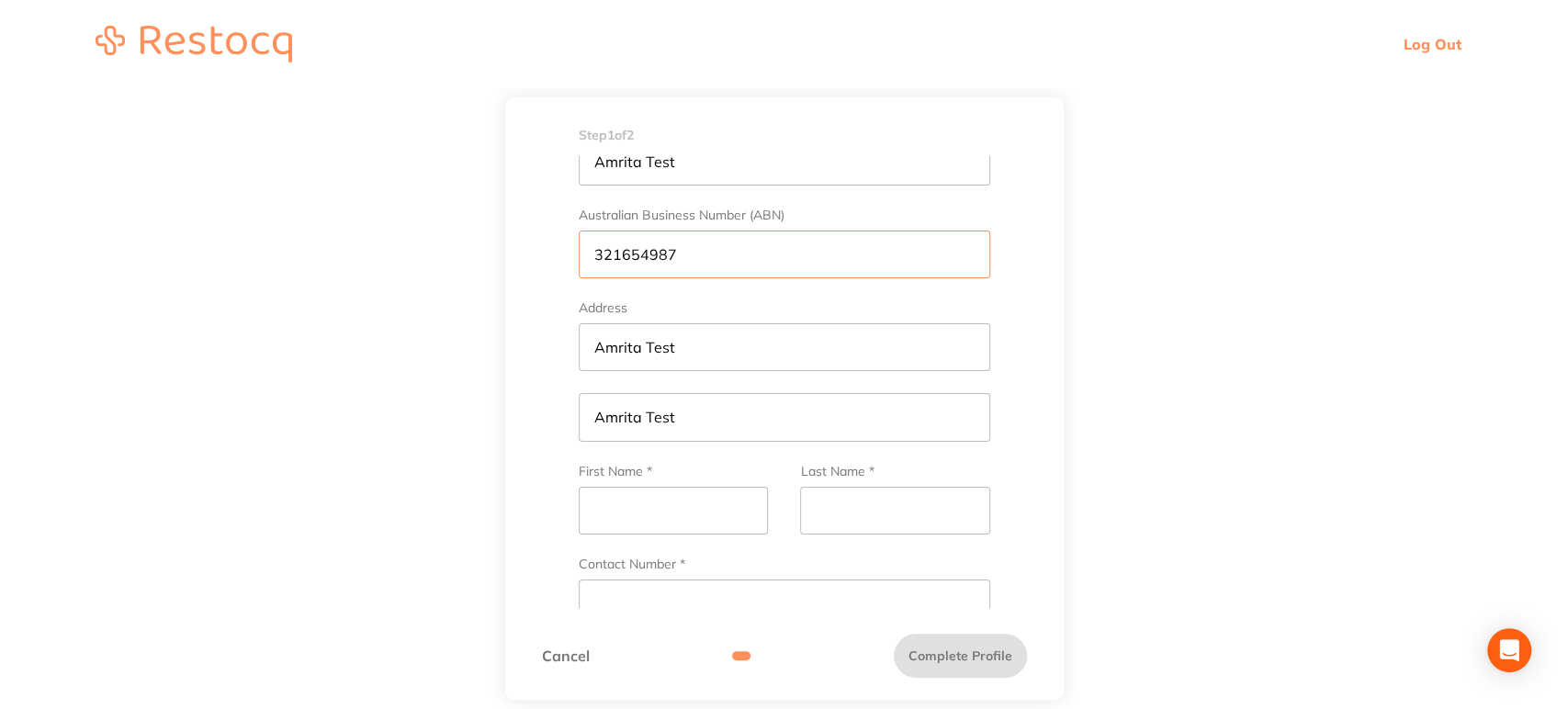 type on "321654987" 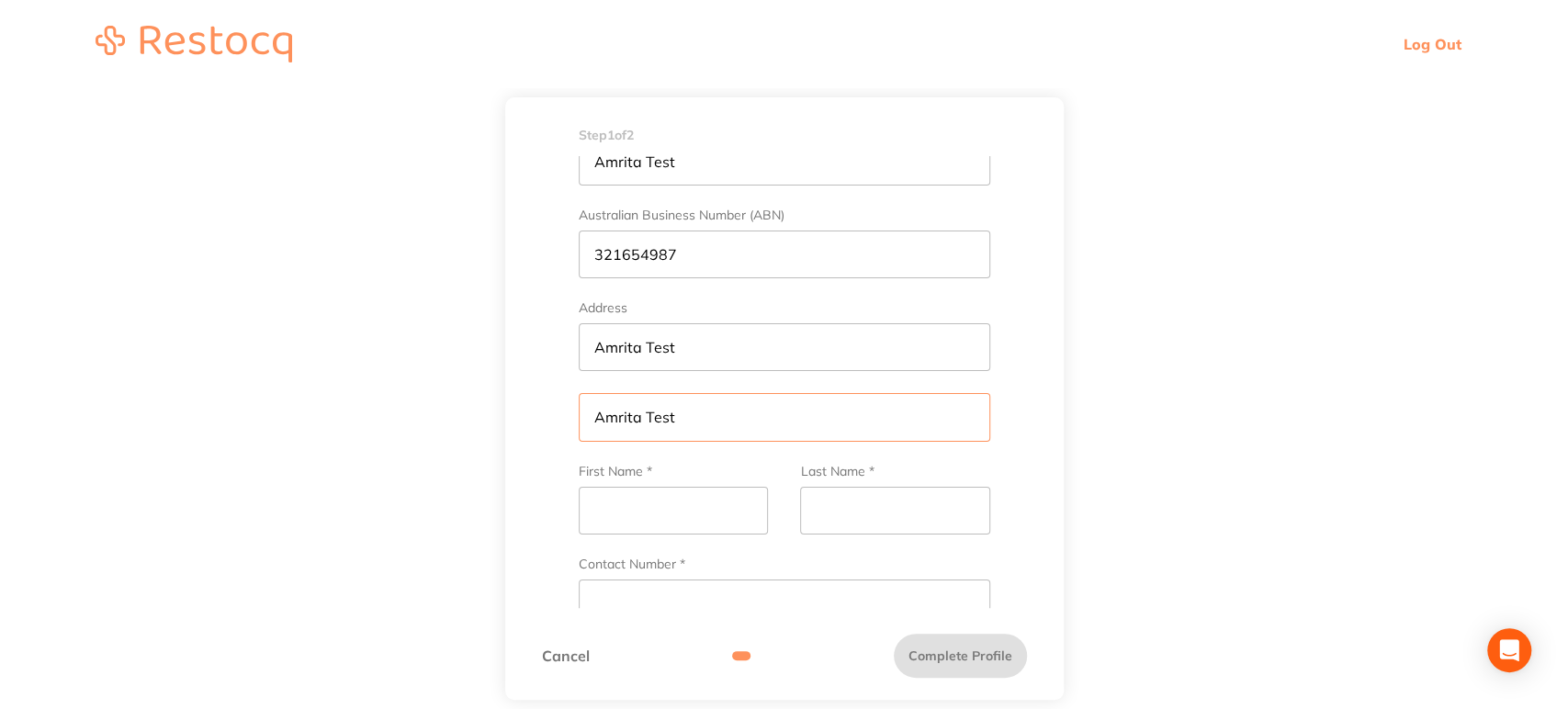 click on "Amrita Test" at bounding box center (784, 417) 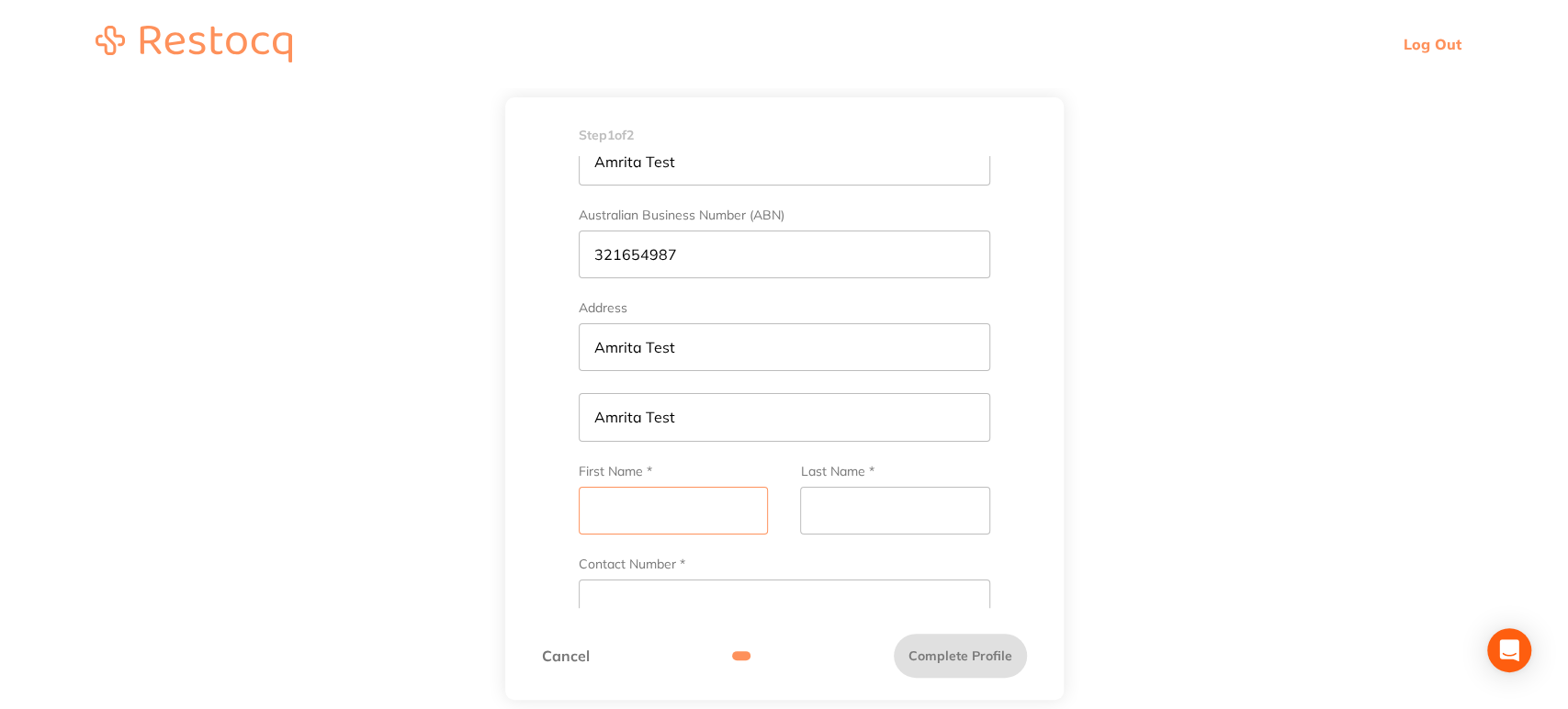 click on "First Name *" at bounding box center (673, 511) 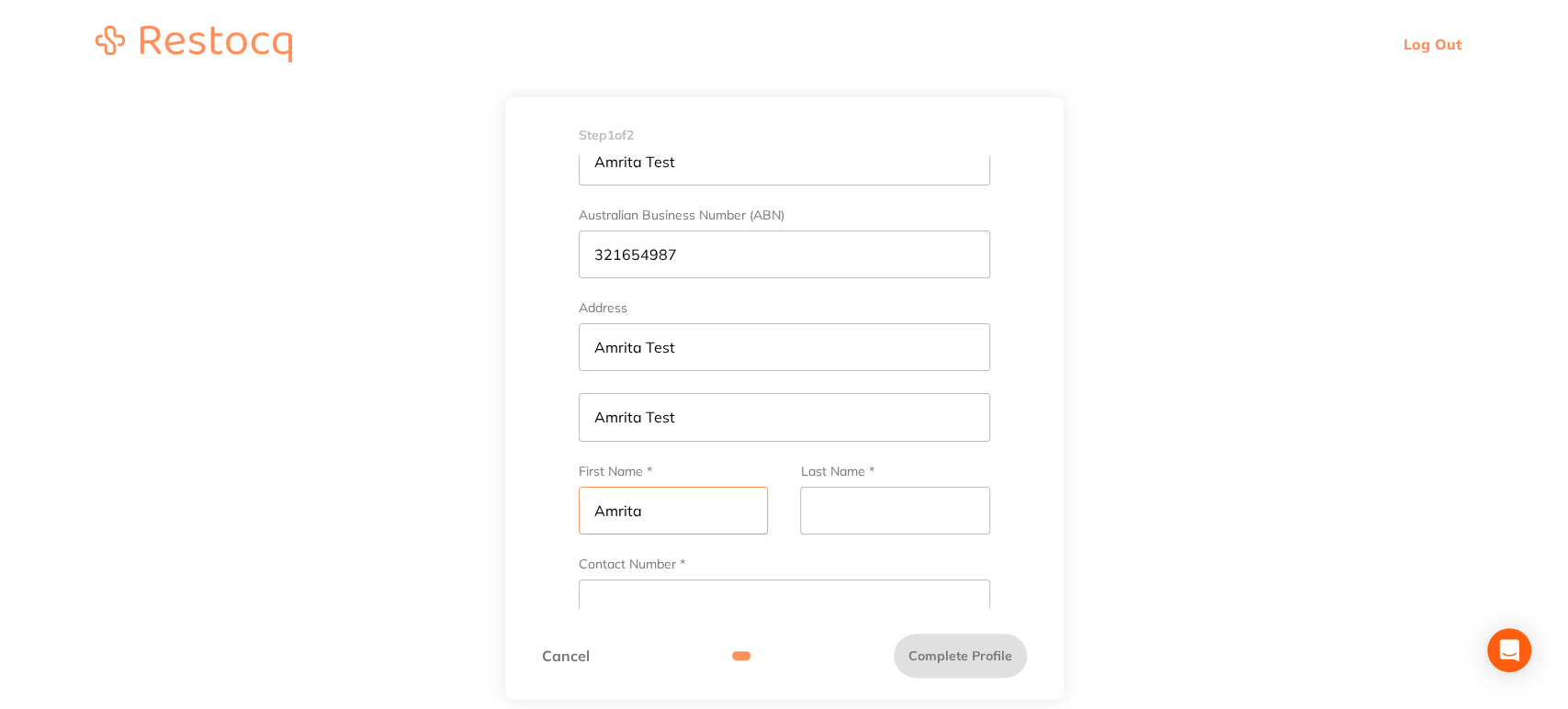 type on "Amrita" 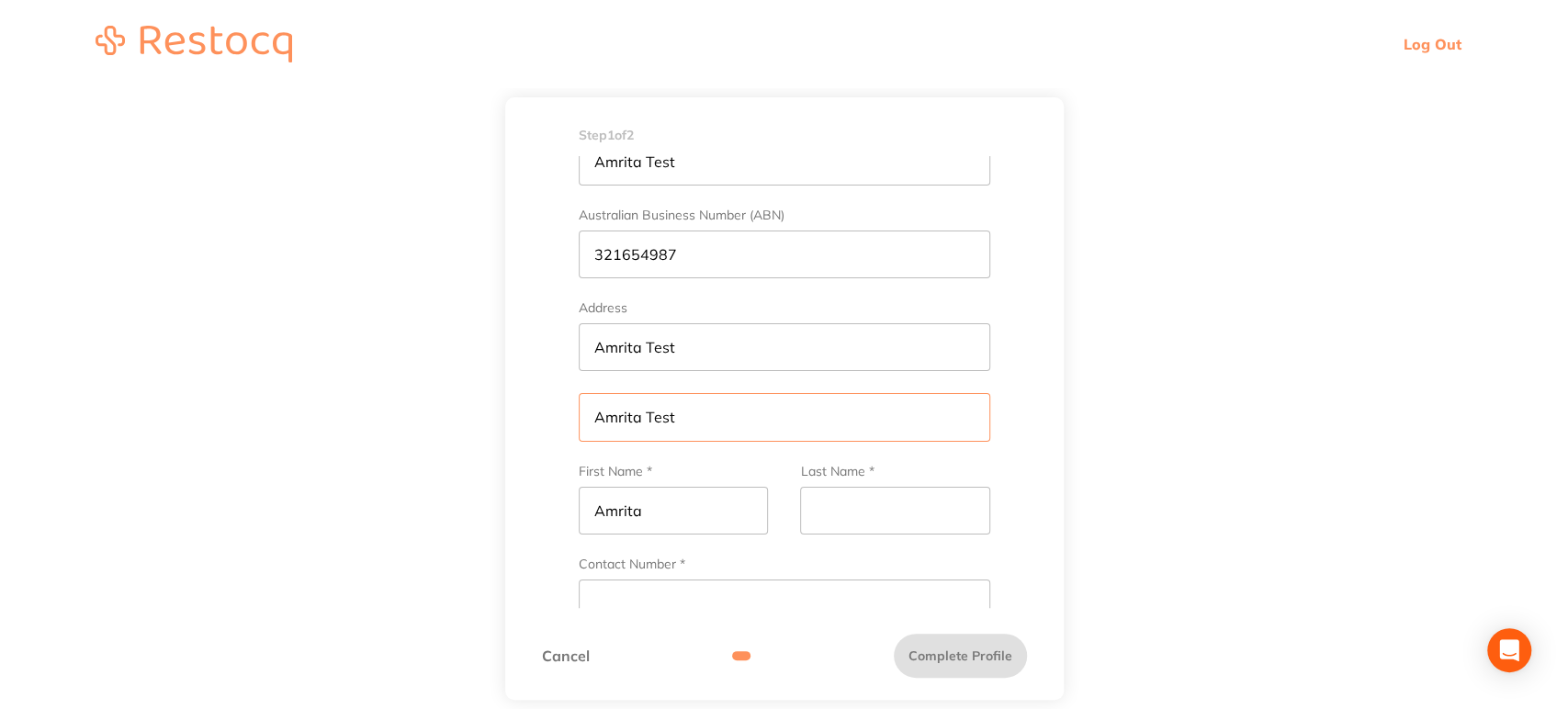 click on "Amrita Test" at bounding box center [784, 417] 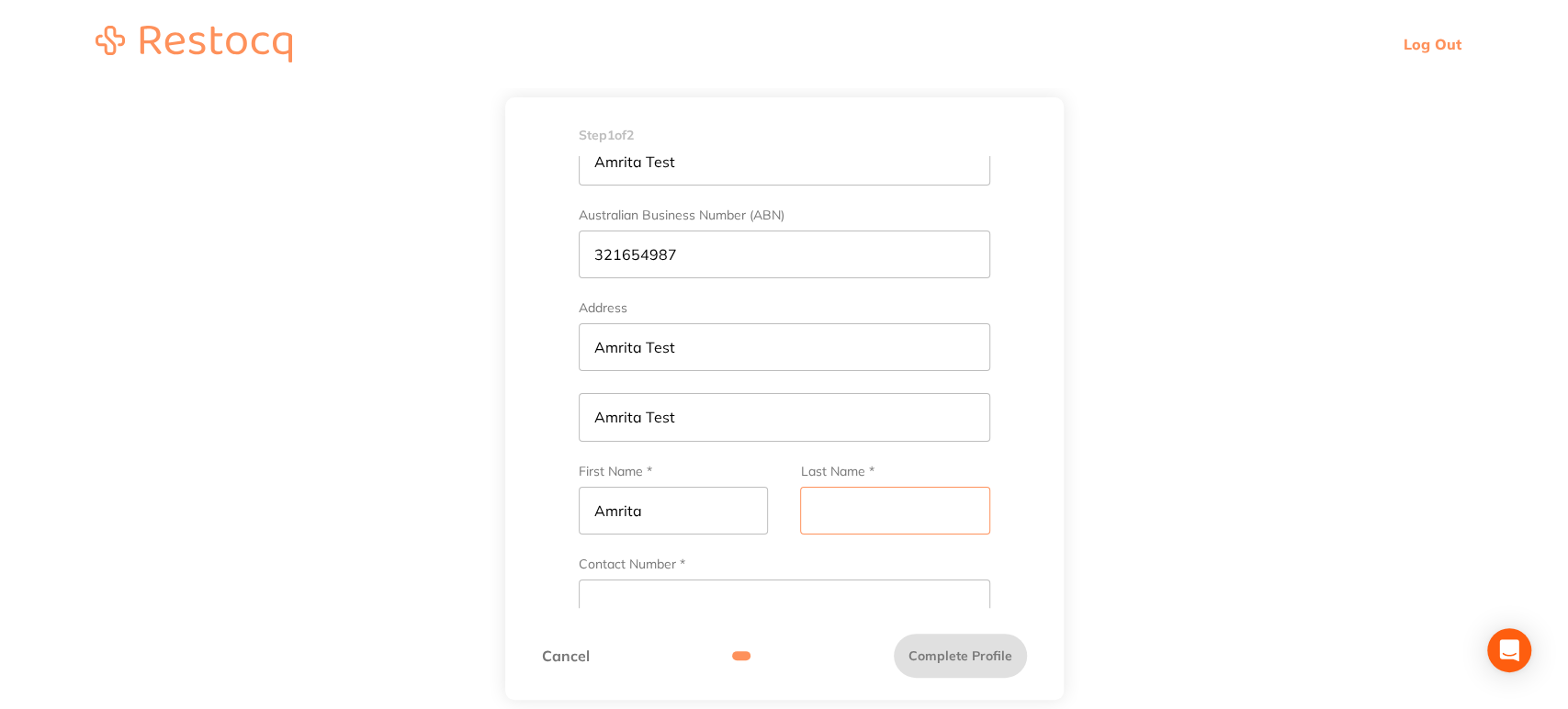 click on "Last Name *" at bounding box center (895, 511) 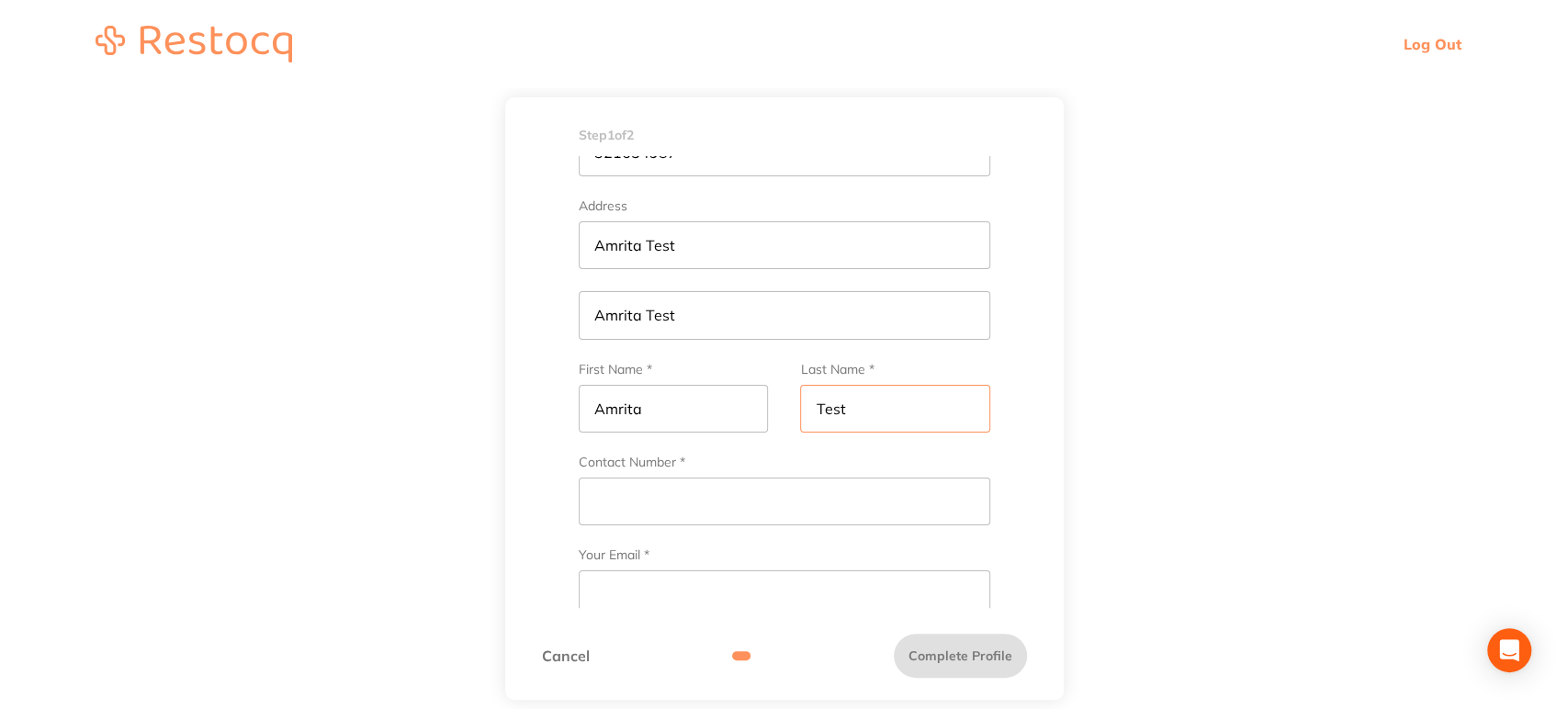 scroll, scrollTop: 306, scrollLeft: 0, axis: vertical 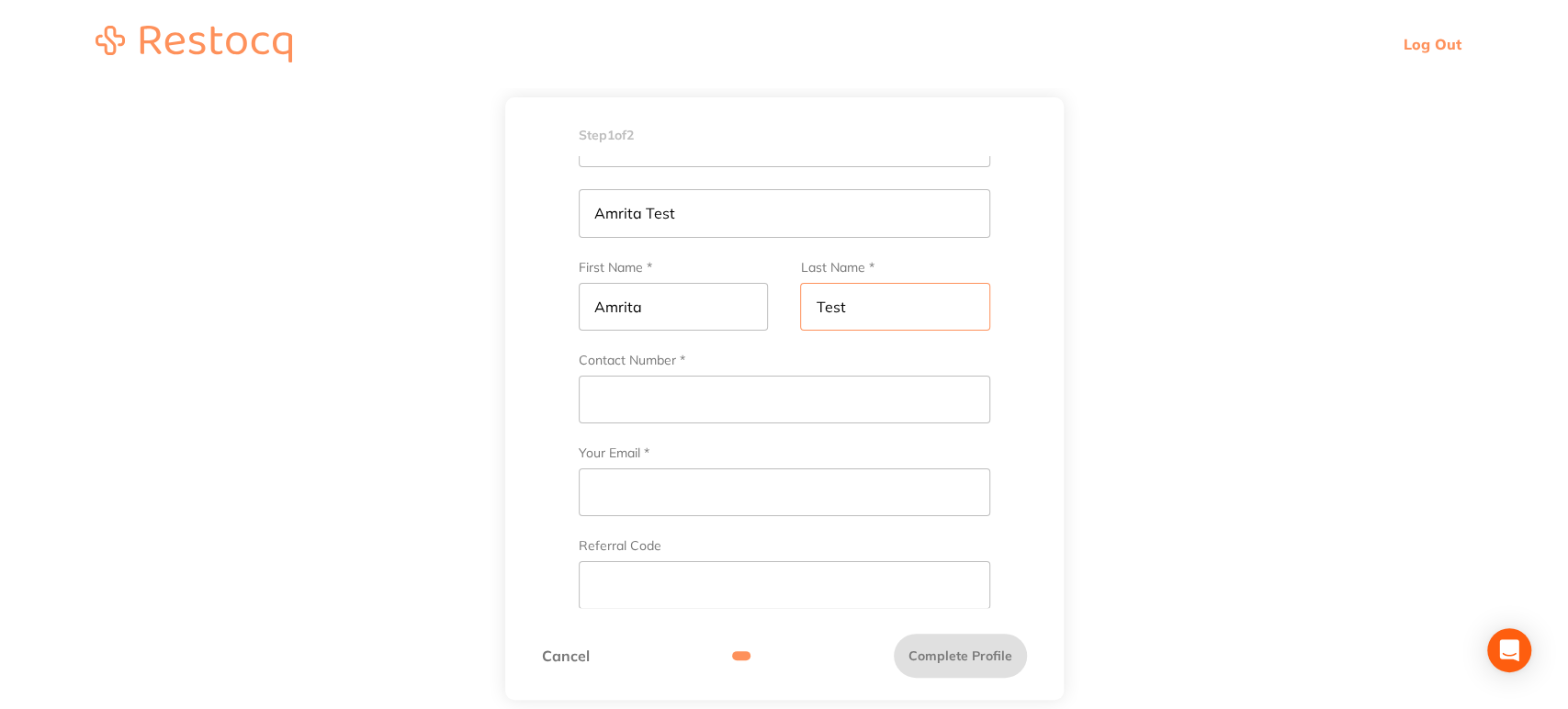 type on "Test" 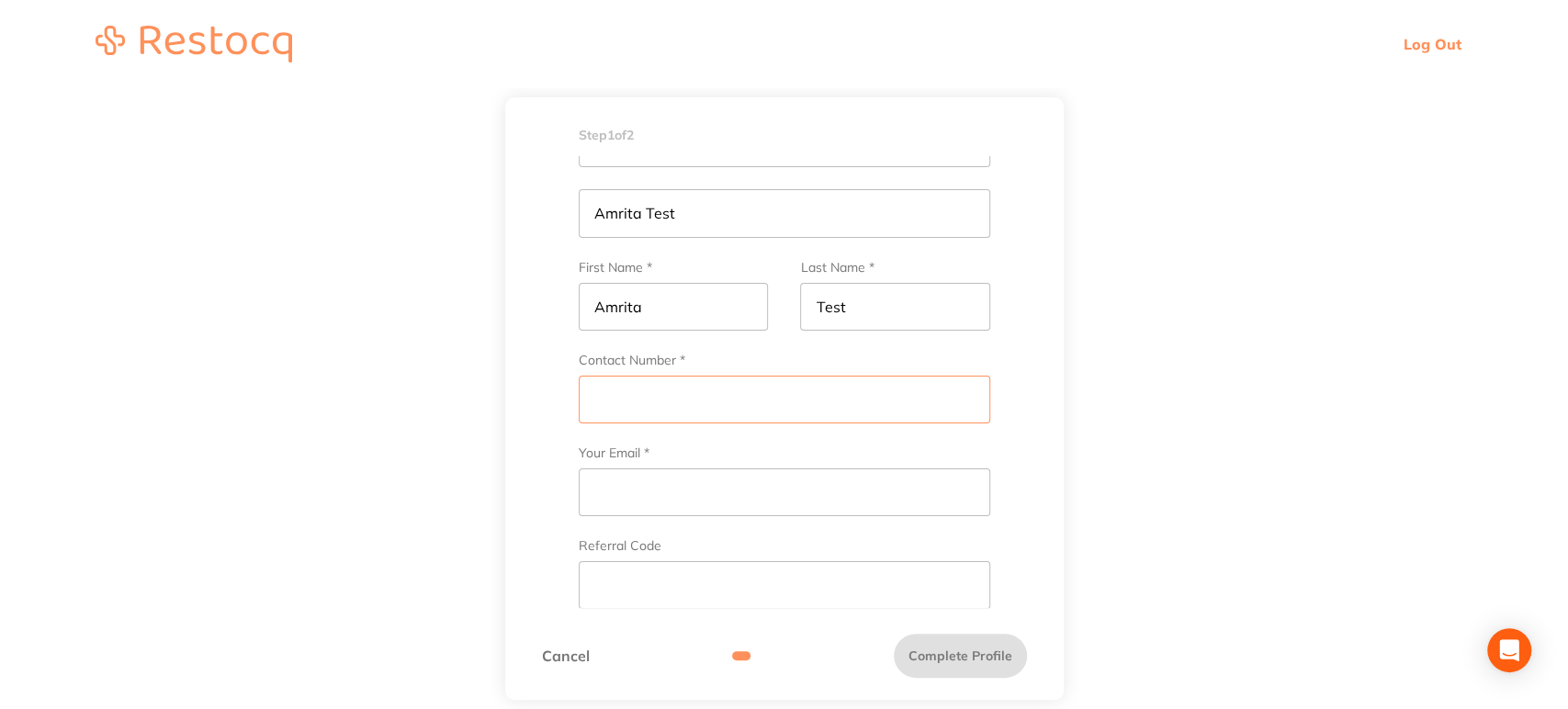click on "Contact Number *" at bounding box center (784, 400) 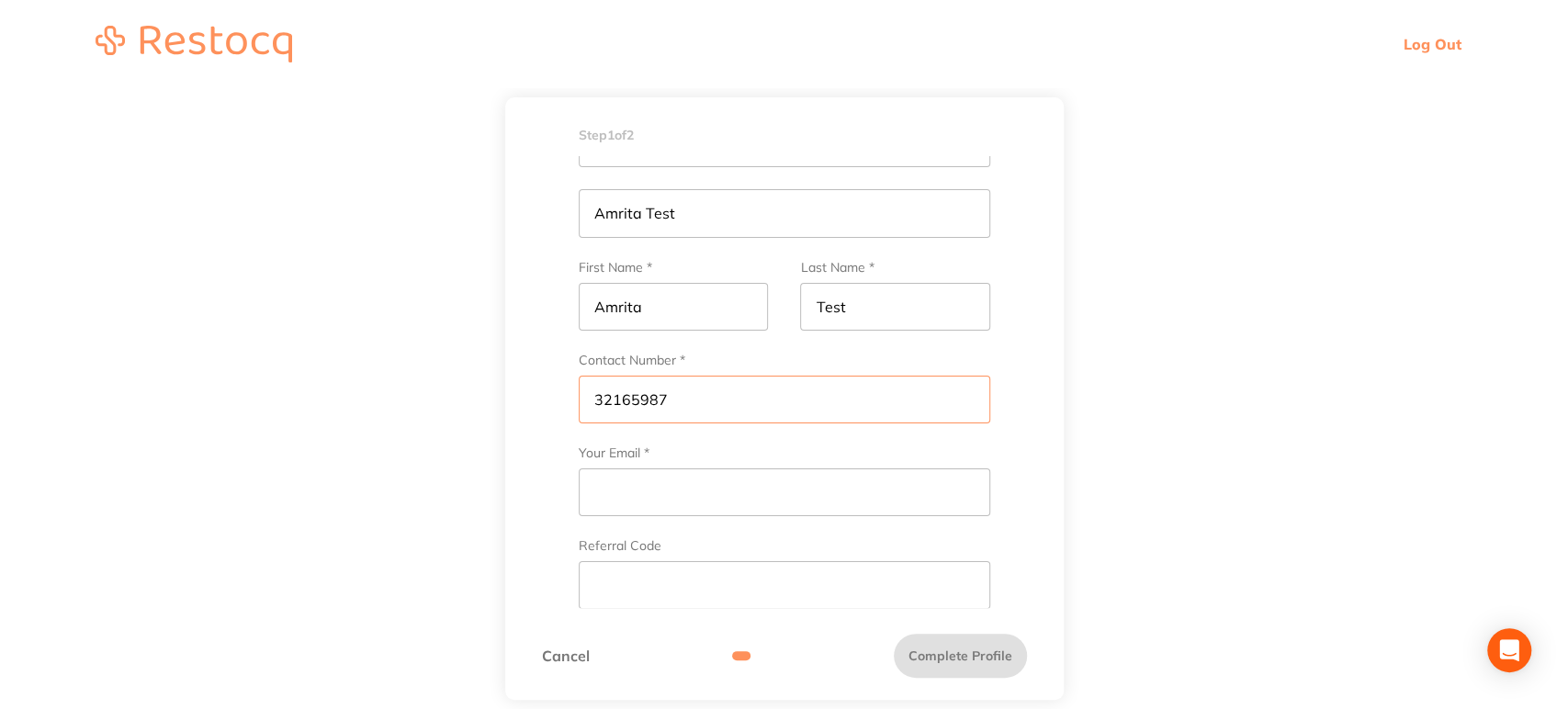 type on "32165987" 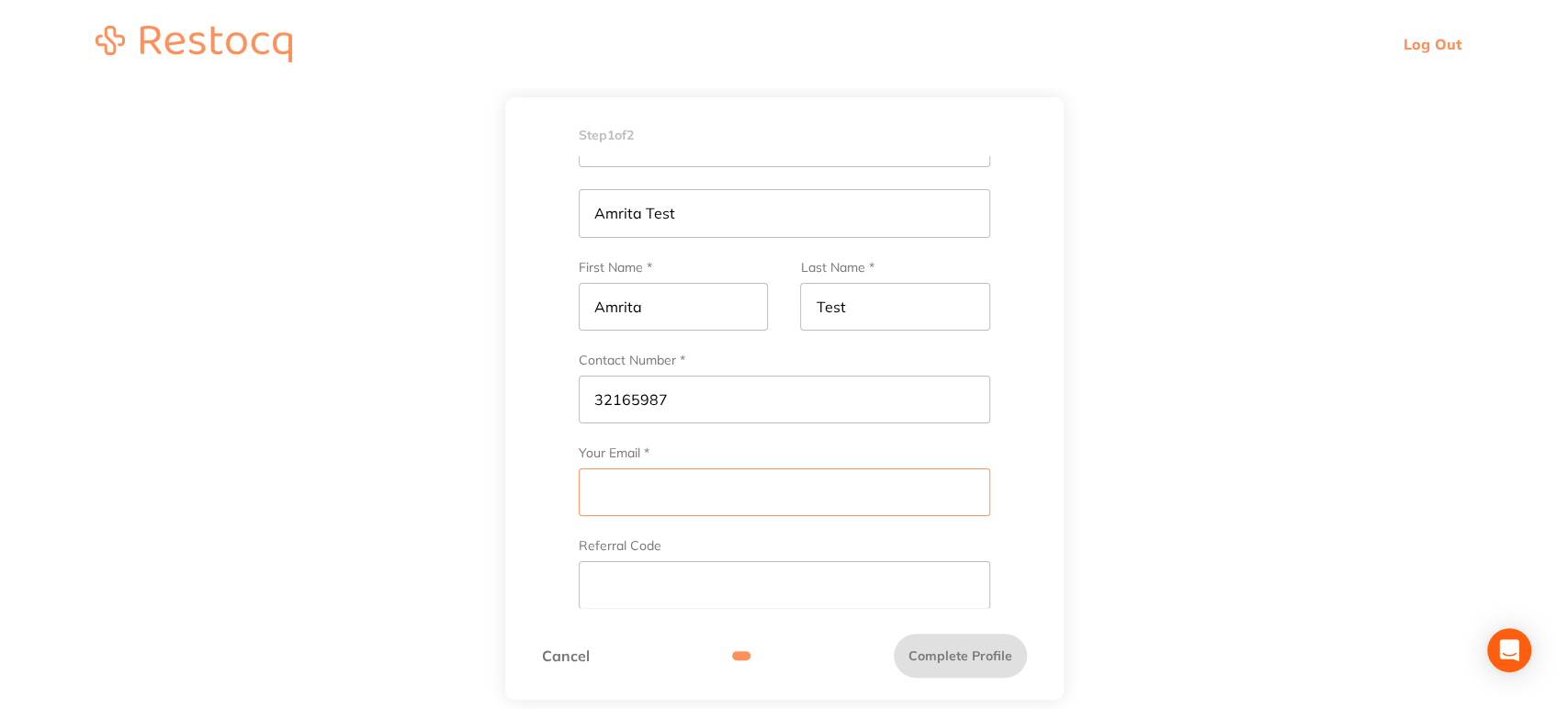 click on "Your Email *" at bounding box center [784, 492] 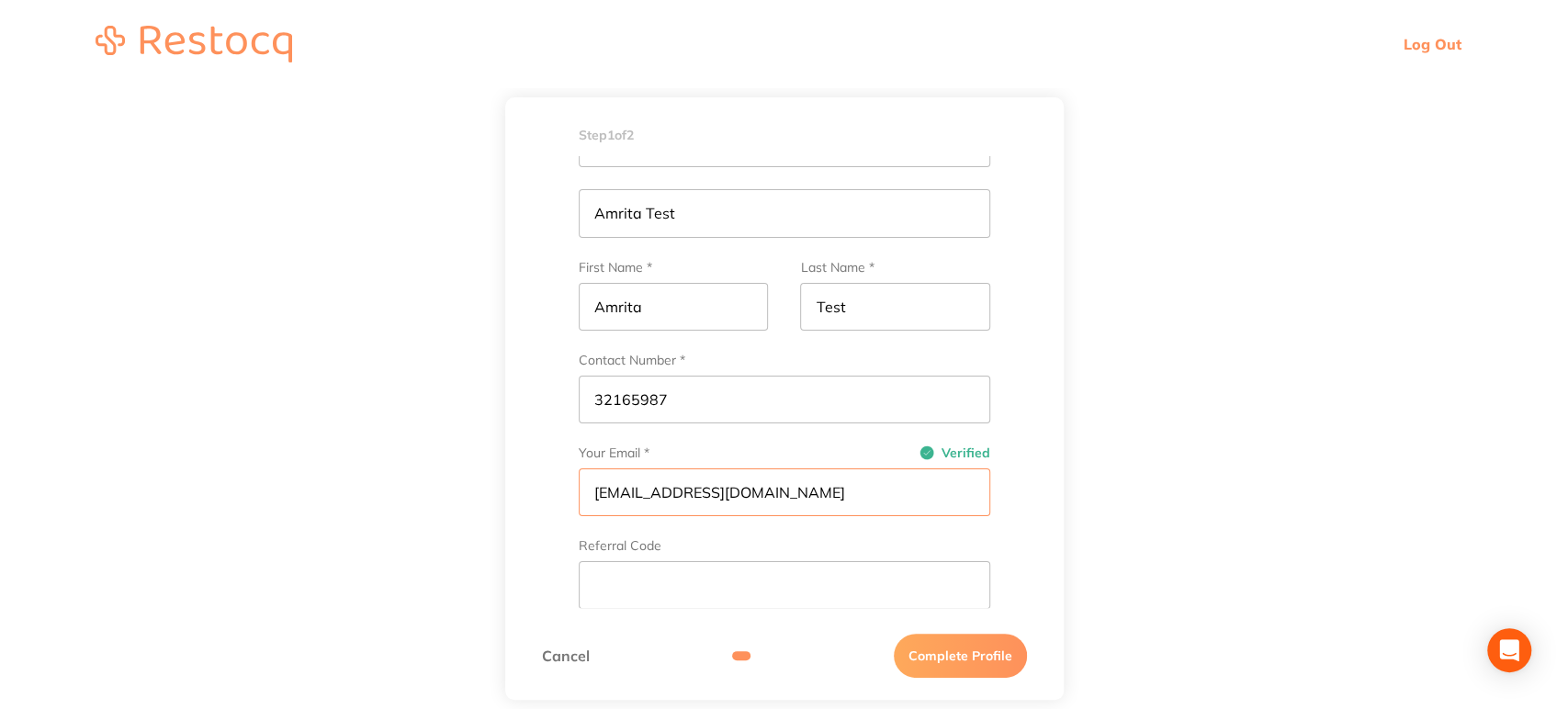 click on "amrita@terrificminds.com" at bounding box center [784, 492] 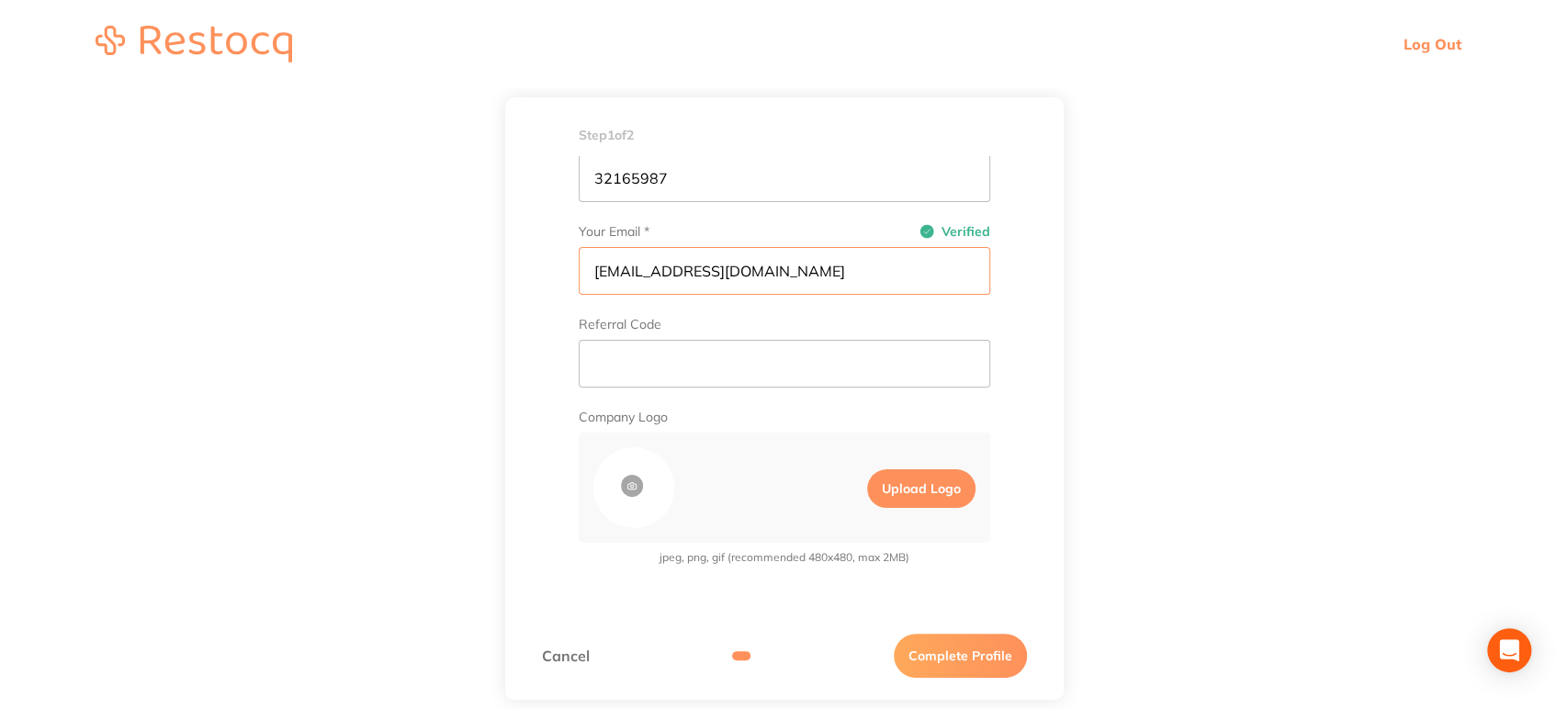 type on "amrita+51@terrificminds.com" 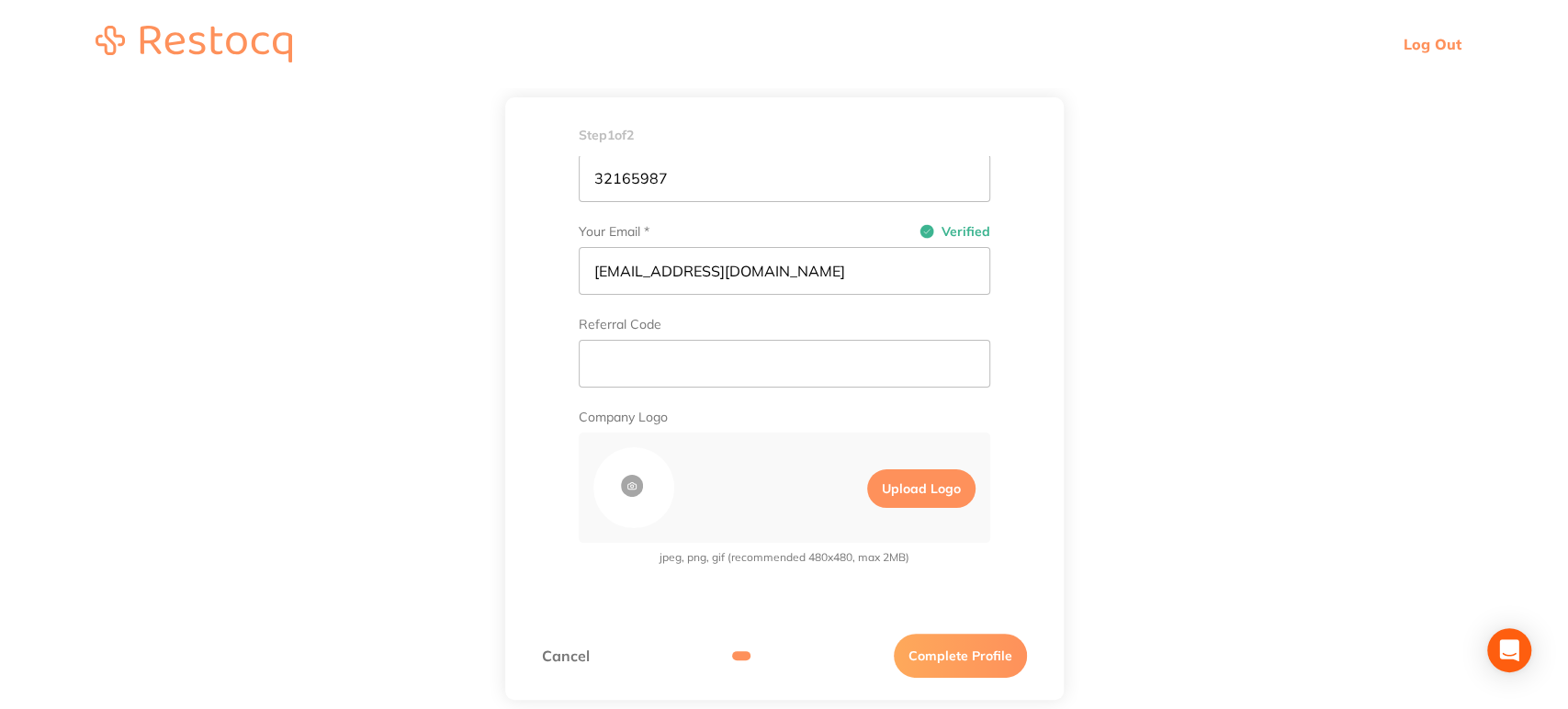 click on "Upload Logo" at bounding box center (921, 489) 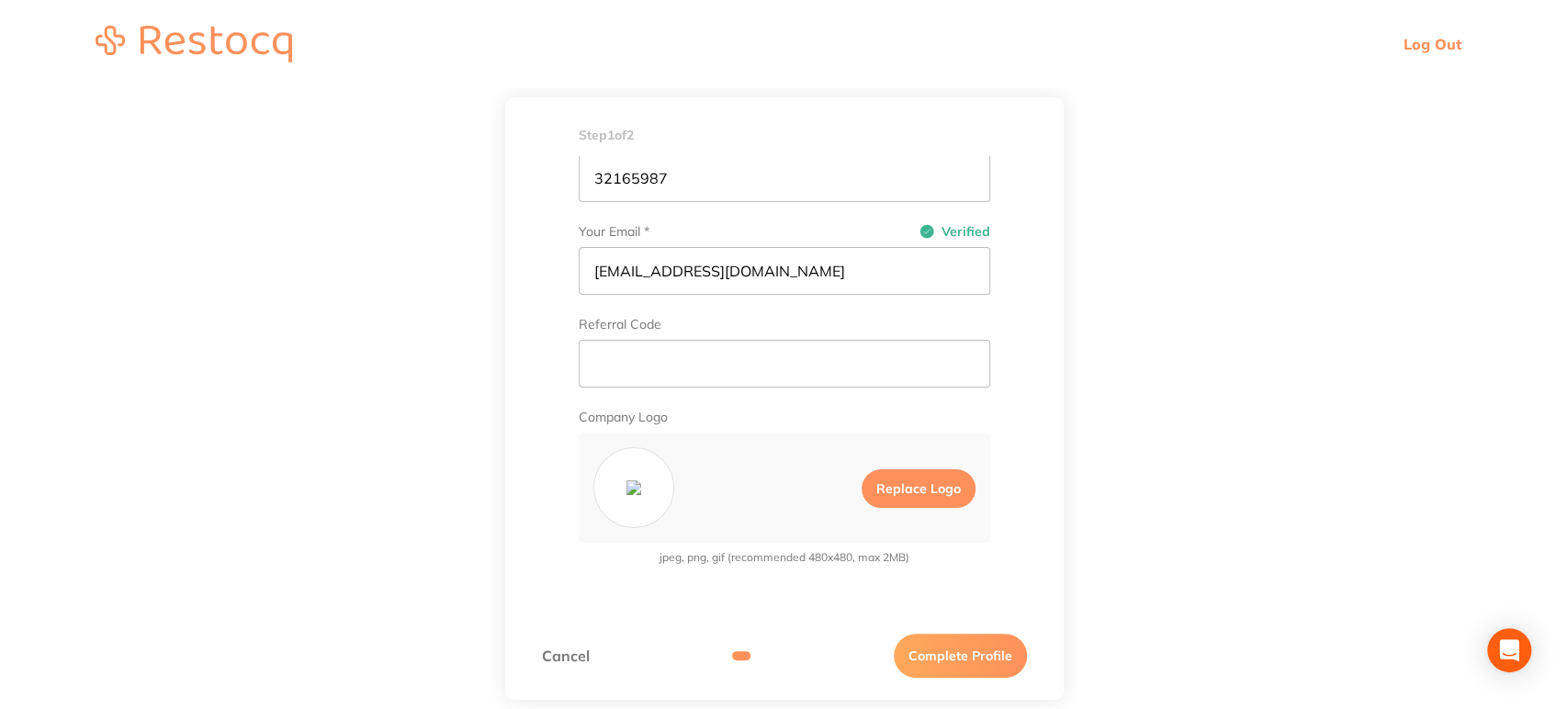 click on "Complete Profile" at bounding box center (960, 656) 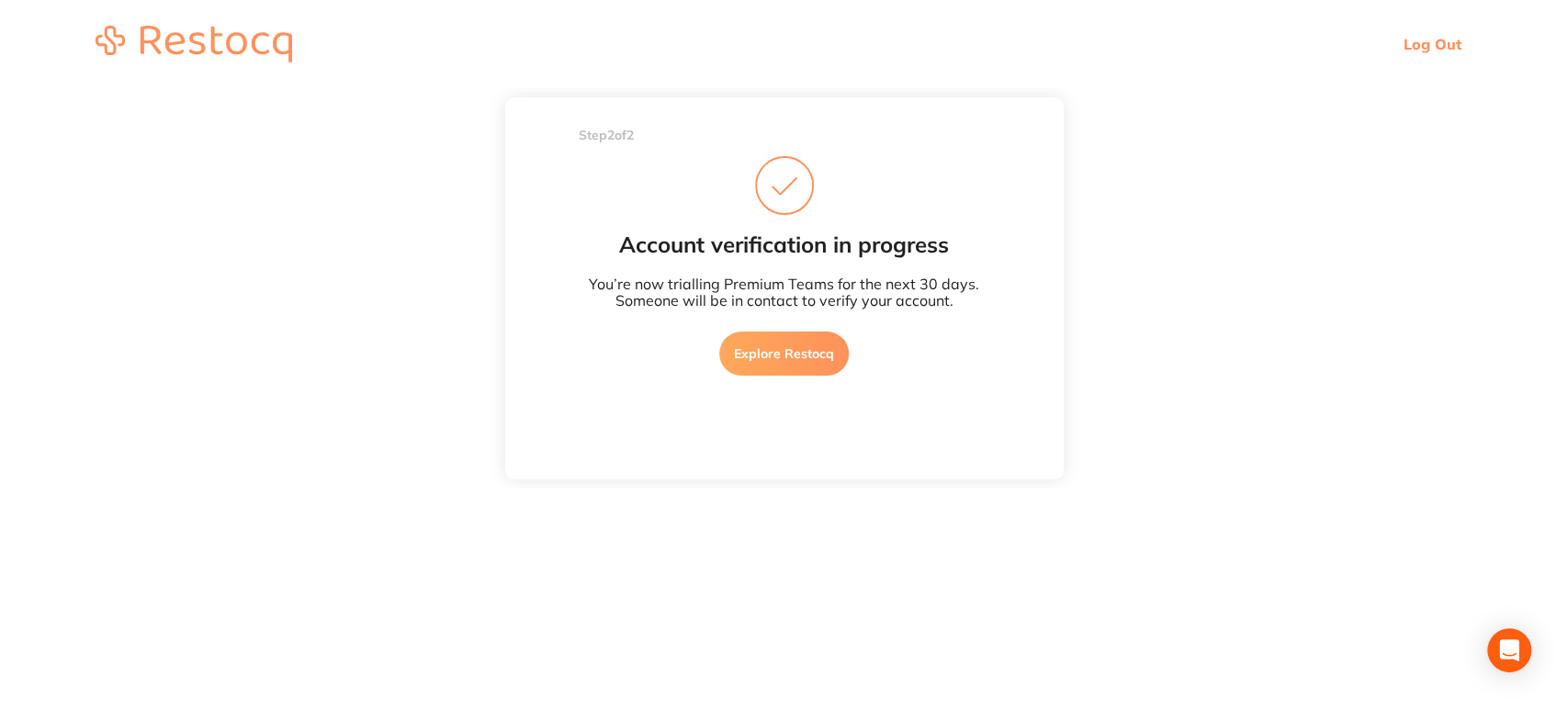 click on "Explore Restocq" at bounding box center [784, 354] 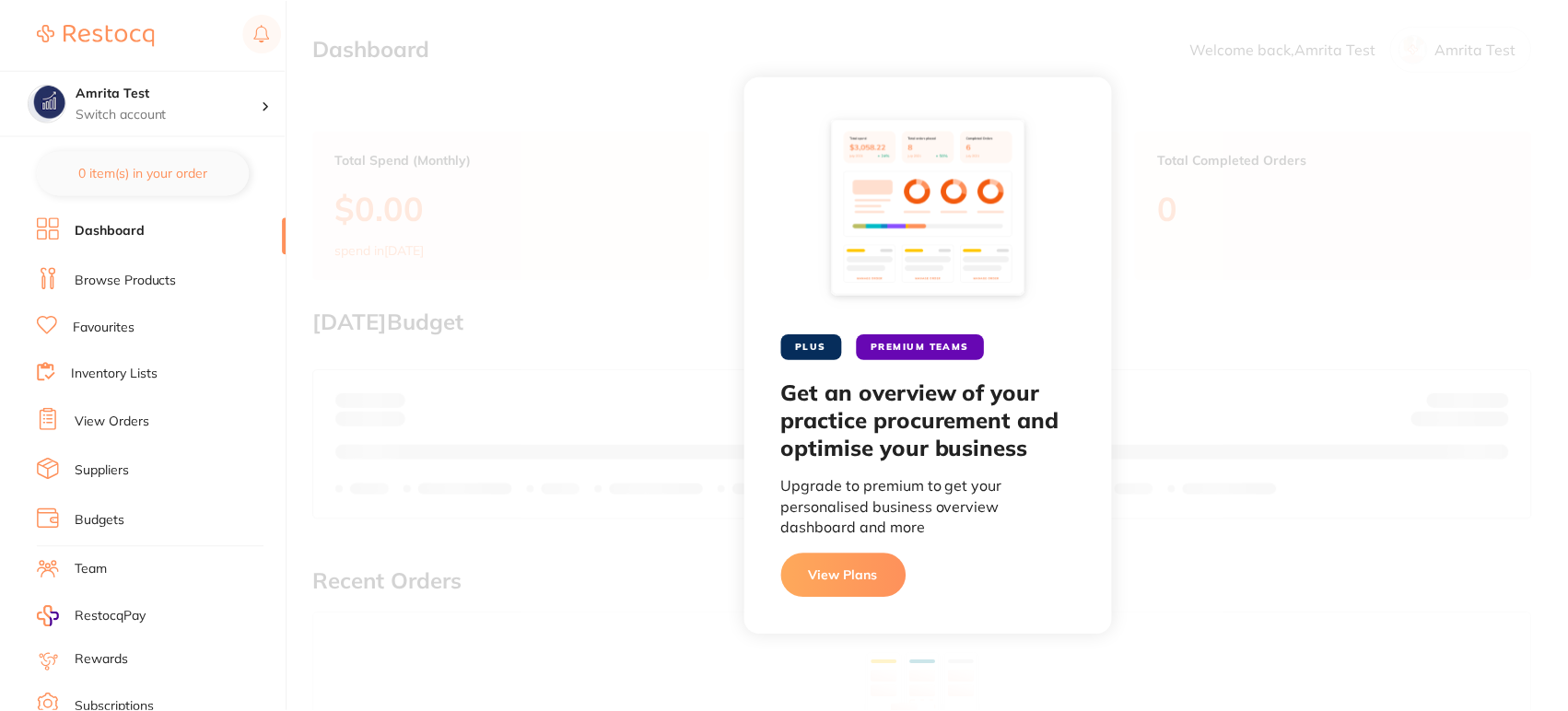 scroll, scrollTop: 0, scrollLeft: 0, axis: both 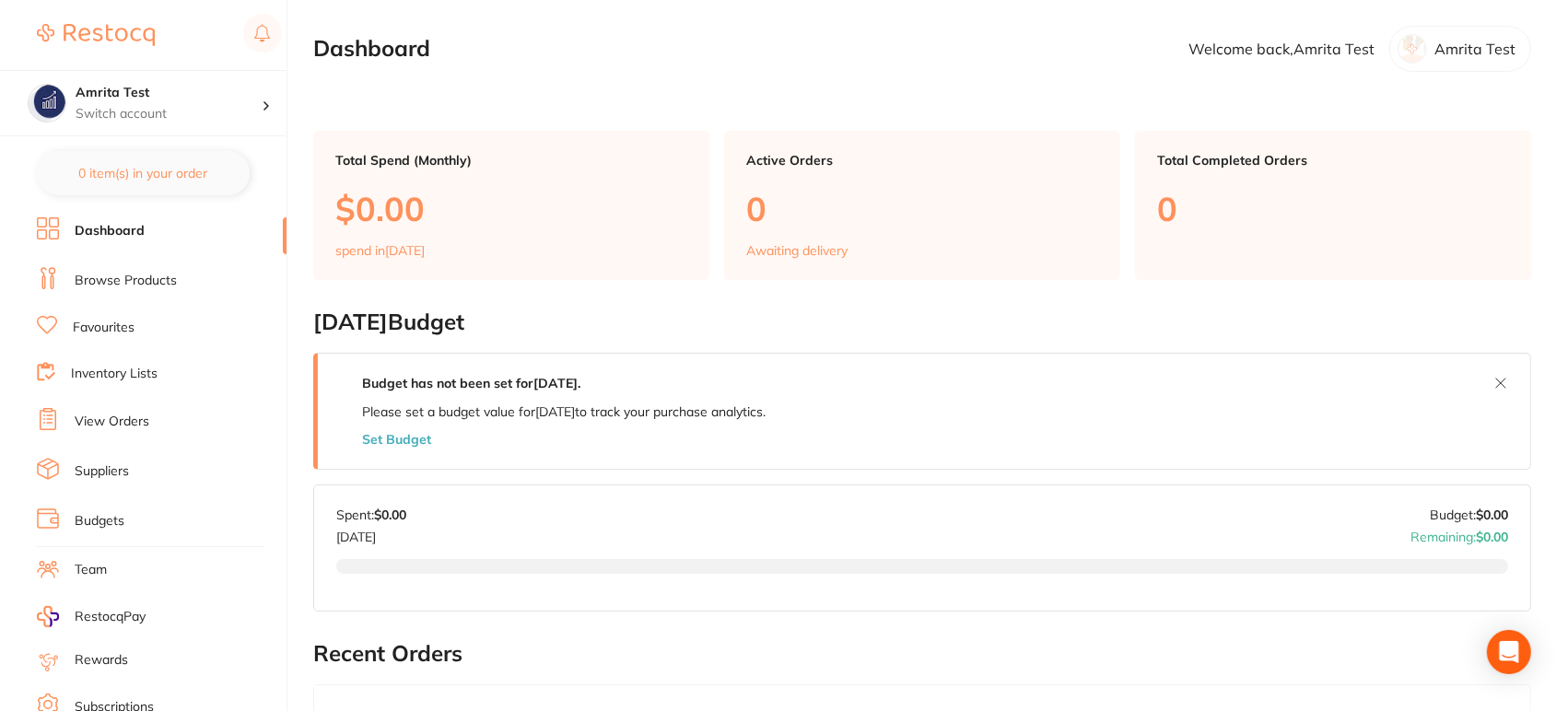 click on "Browse Products" at bounding box center [125, 281] 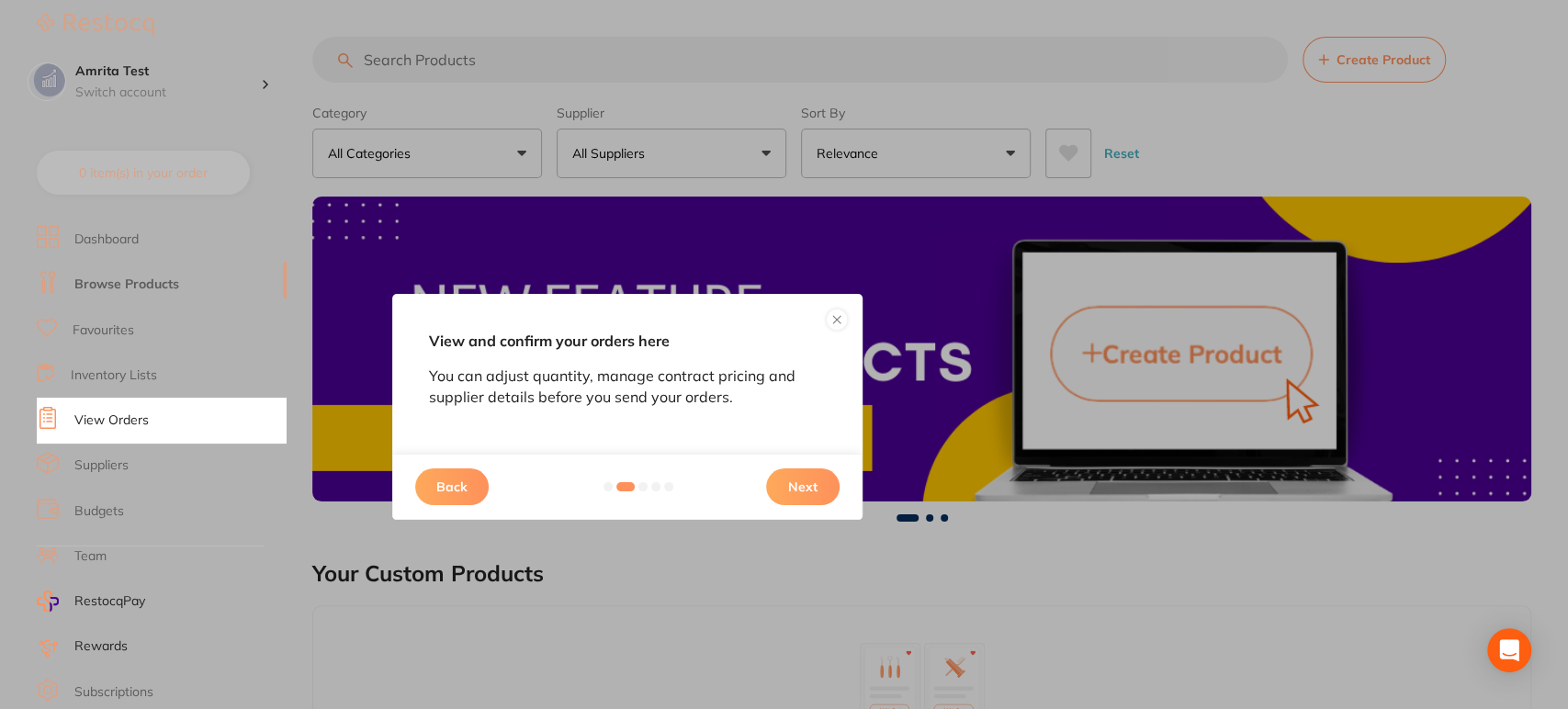 click on "Next" at bounding box center (803, 487) 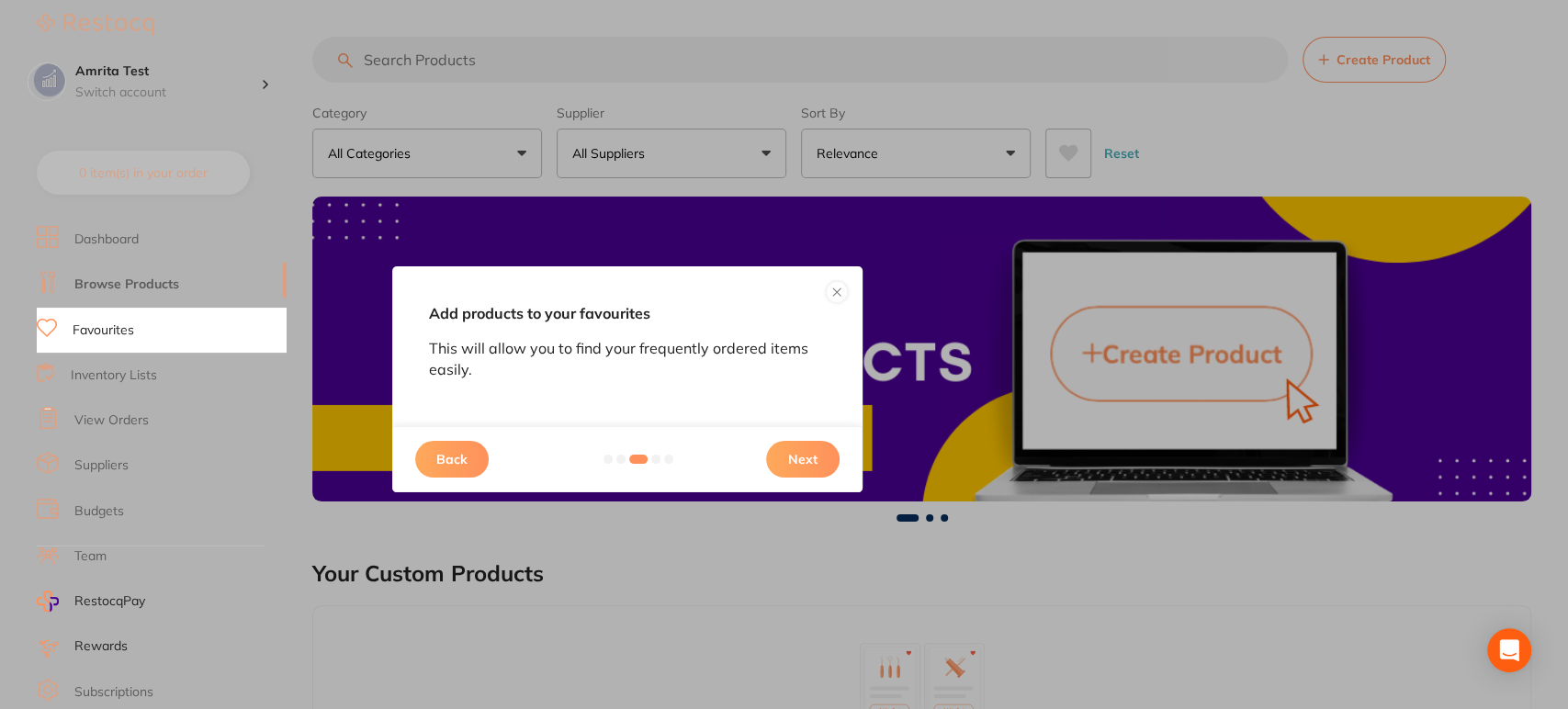 click on "Next" at bounding box center [803, 459] 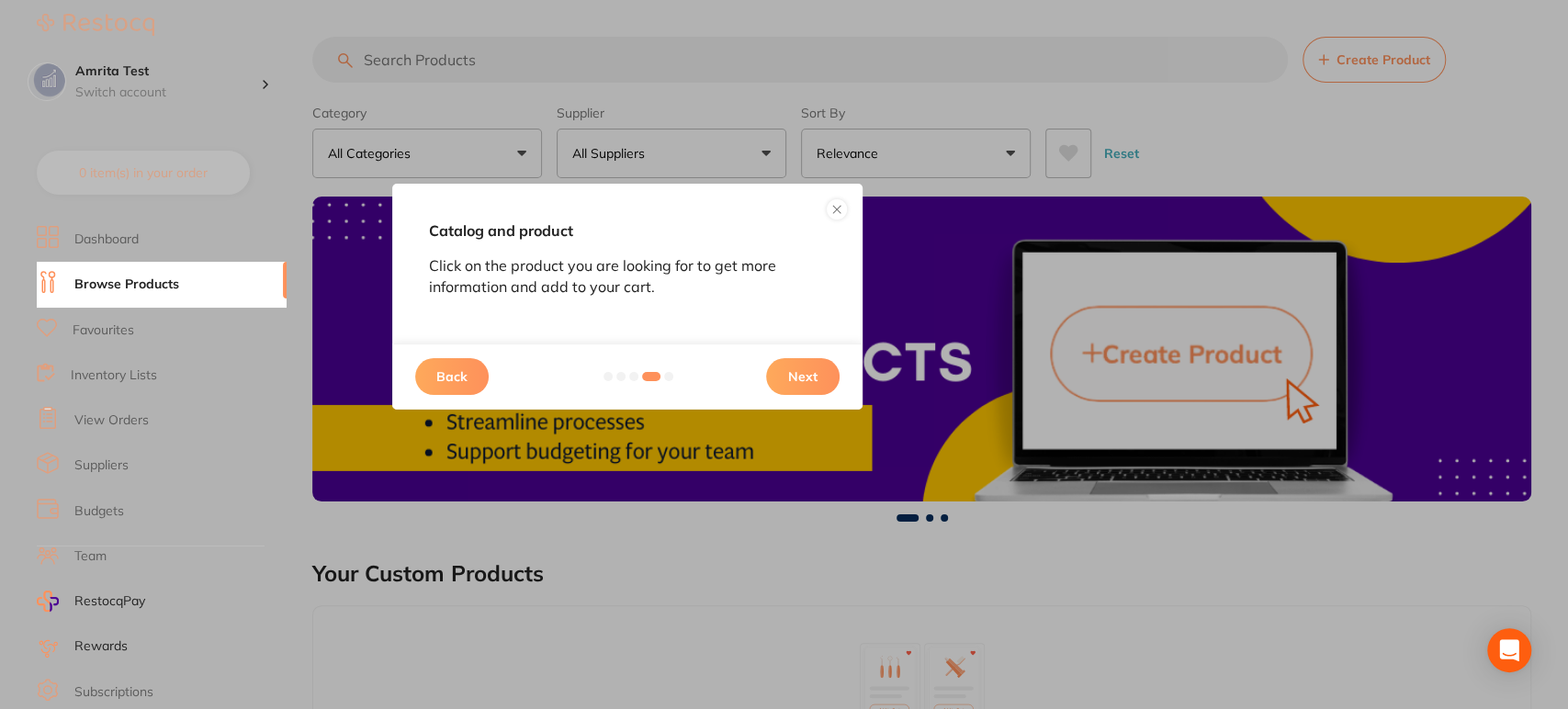 click on "Next" at bounding box center (803, 377) 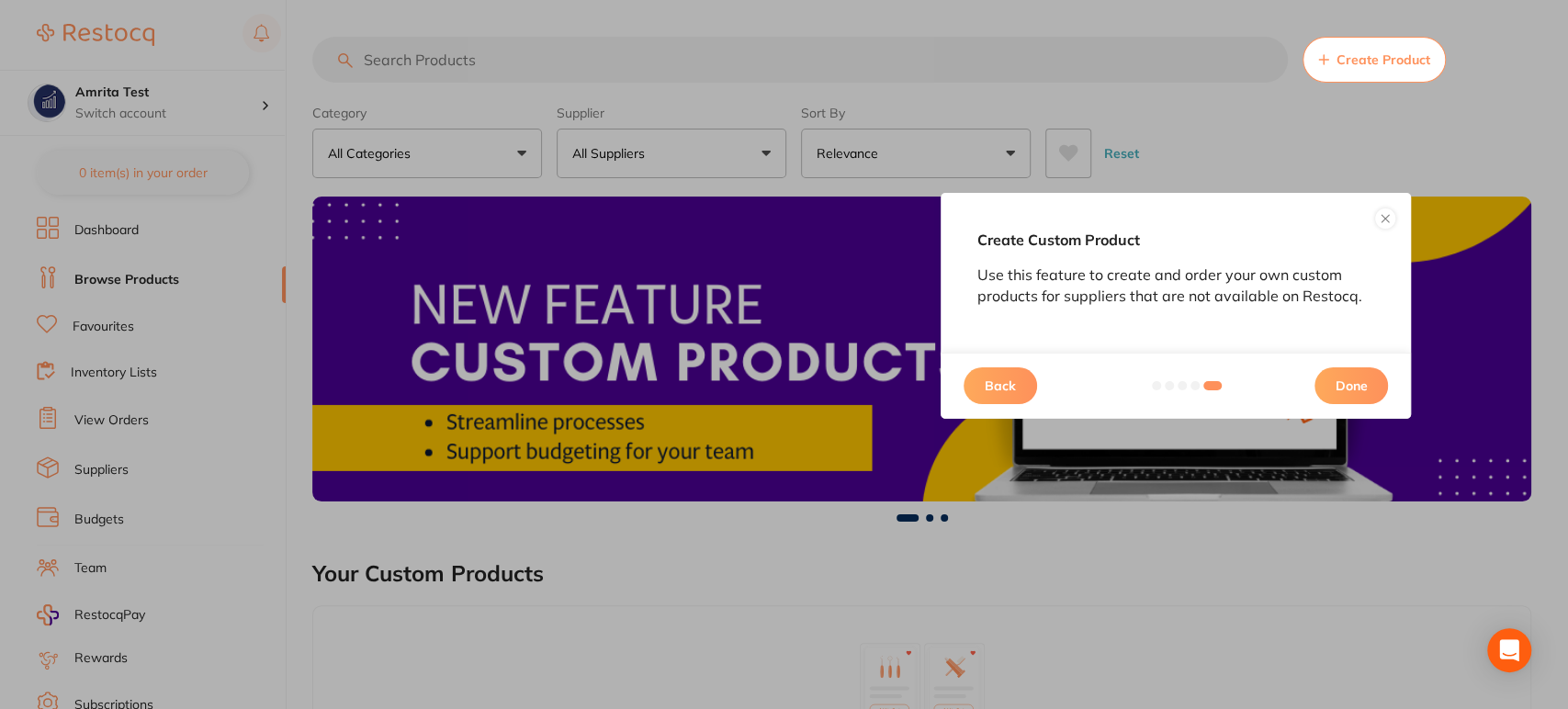 click on "Done" at bounding box center (1351, 386) 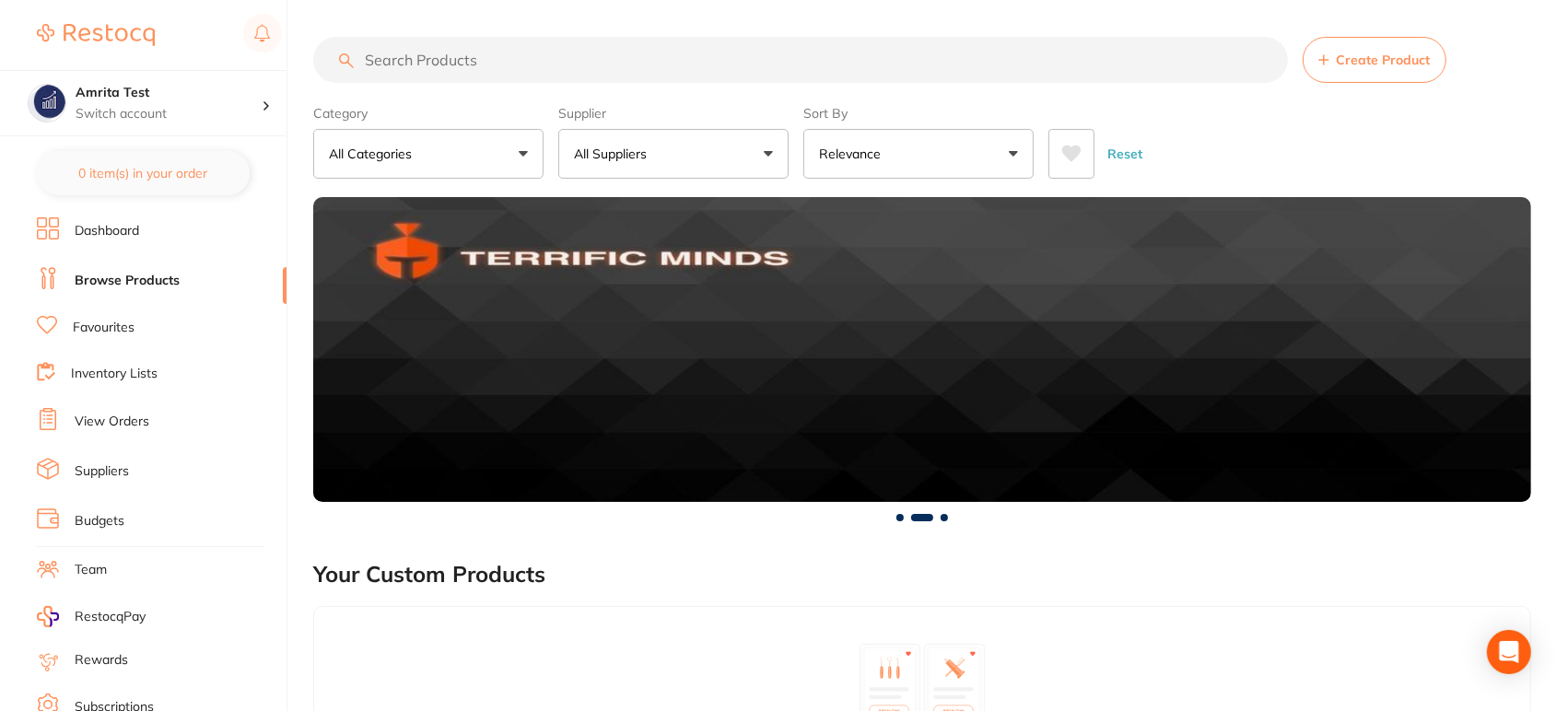 click on "All Suppliers" at bounding box center [673, 154] 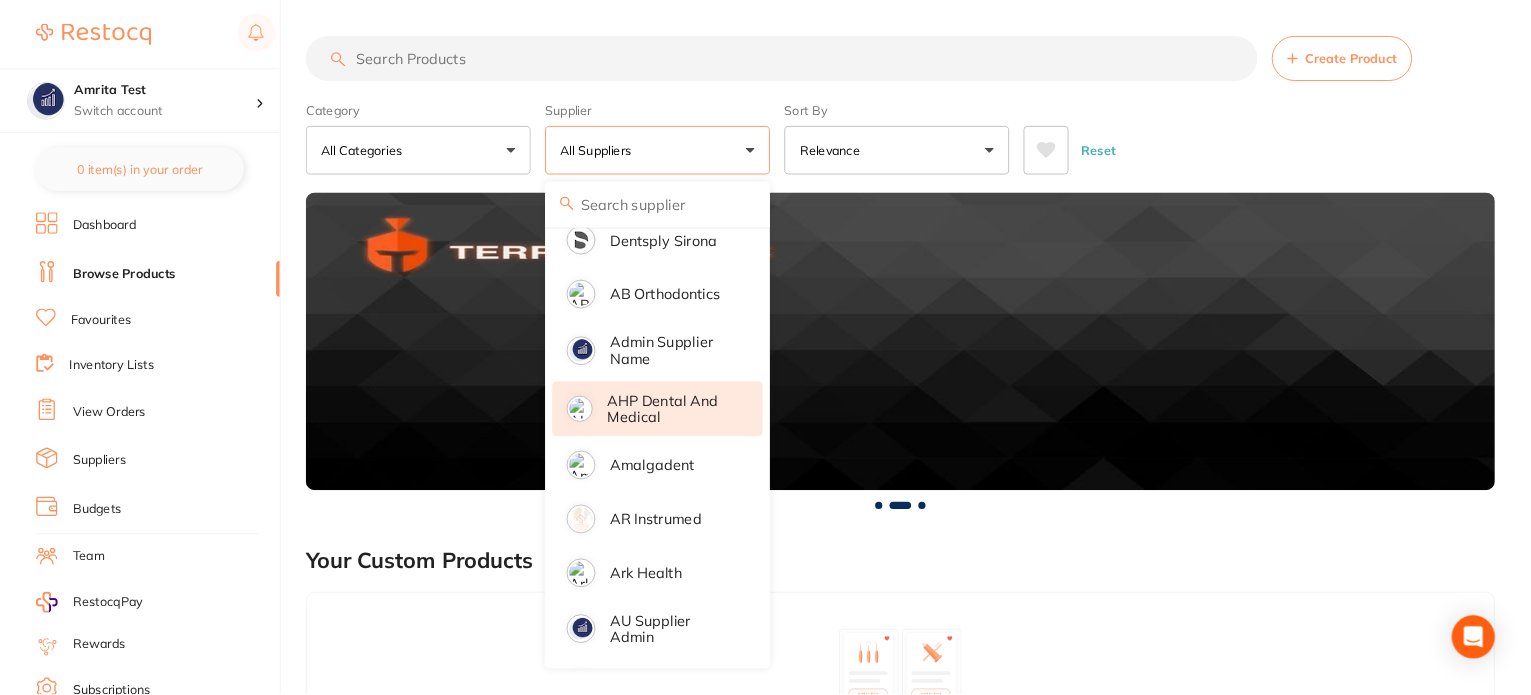 scroll, scrollTop: 111, scrollLeft: 0, axis: vertical 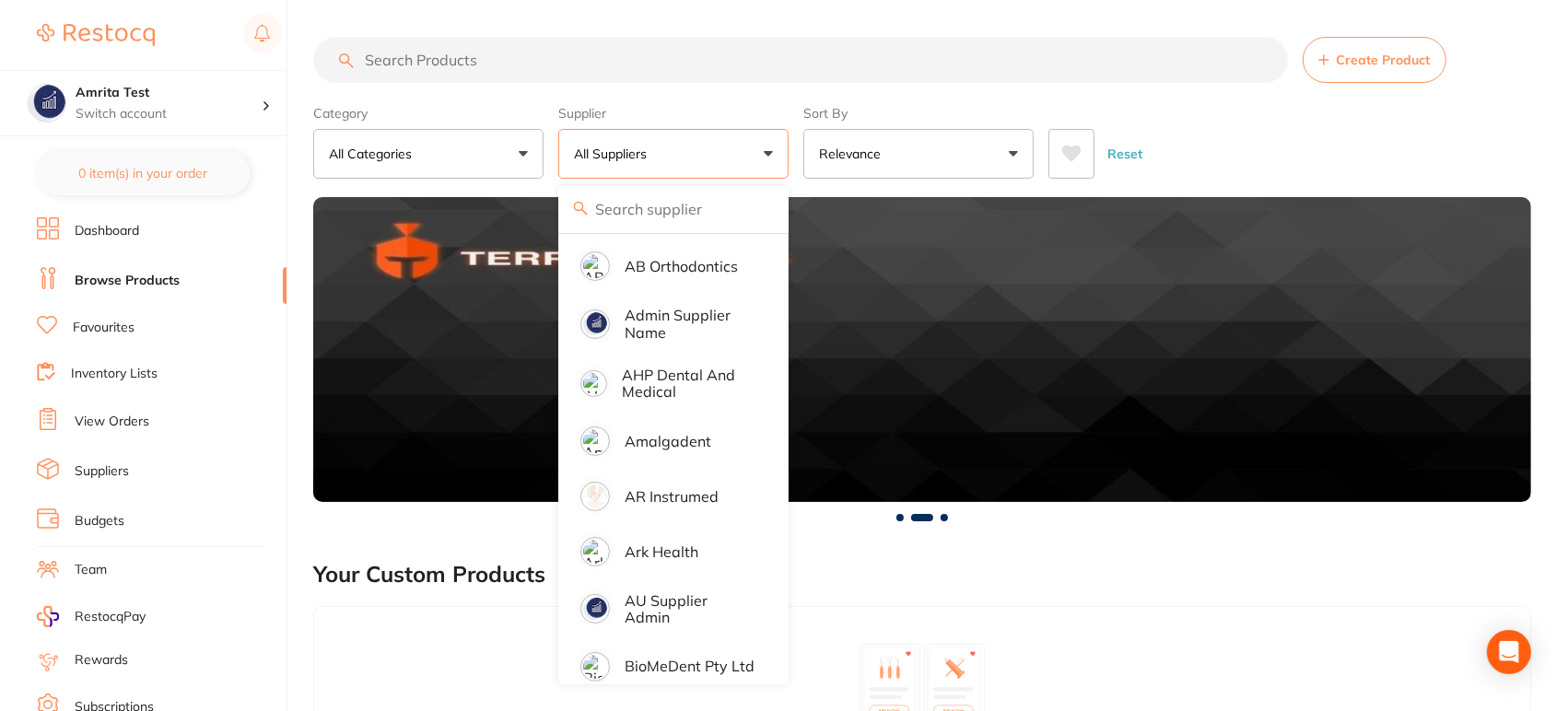 click on "Inventory Lists" at bounding box center [114, 374] 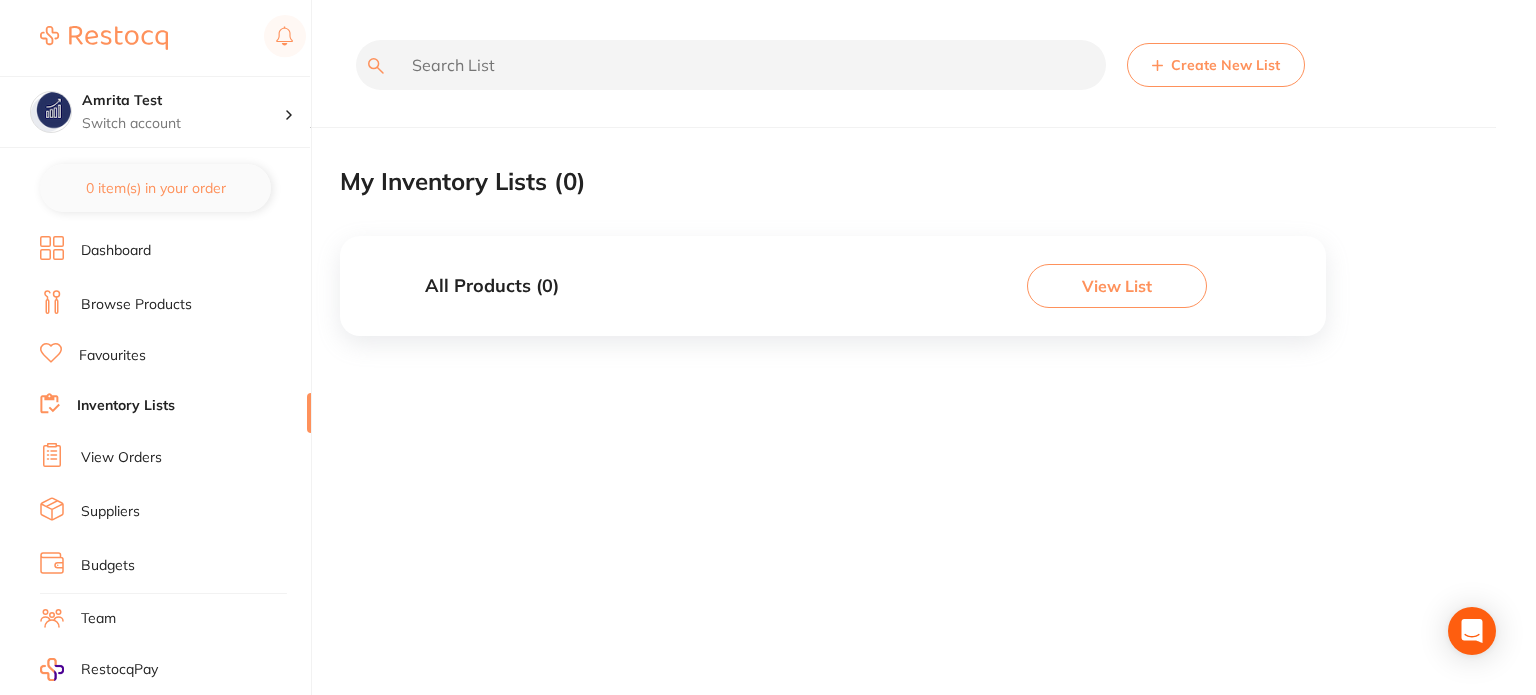 click on "Suppliers" at bounding box center (175, 512) 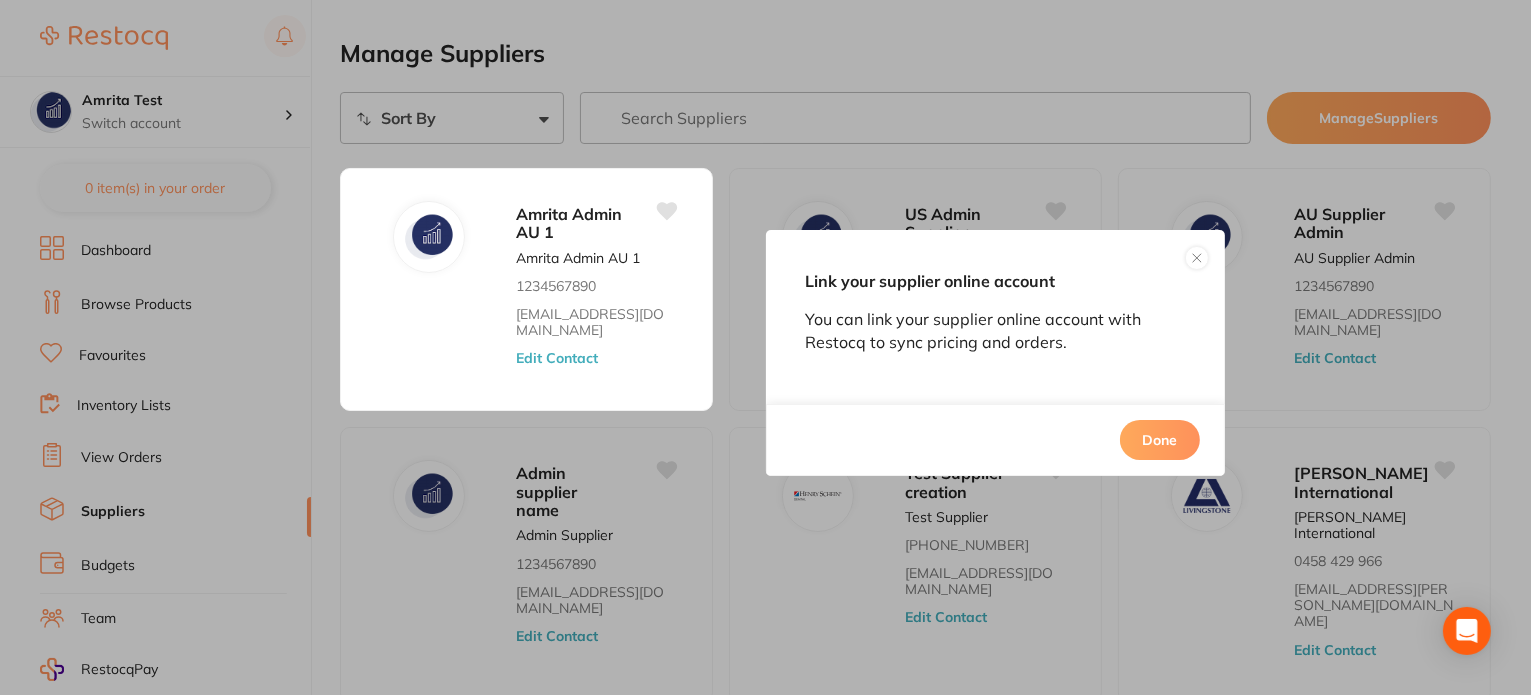 click on "Done" at bounding box center [1160, 440] 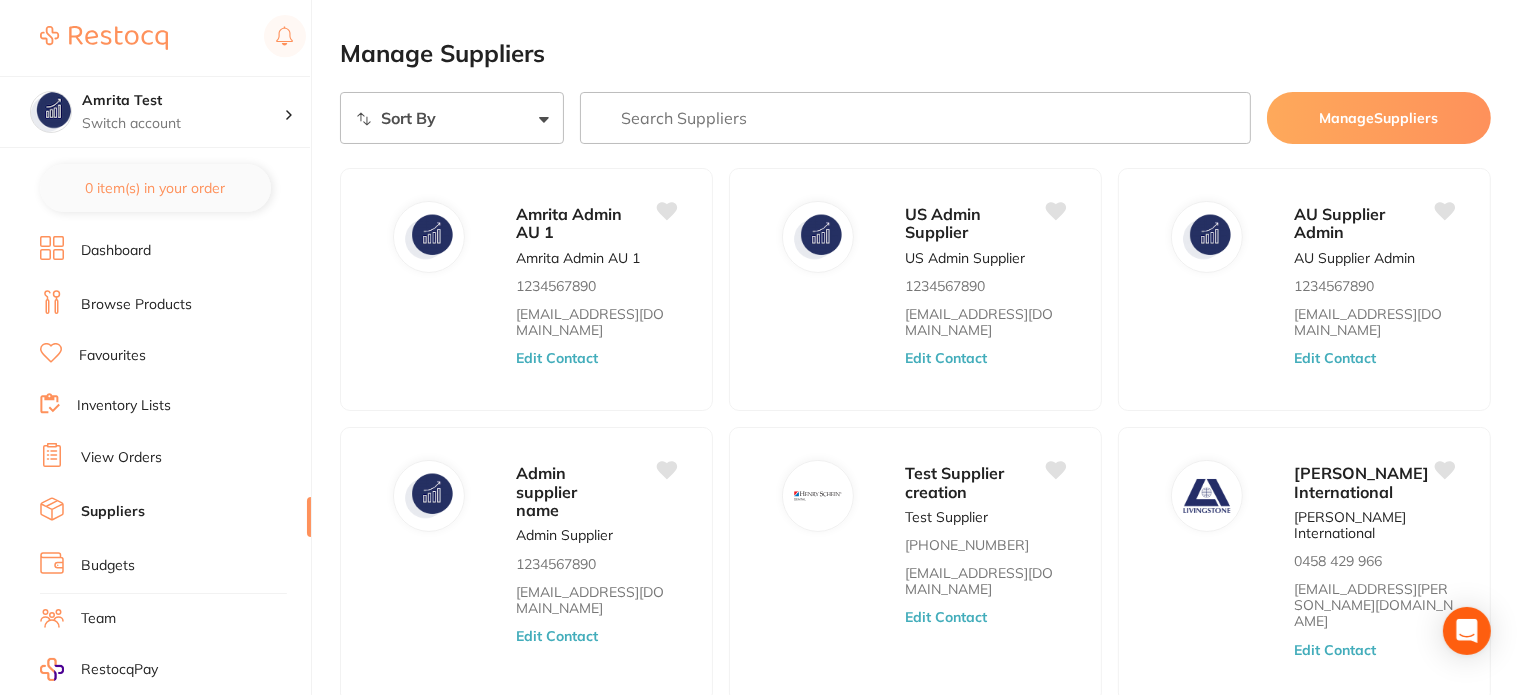 drag, startPoint x: 500, startPoint y: 128, endPoint x: 499, endPoint y: 139, distance: 11.045361 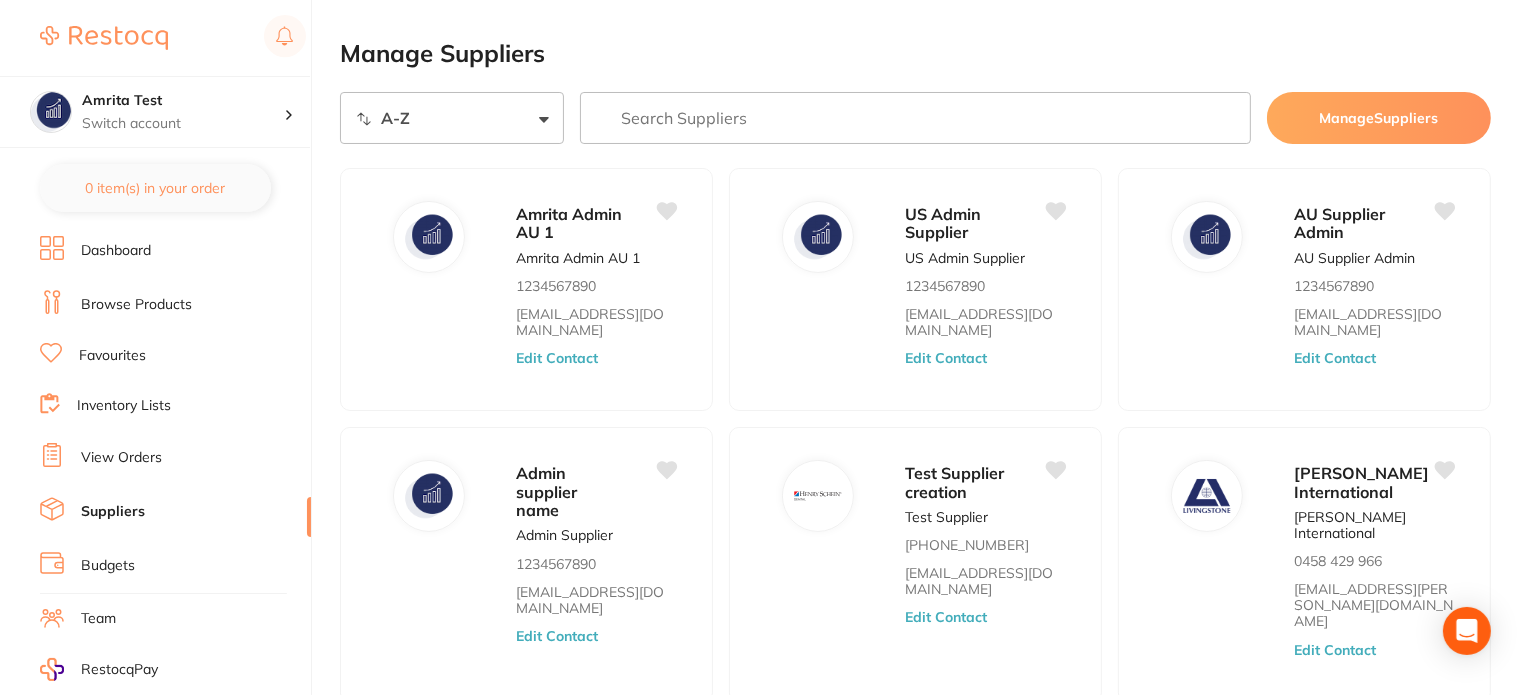 click on "Sort By A-Z Z-A" at bounding box center [452, 118] 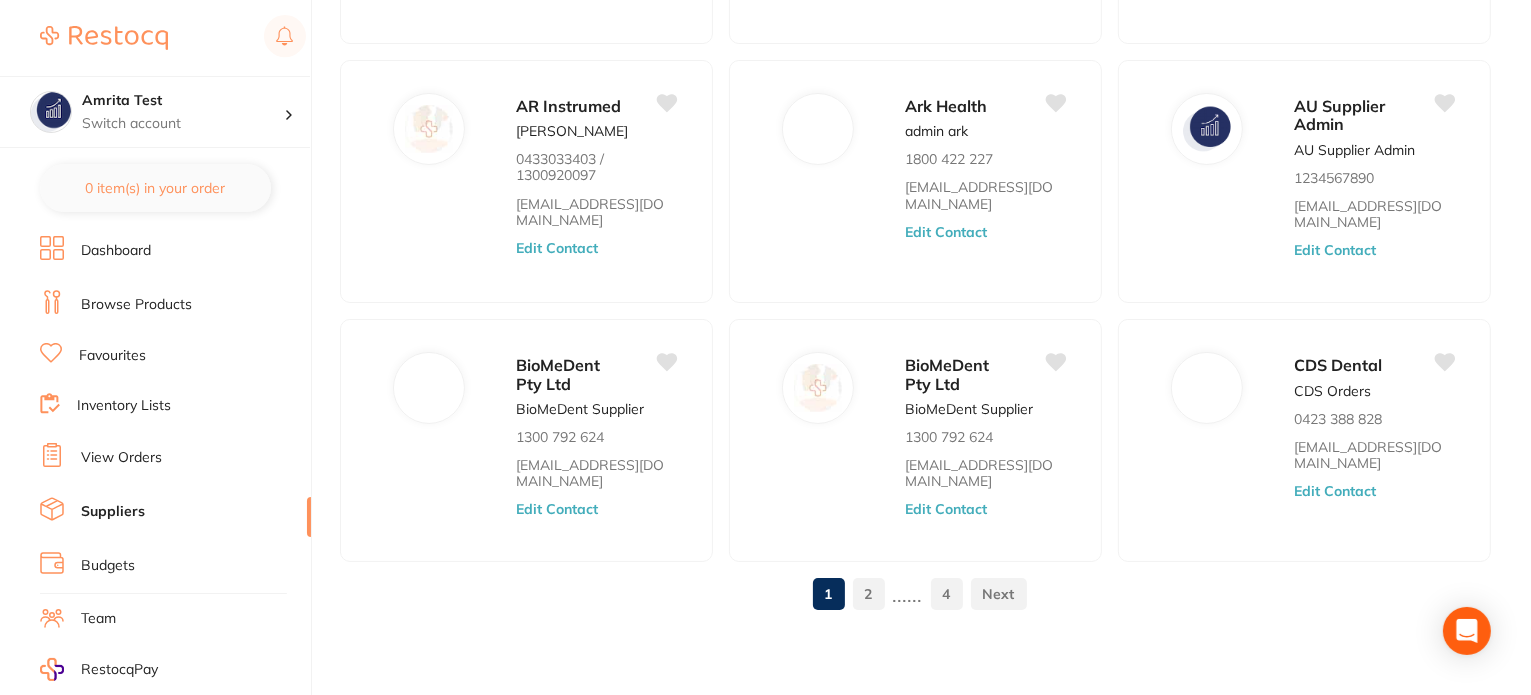 scroll, scrollTop: 646, scrollLeft: 0, axis: vertical 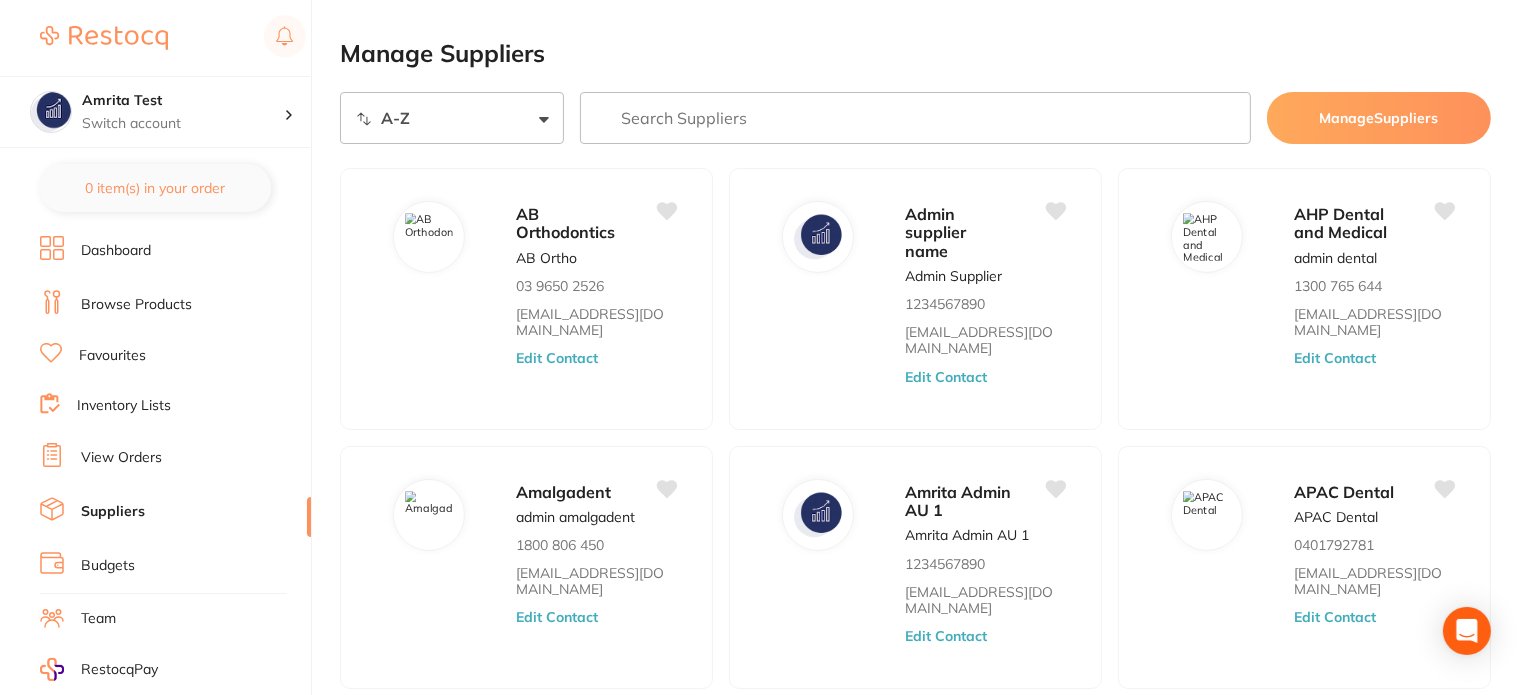click on "Browse Products" at bounding box center [136, 305] 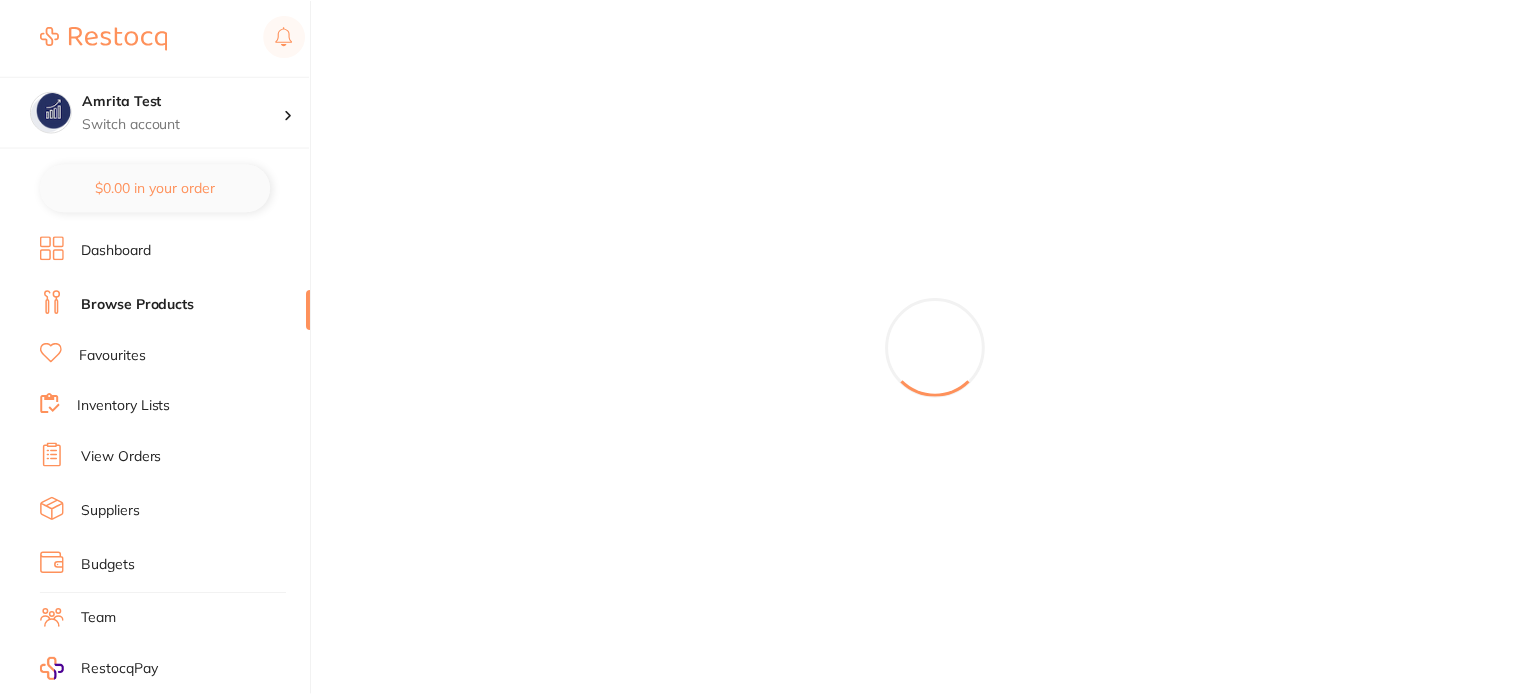 scroll, scrollTop: 0, scrollLeft: 0, axis: both 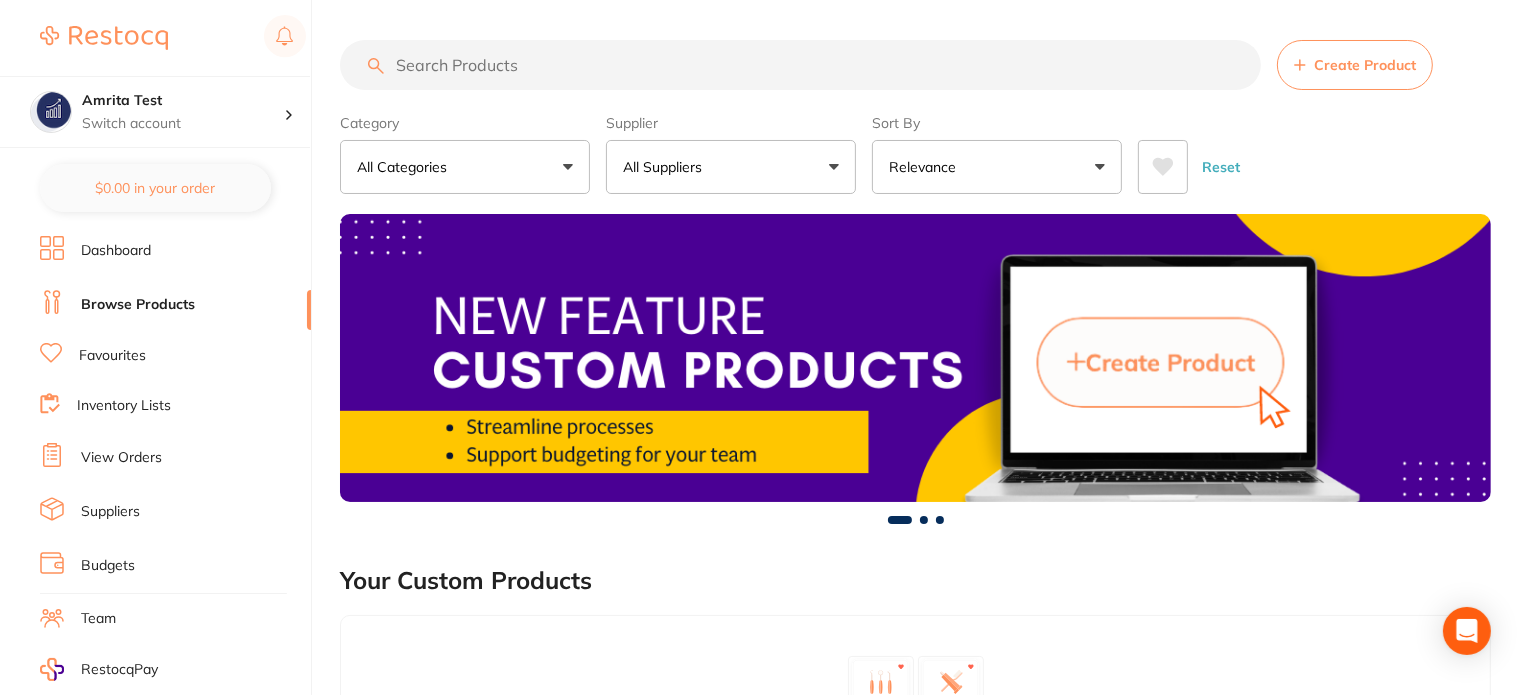 click on "All Suppliers" at bounding box center [731, 167] 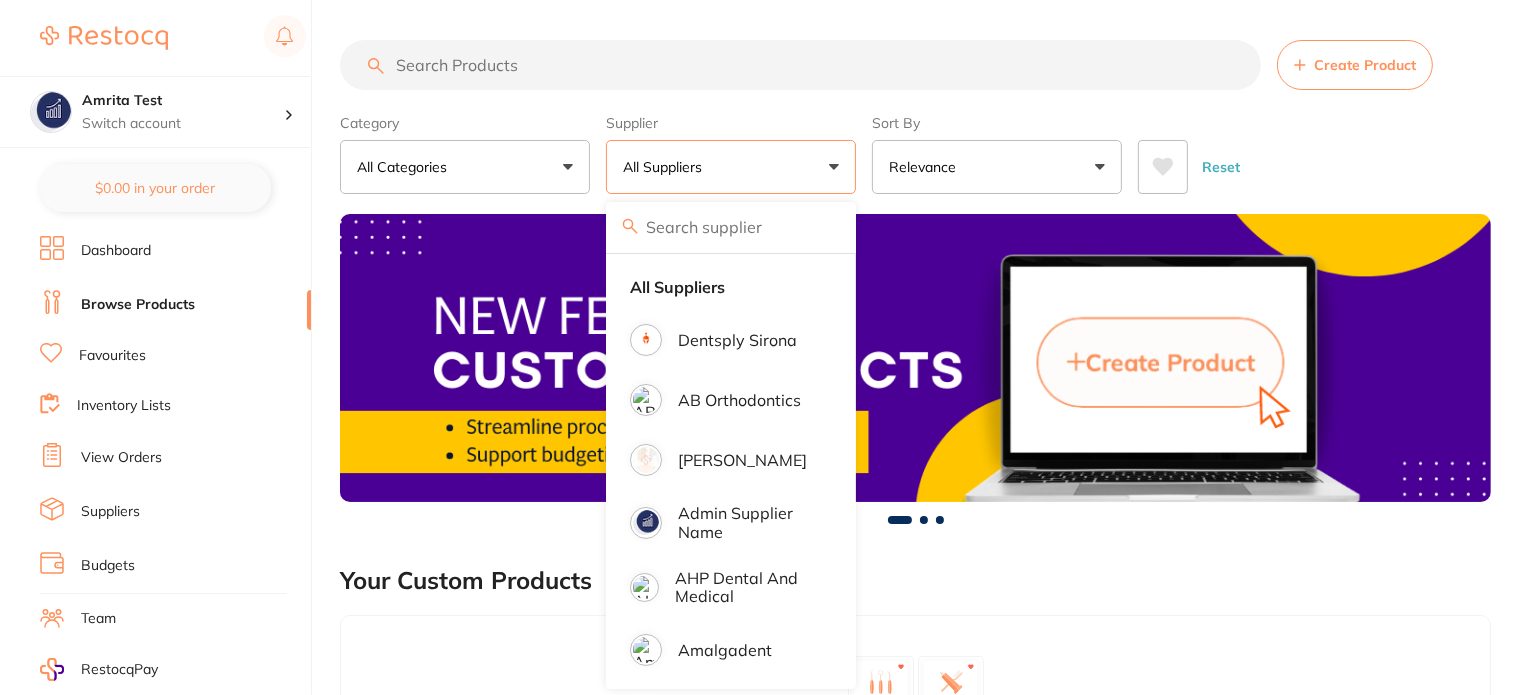 scroll, scrollTop: 0, scrollLeft: 0, axis: both 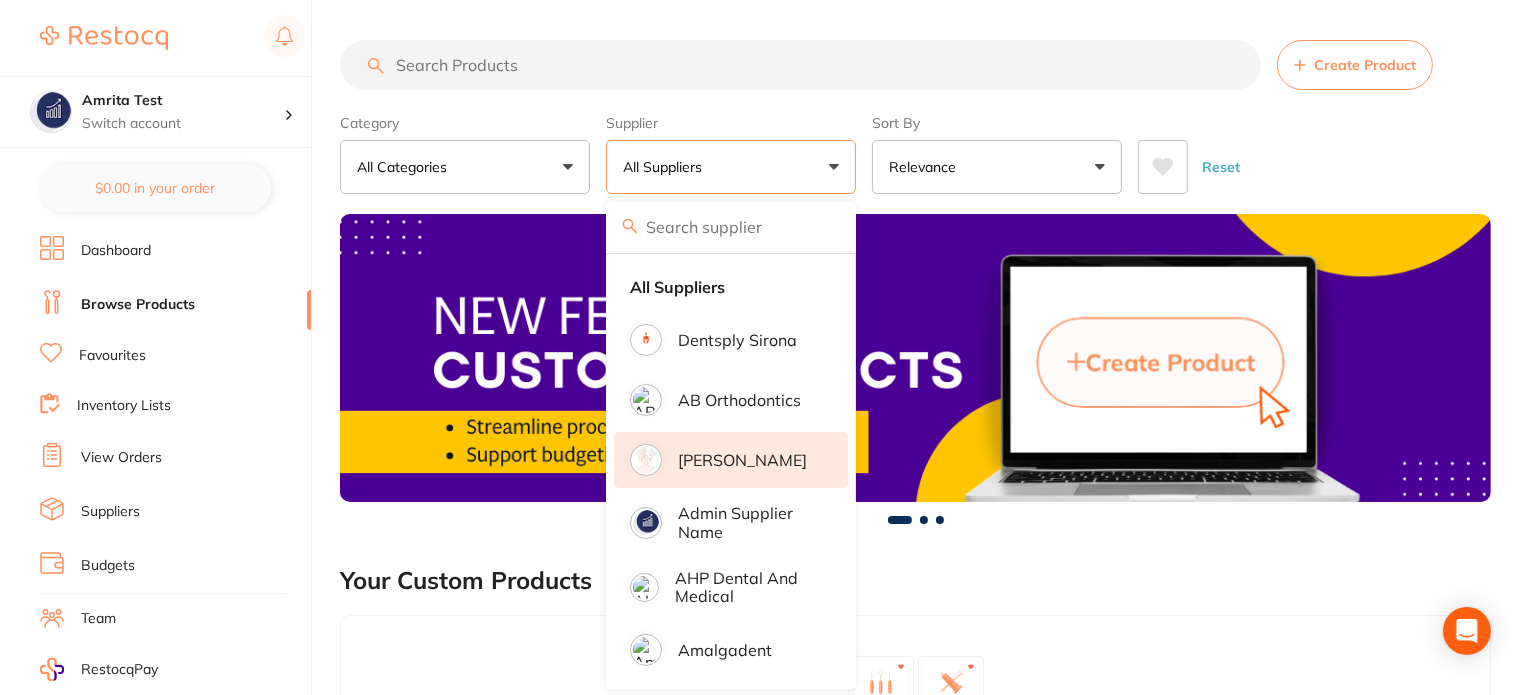 click on "[PERSON_NAME]" at bounding box center [742, 460] 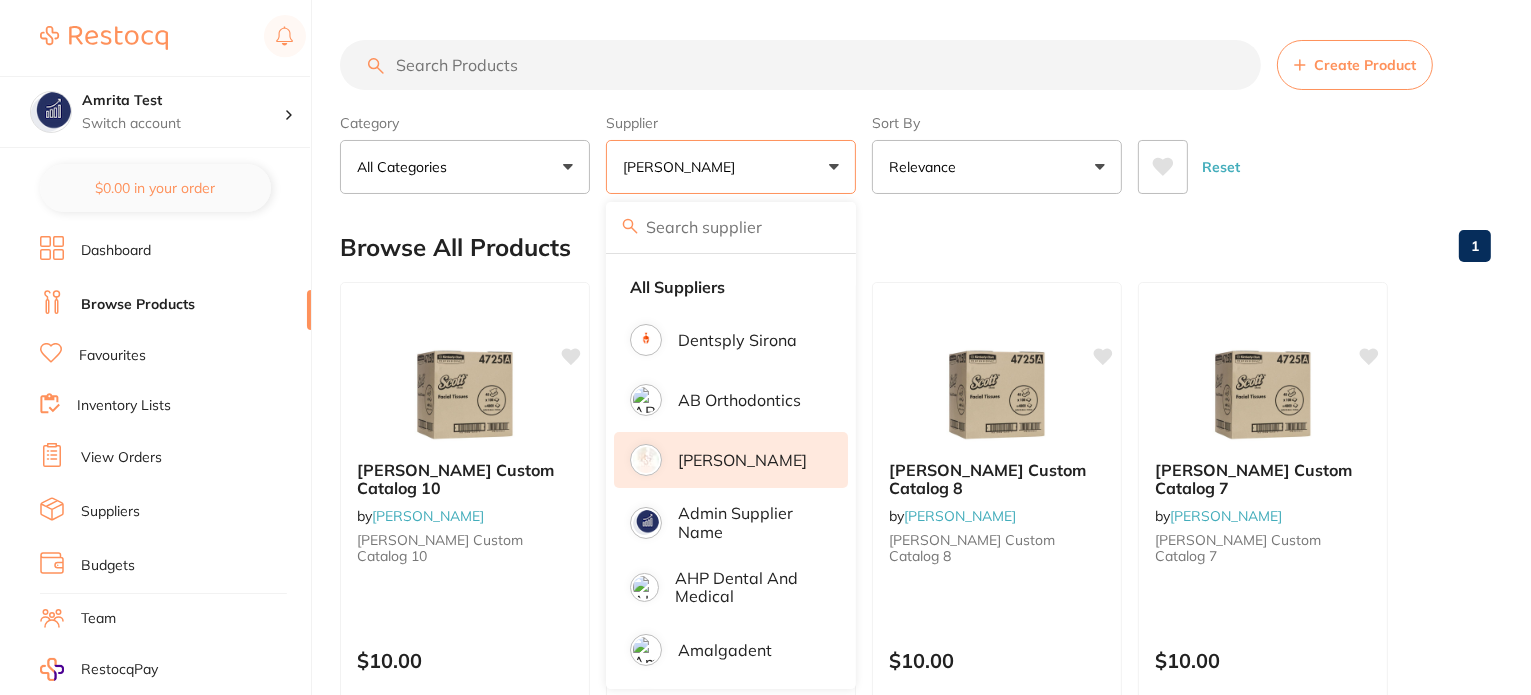 click on "Category All Categories All Categories No categories found Clear Category   false    All Categories Category All Categories No categories found Supplier Adam Dental All Suppliers Dentsply Sirona AB Orthodontics Adam Dental Admin supplier name AHP Dental and Medical Amalgadent AR Instrumed Ark Health AU Supplier Admin BioMeDent Pty Ltd CDS Dental Critical Dental Dental Practice Supplies Dental Zone Erkodent Erskine Dental frontend Geistlich Healthware Australia HIT Dental & Medical Supplies Independent Dental Ivoclar Vivadent Kulzer Dental Leepac Medical and Dental Livingstone International Main Orthodontics Matrixdental Mayfair Dental Supplies MDS Dental Numedical Orien dental Origin Dental Ozdent Quovo Dental Raypurt Dental RiDental Ridley dental Sanoop Supplier Southern Dental Pty Ltd Straumann TerrificMinds TM Supplier VP Dental & Medical Supplies Clear Supplier   true    Adam Dental Supplier Dentsply Sirona AB Orthodontics Adam Dental Admin supplier name AHP Dental and Medical Amalgadent AR Instrumed" at bounding box center [915, 150] 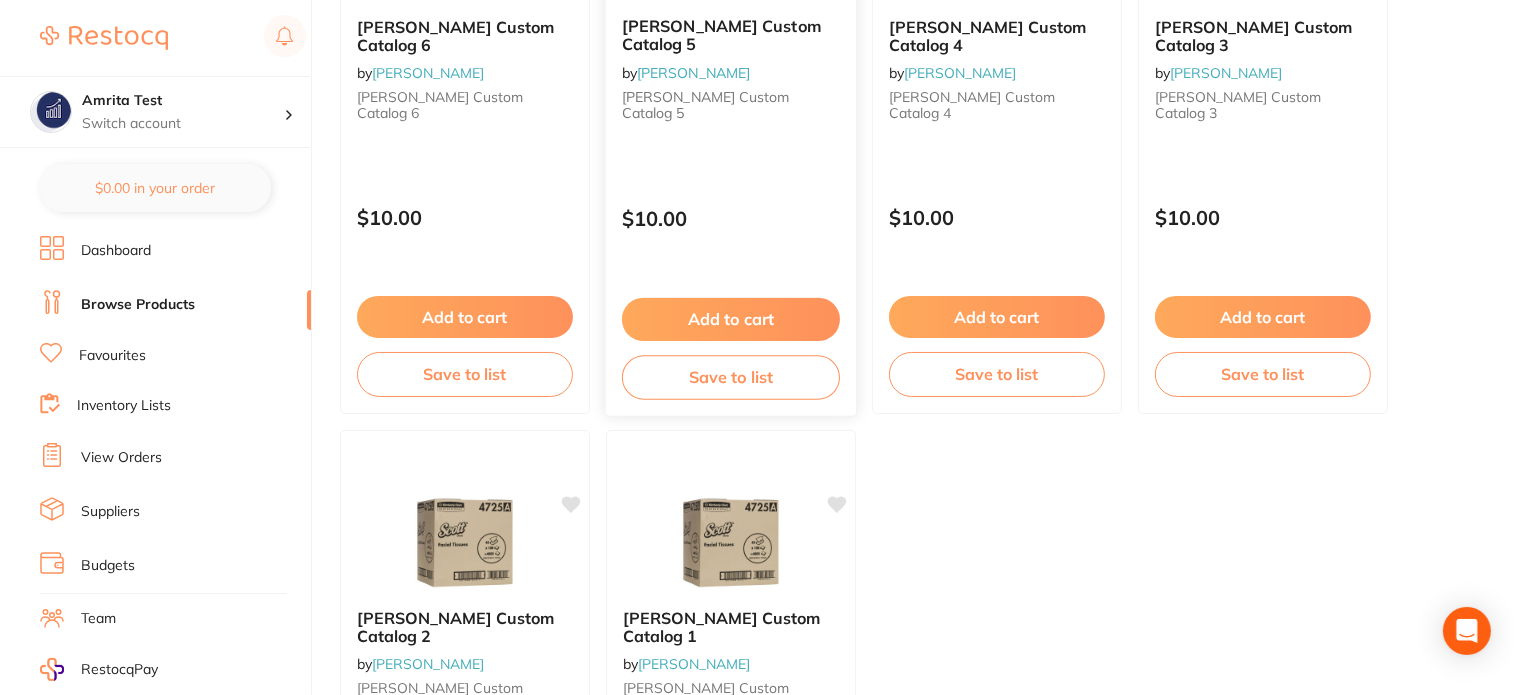 scroll, scrollTop: 1000, scrollLeft: 0, axis: vertical 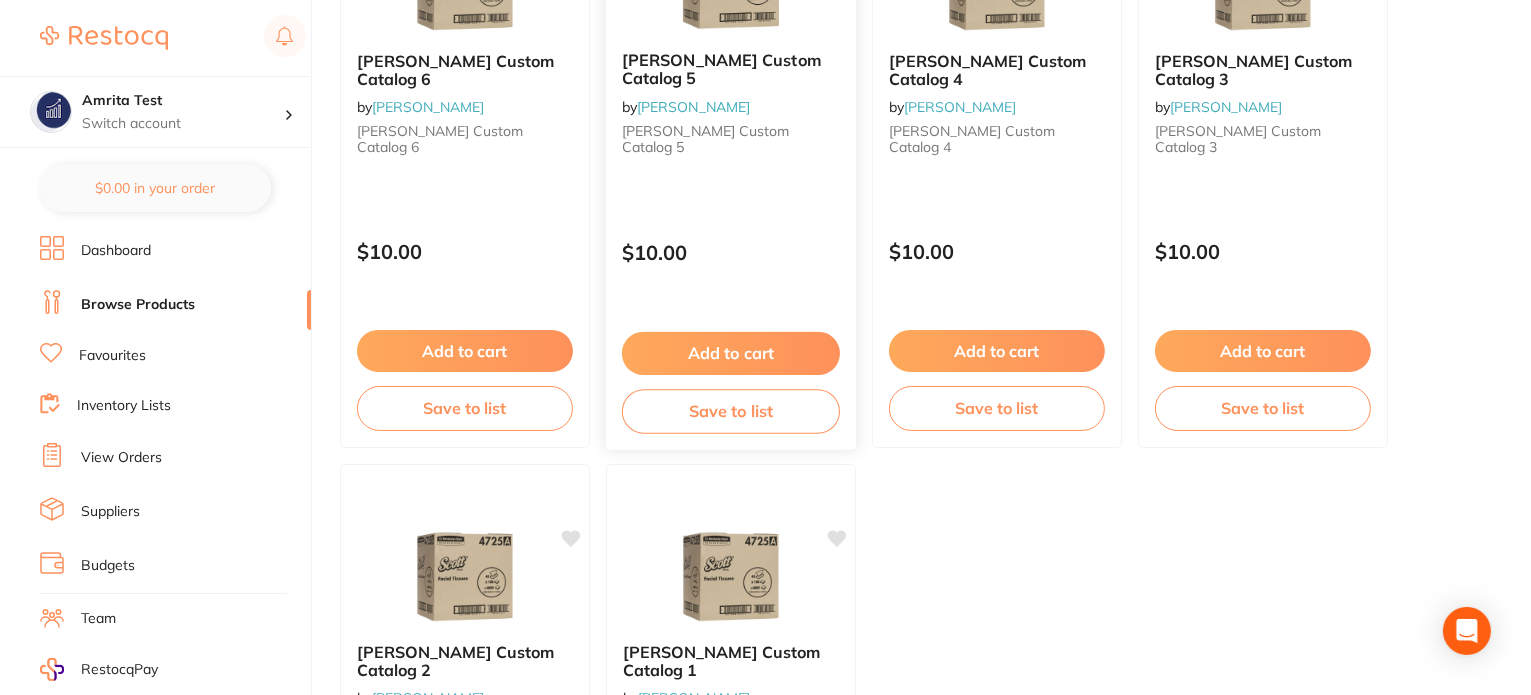 click on "Add to cart" at bounding box center [731, 353] 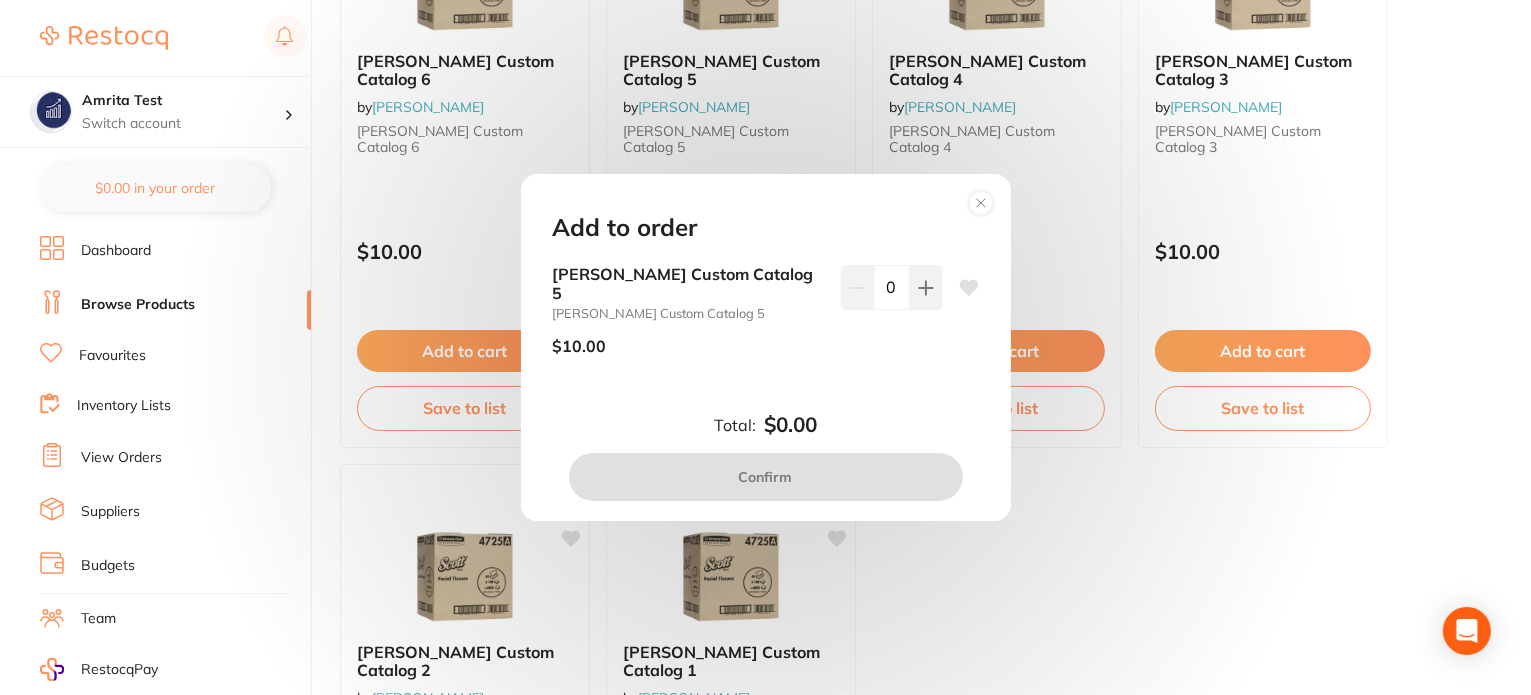 click on "Add to order Adam Custom Catalog 5 Adam Custom Catalog 5 $10.00     0         Total:    $0.00 Confirm" at bounding box center (765, 347) 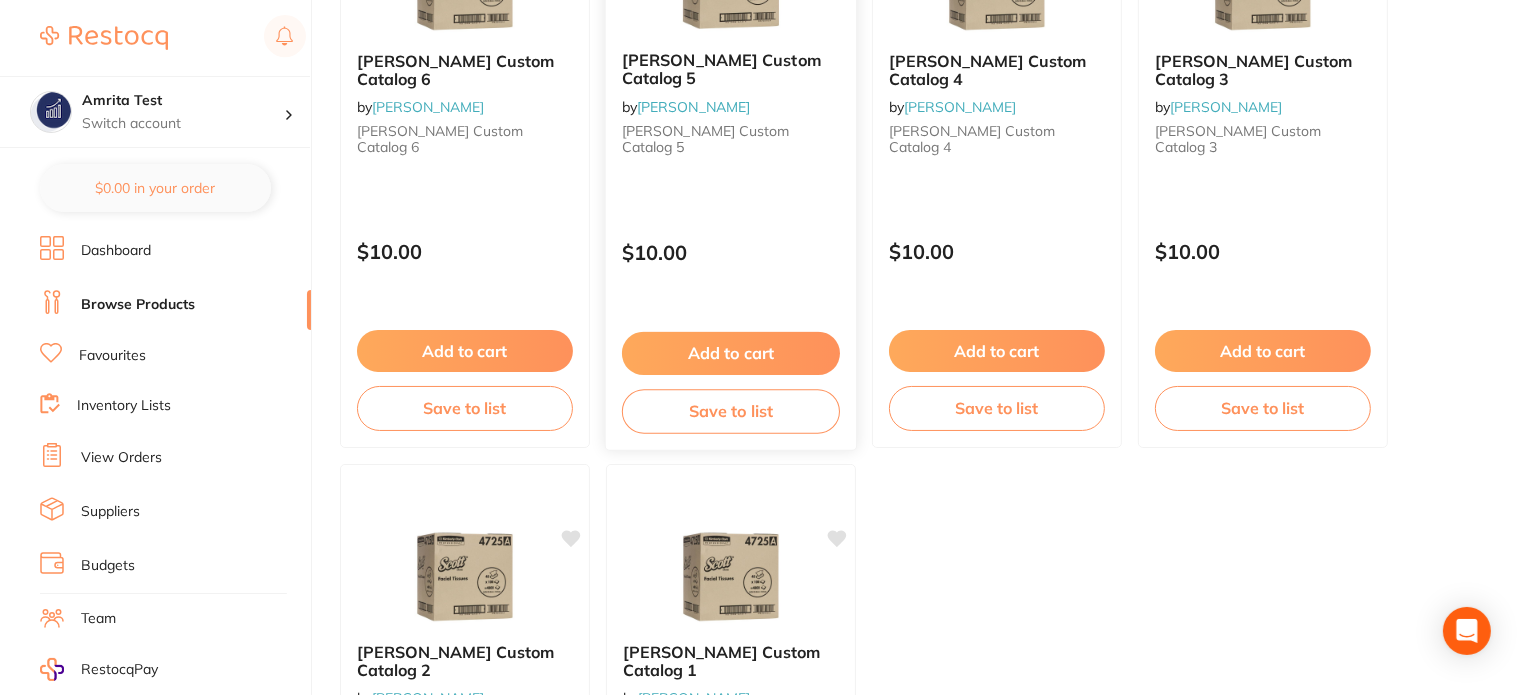 click on "Add to cart" at bounding box center [731, 353] 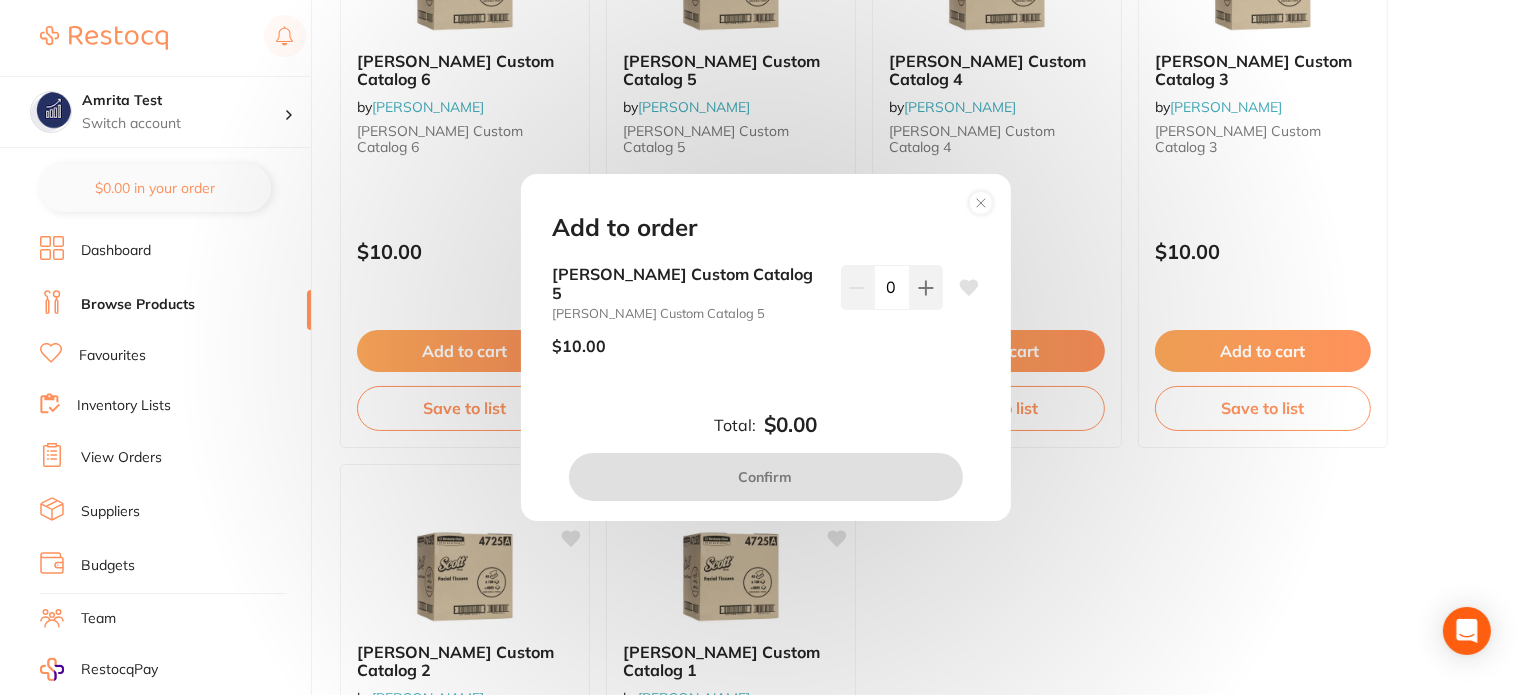 click on "Add to order Adam Custom Catalog 5 Adam Custom Catalog 5 $10.00     0         Total:    $0.00 Confirm" at bounding box center (765, 347) 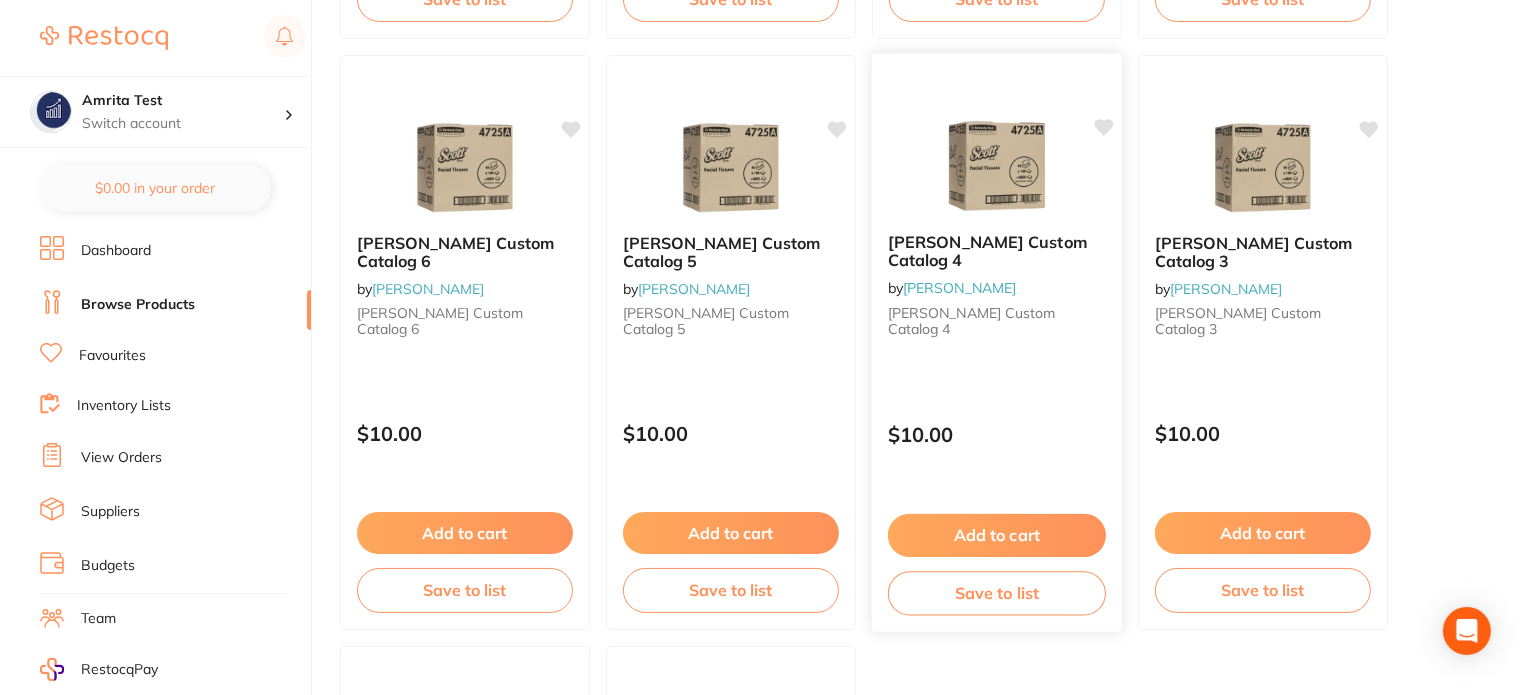 scroll, scrollTop: 800, scrollLeft: 0, axis: vertical 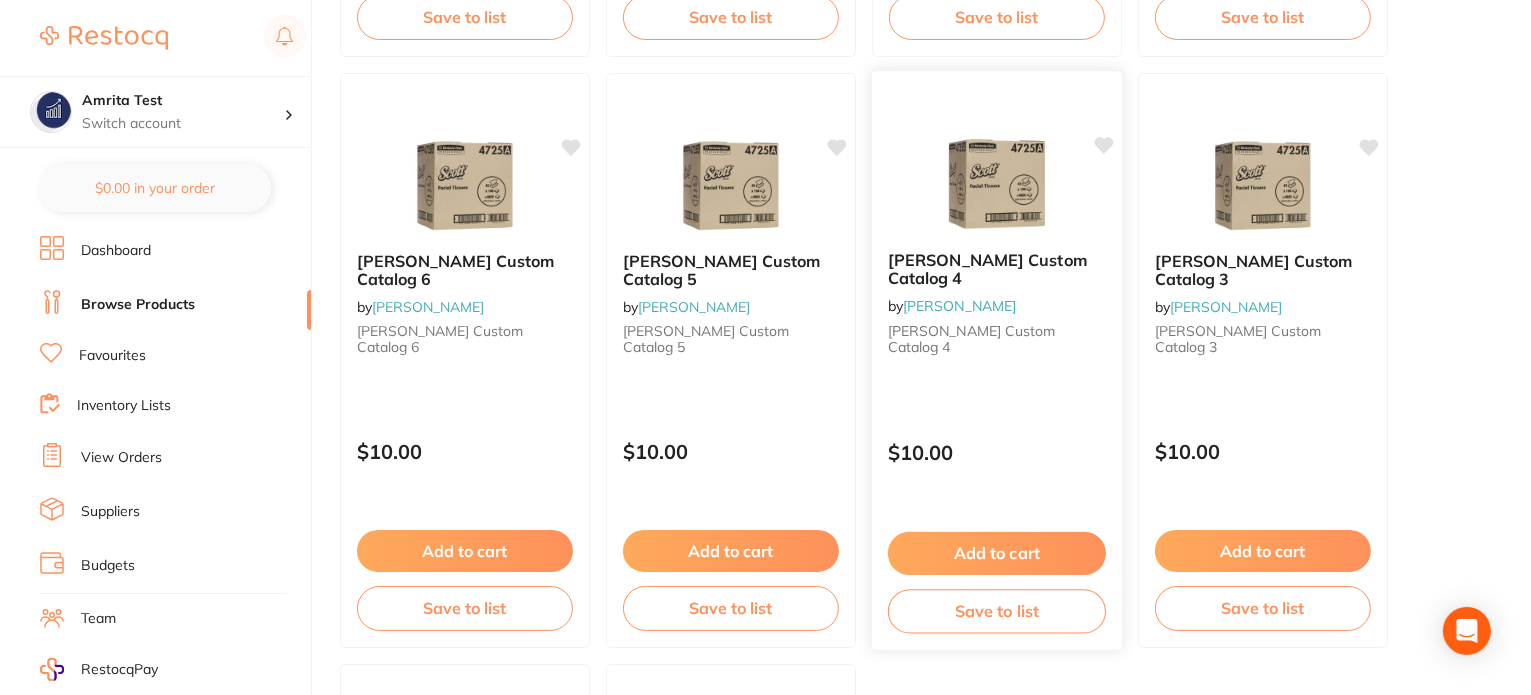 click on "Add to cart" at bounding box center [997, 553] 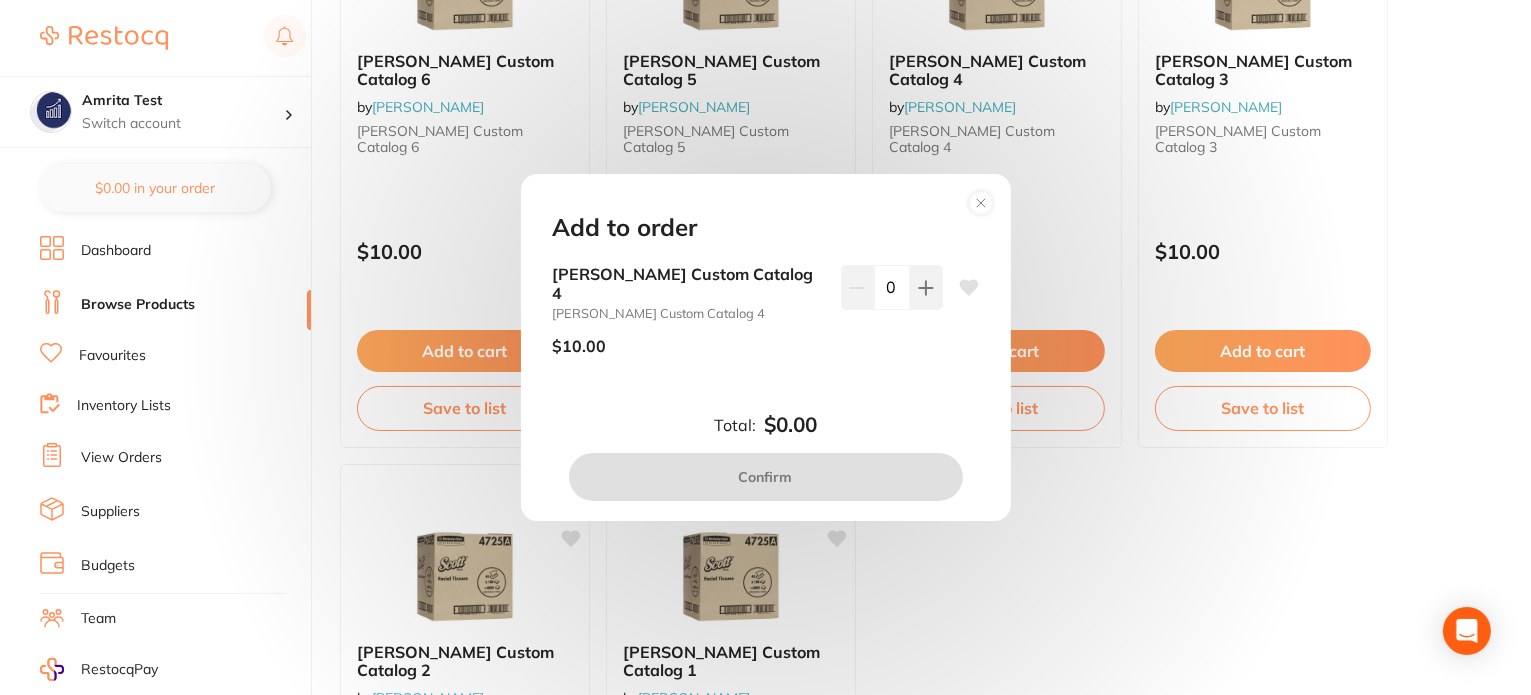 scroll, scrollTop: 1100, scrollLeft: 0, axis: vertical 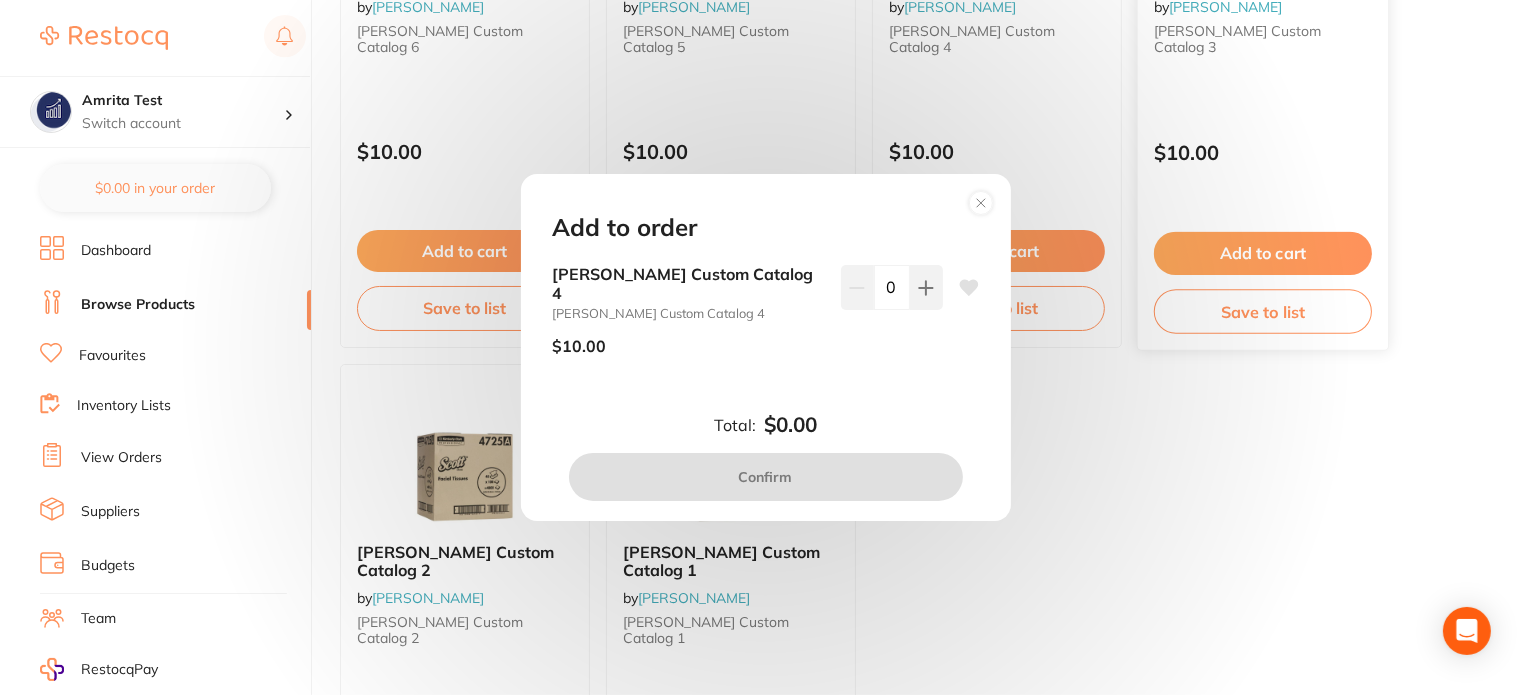click on "Add to order Adam Custom Catalog 4 Adam Custom Catalog 4 $10.00     0         Total:    $0.00 Confirm" at bounding box center [765, 347] 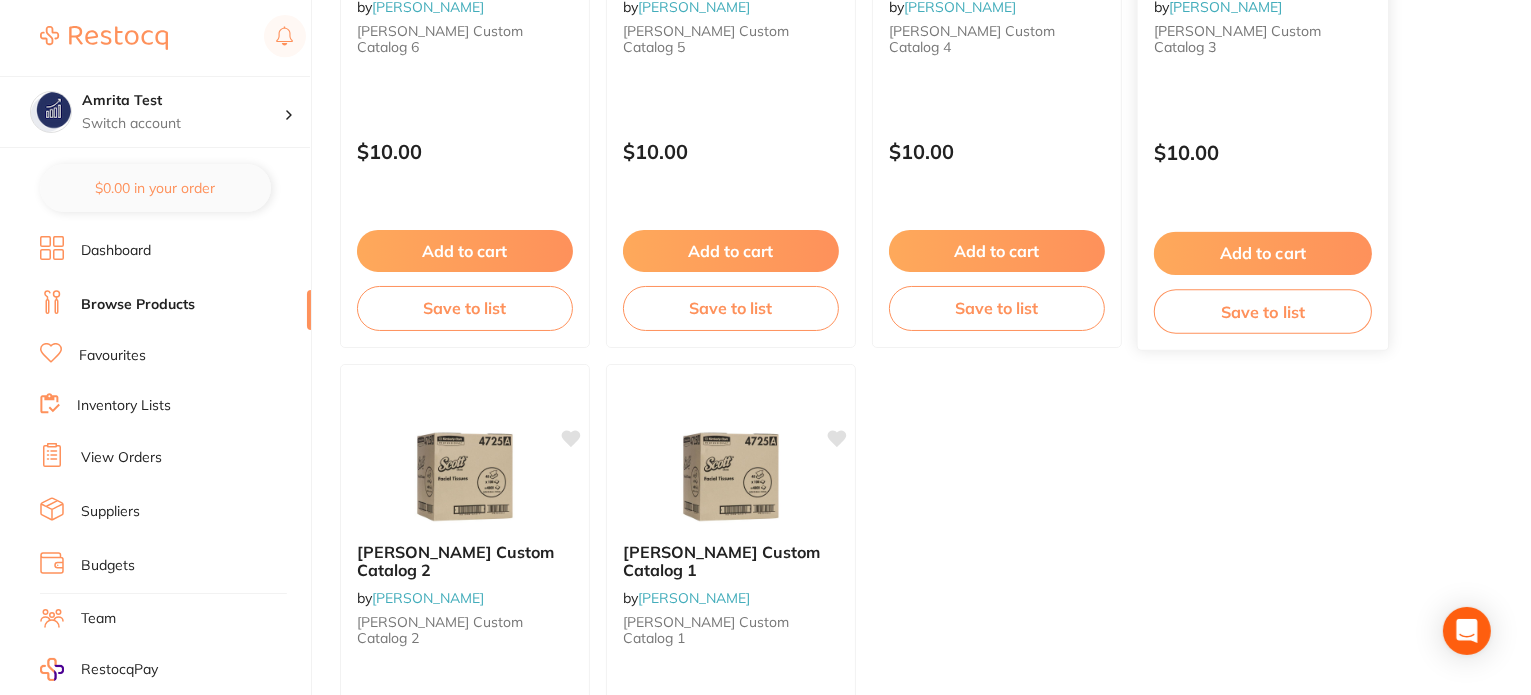 click on "Add to cart" at bounding box center [1263, 253] 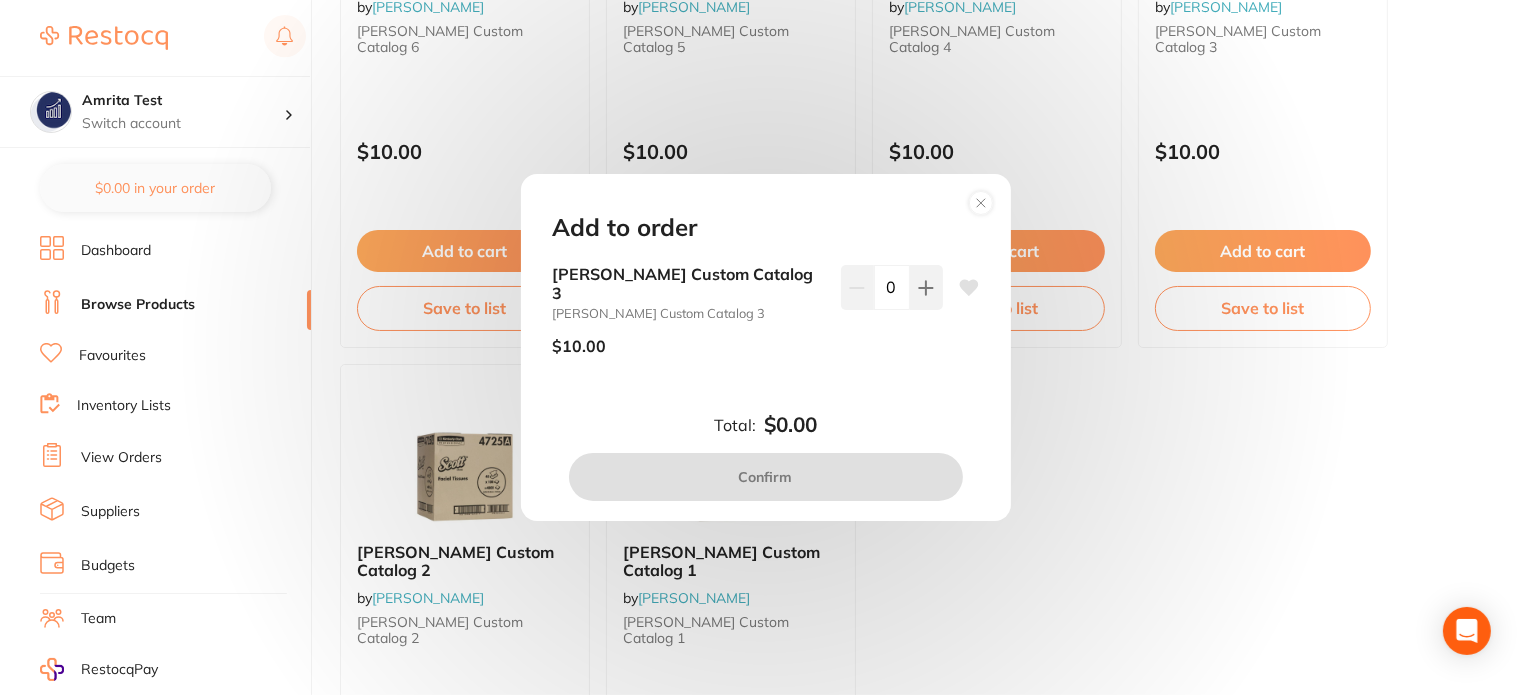 click on "Add to order Adam Custom Catalog 3 Adam Custom Catalog 3 $10.00     0         Total:    $0.00 Confirm" at bounding box center [765, 347] 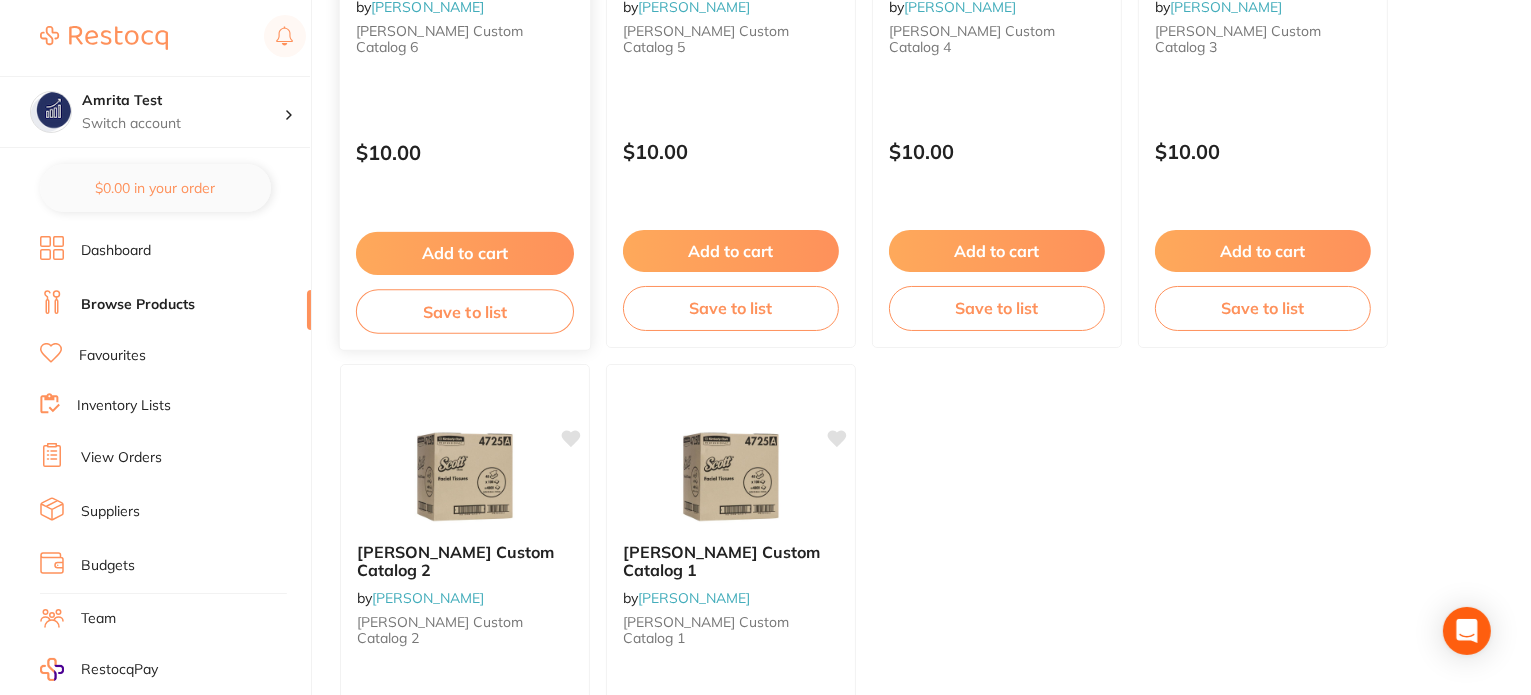 click on "Add to cart" at bounding box center (465, 253) 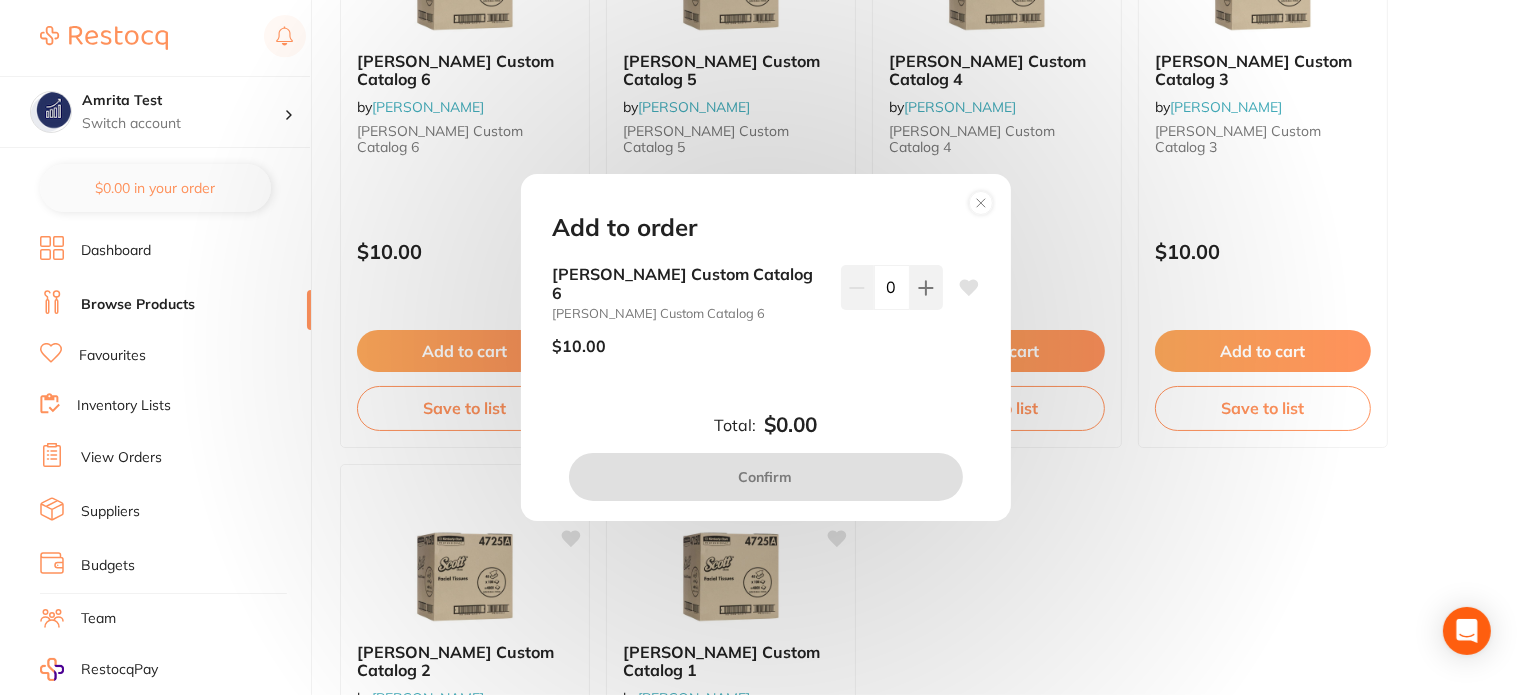 scroll, scrollTop: 900, scrollLeft: 0, axis: vertical 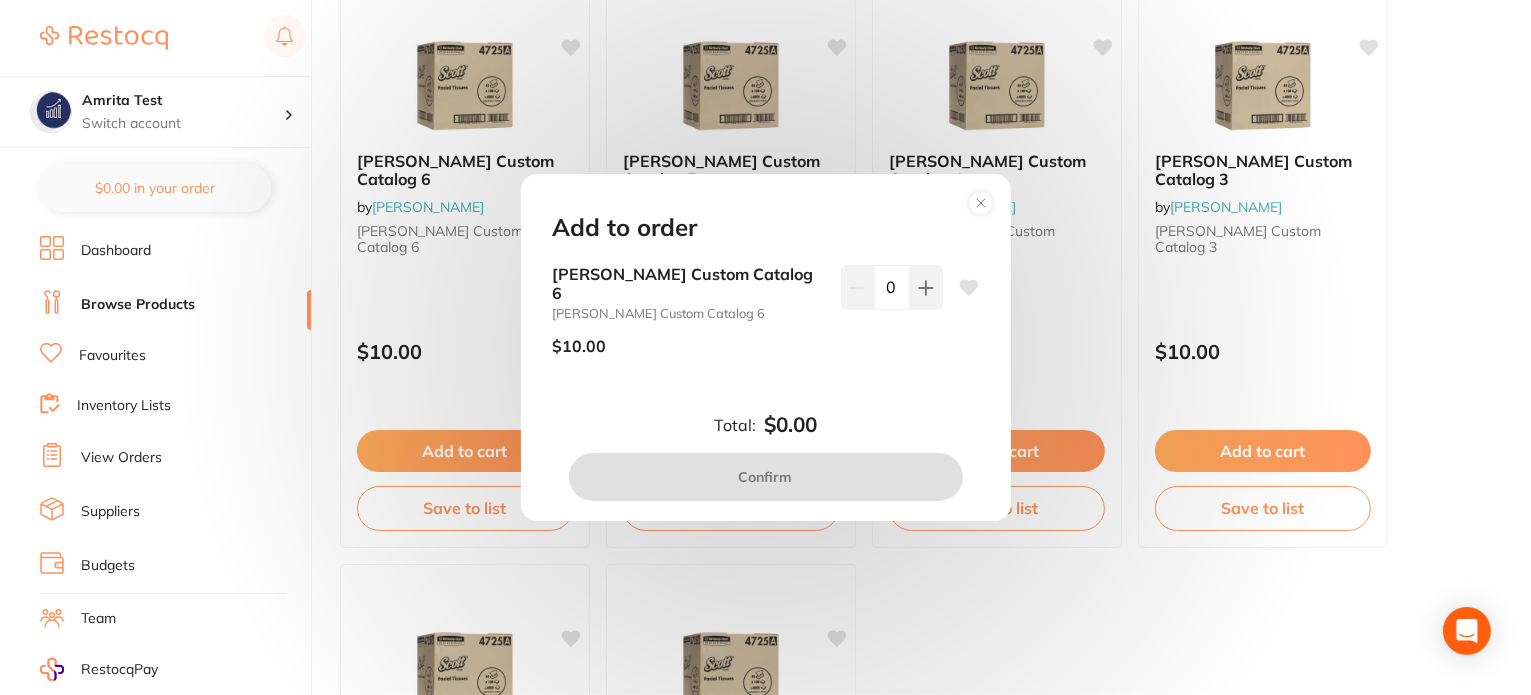 click on "Add to order Adam Custom Catalog 6 Adam Custom Catalog 6 $10.00     0         Total:    $0.00 Confirm" at bounding box center (765, 347) 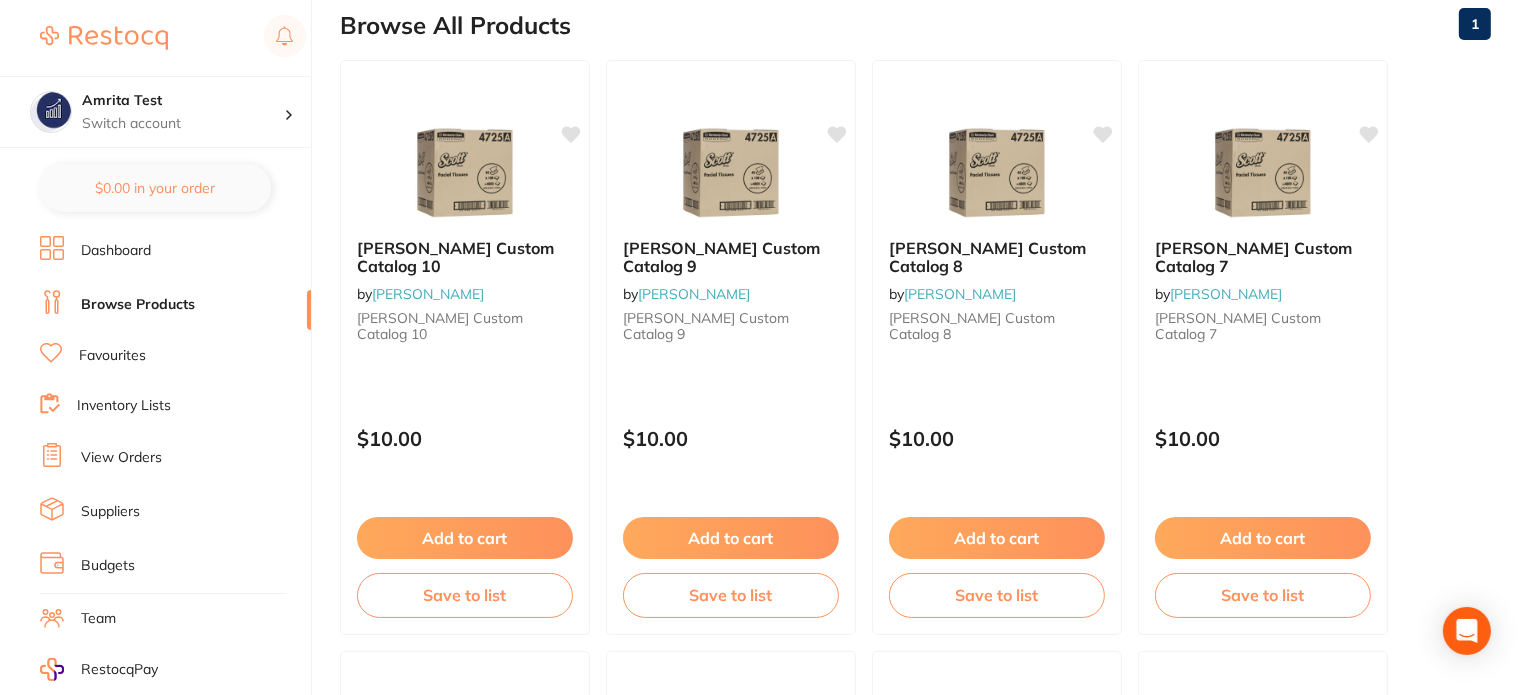 scroll, scrollTop: 100, scrollLeft: 0, axis: vertical 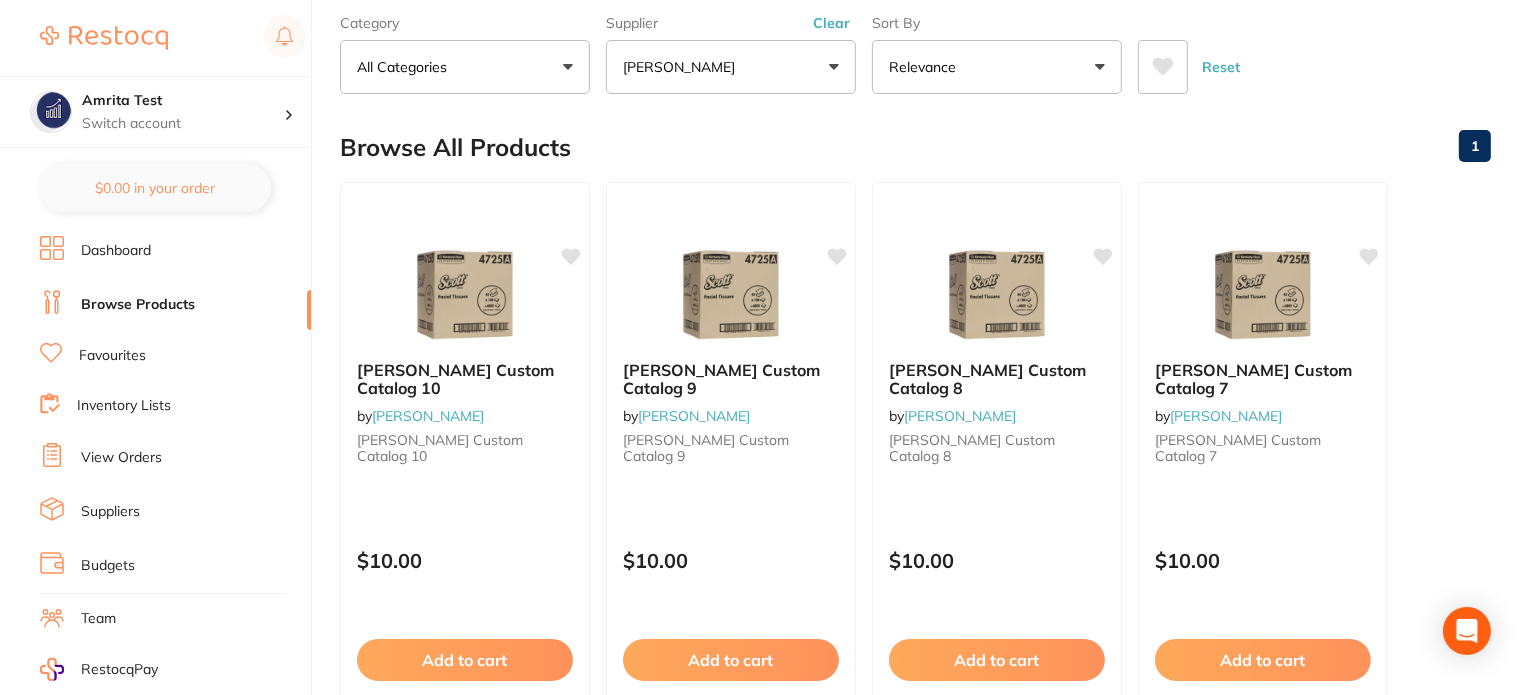 click on "[PERSON_NAME]" at bounding box center [683, 67] 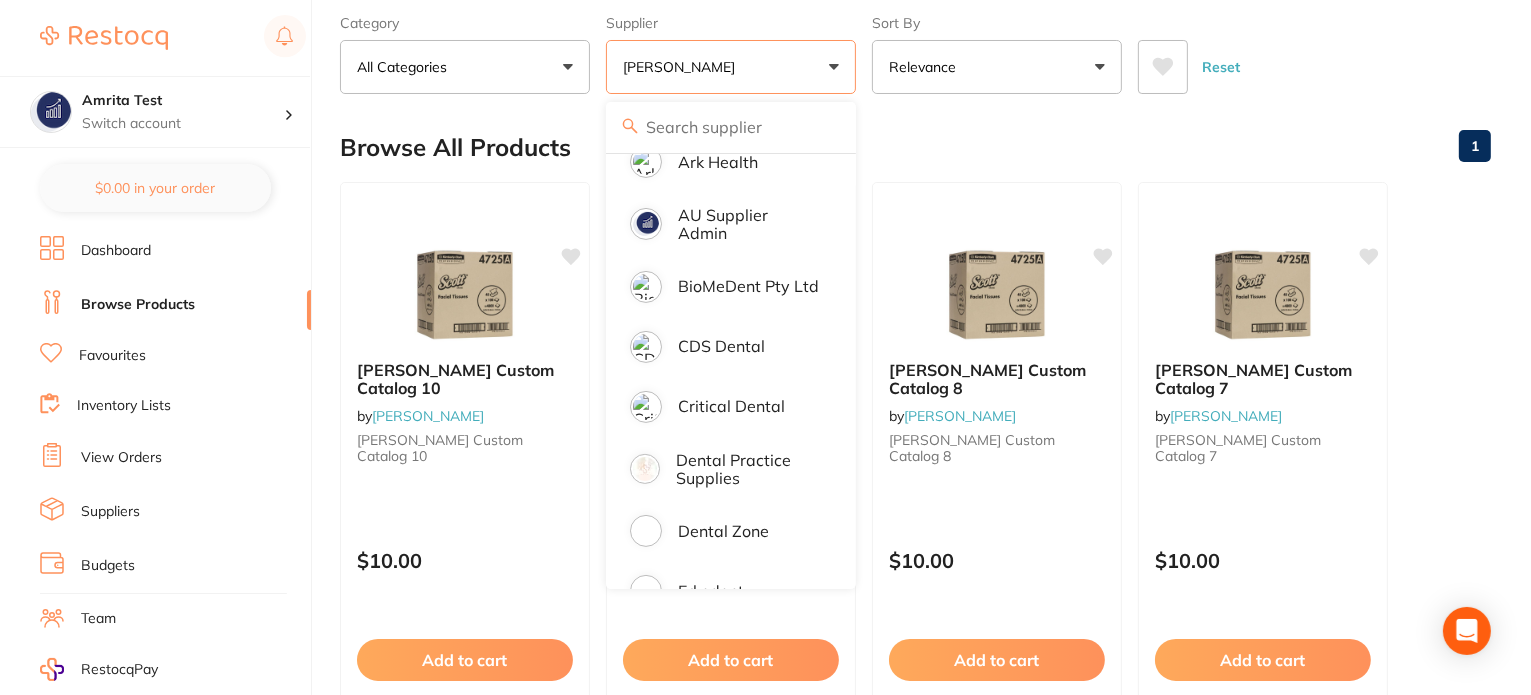 scroll, scrollTop: 500, scrollLeft: 0, axis: vertical 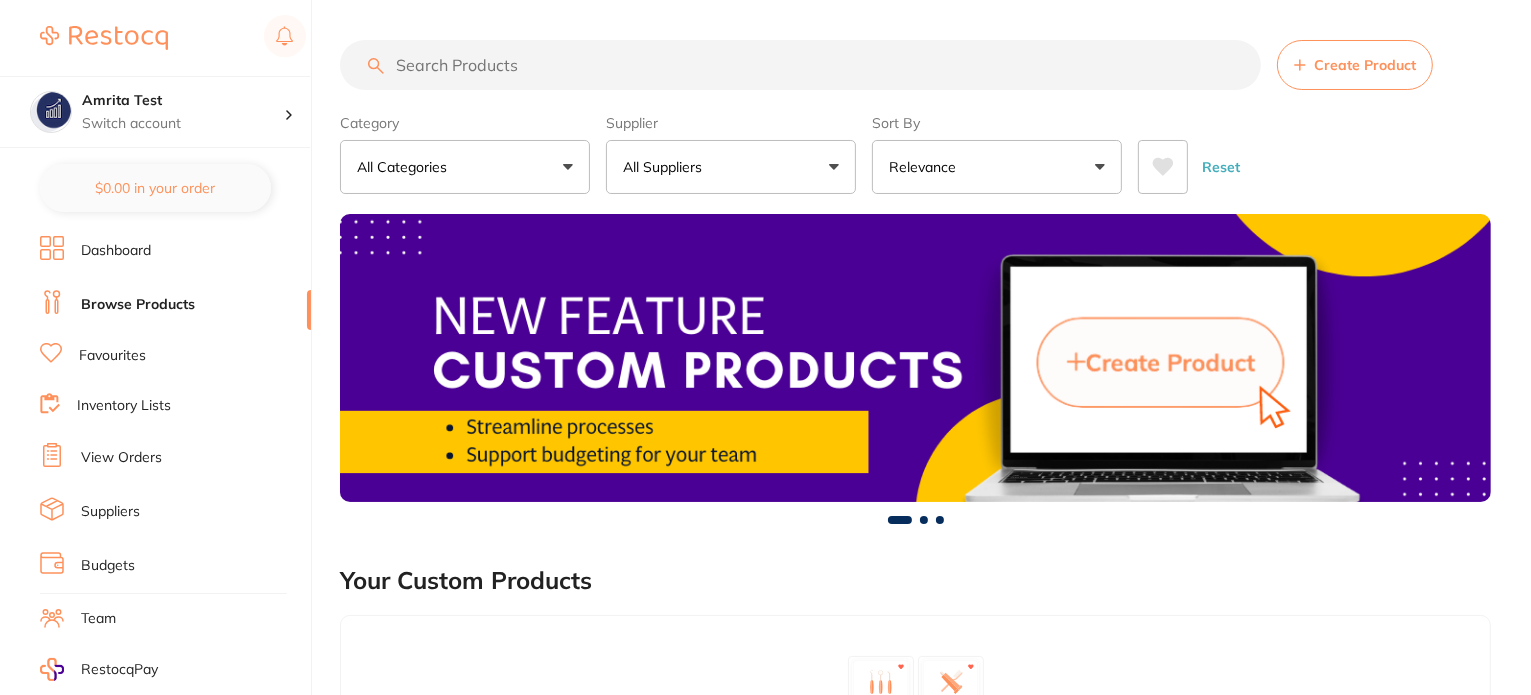 click on "All Suppliers" at bounding box center [731, 167] 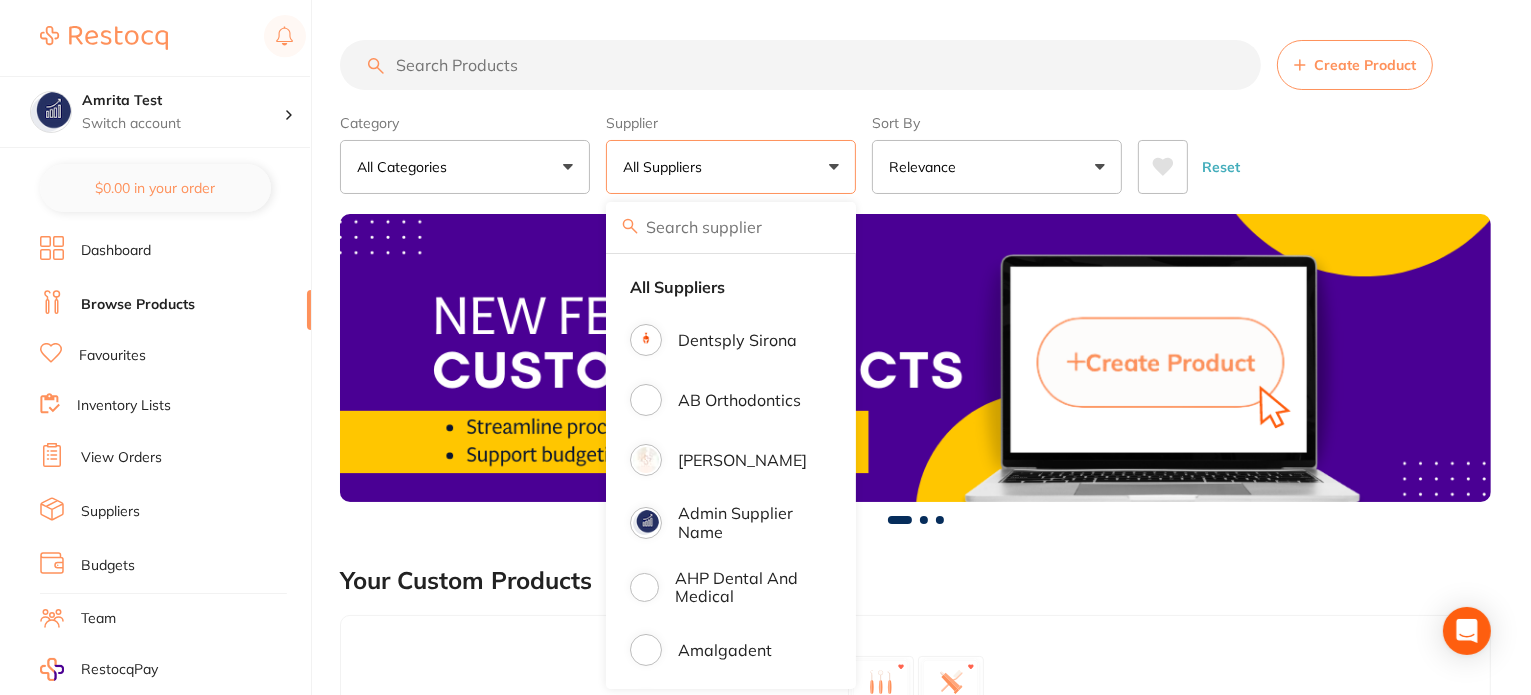 scroll, scrollTop: 700, scrollLeft: 0, axis: vertical 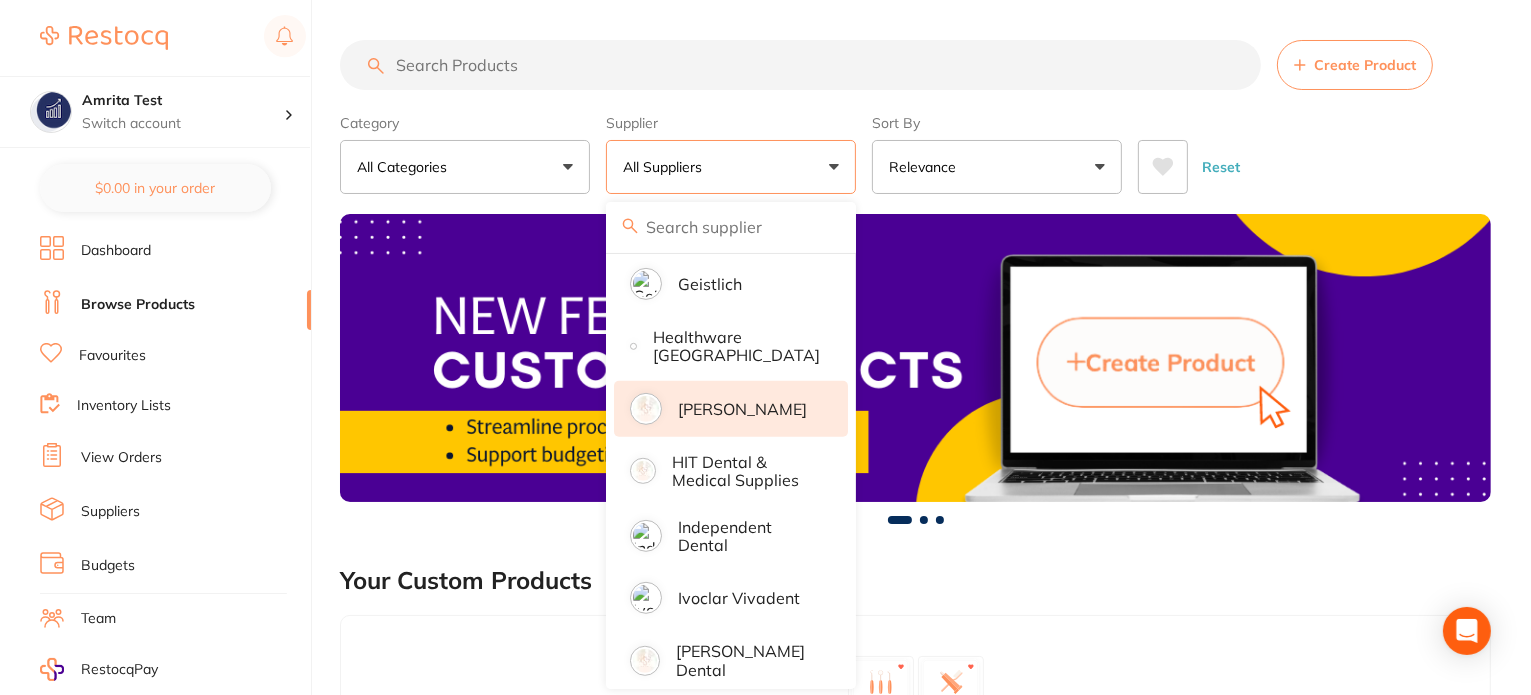 click on "[PERSON_NAME]" at bounding box center (742, 409) 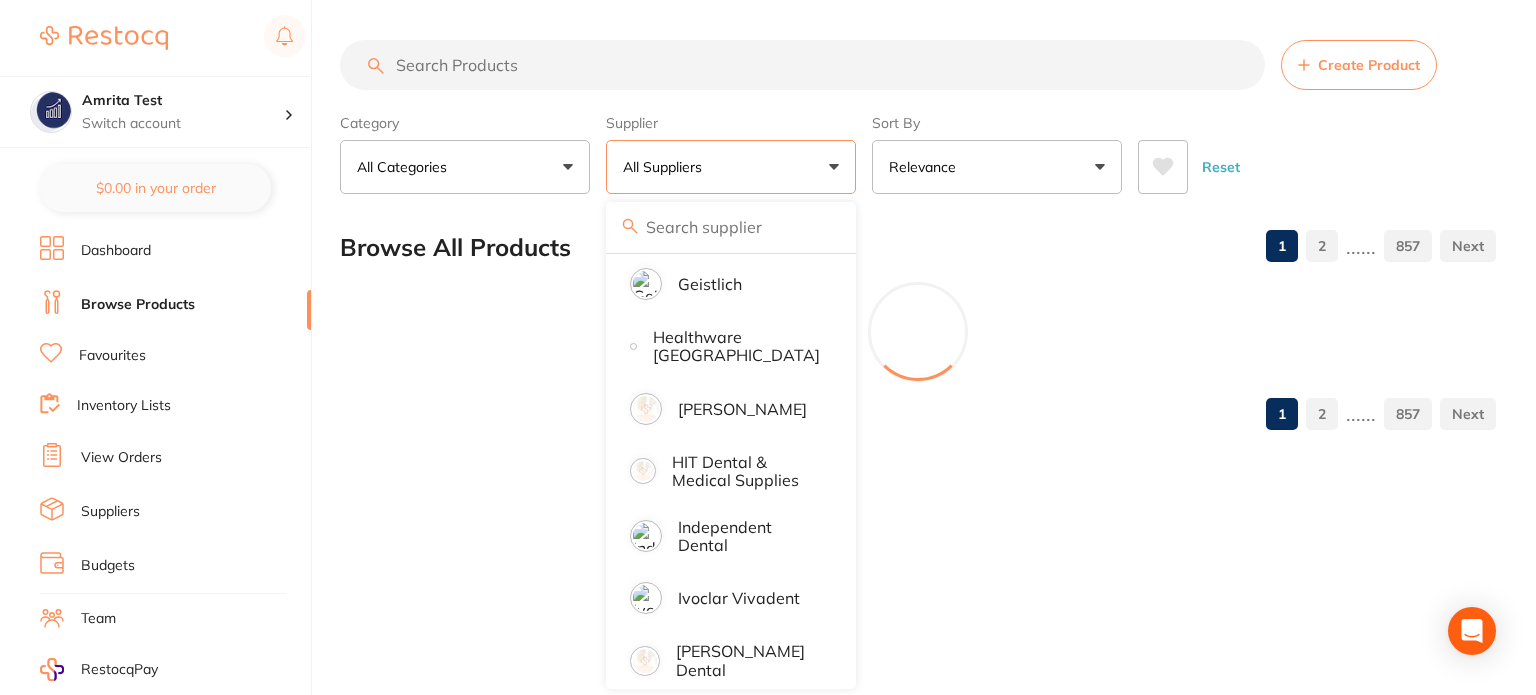 click on "Category All Categories All Categories 3D Printing anaesthetic articulating burs Burs CAD/CAM crown & bridge disposables Disposables education endodontics Endodontics equipment Equipment evacuation Evacuation finishing & polishing handpieces Handpieces implants impression infection control Infection Control instruments Instruments laboratory Laboratory miscellaneous Miscellaneous oral surgery orthodontics Orthodontics other photography preventative restorative & cosmetic rubber dam Rubber Dam specials & clearance TMJ whitening xrays/imaging Clear Category   false    All Categories Category All Categories 3D Printing anaesthetic articulating burs Burs CAD/CAM crown & bridge disposables Disposables education endodontics Endodontics equipment Equipment evacuation Evacuation finishing & polishing handpieces Handpieces implants impression infection control Infection Control instruments Instruments laboratory Laboratory miscellaneous Miscellaneous oral surgery orthodontics Orthodontics other photography rubber dam" at bounding box center (918, 150) 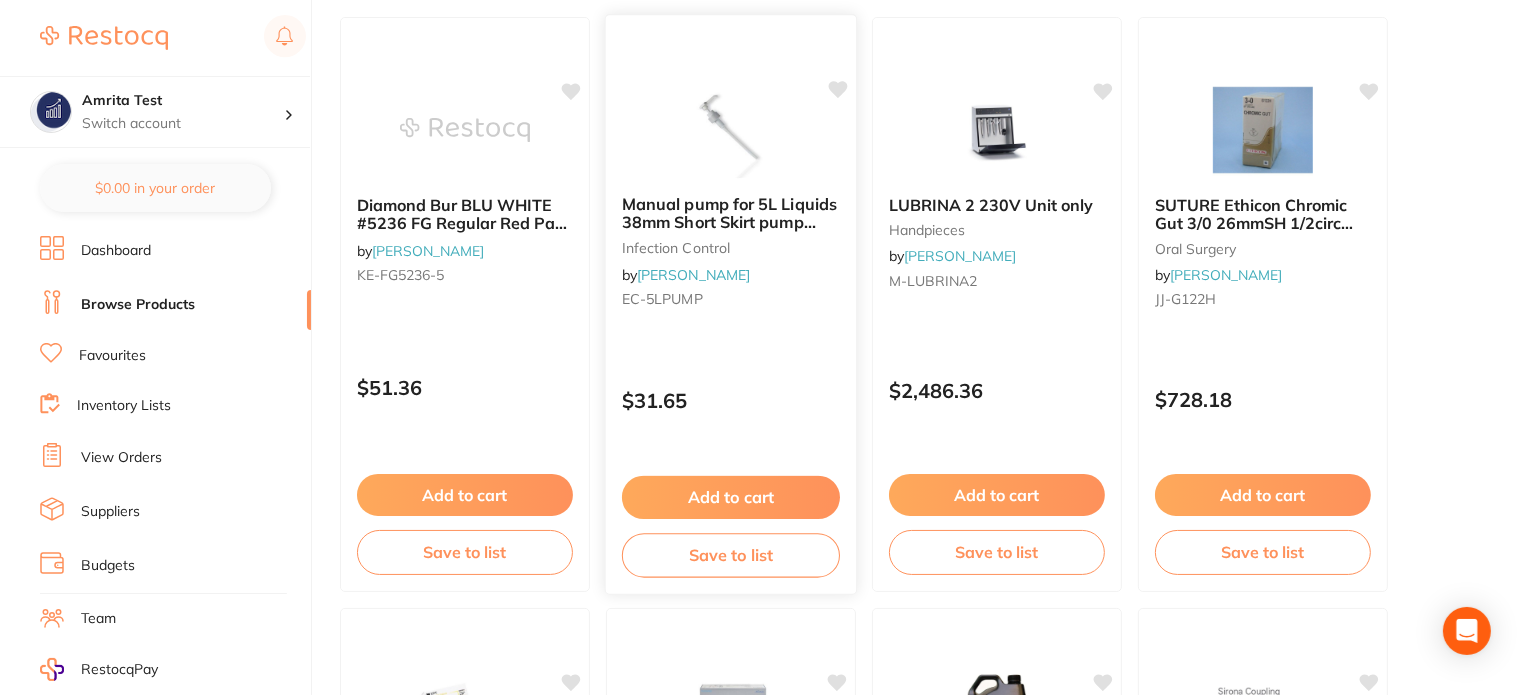 scroll, scrollTop: 300, scrollLeft: 0, axis: vertical 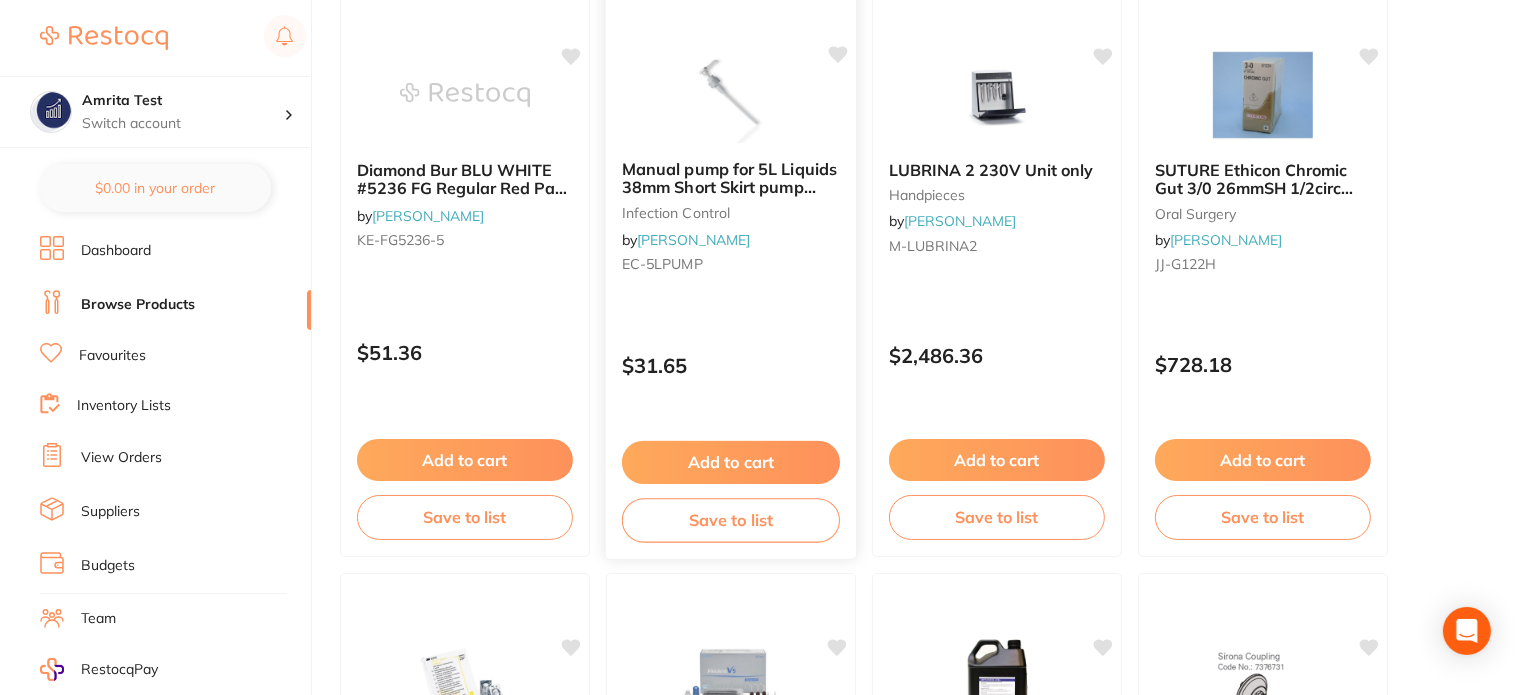 click on "Add to cart" at bounding box center (731, 462) 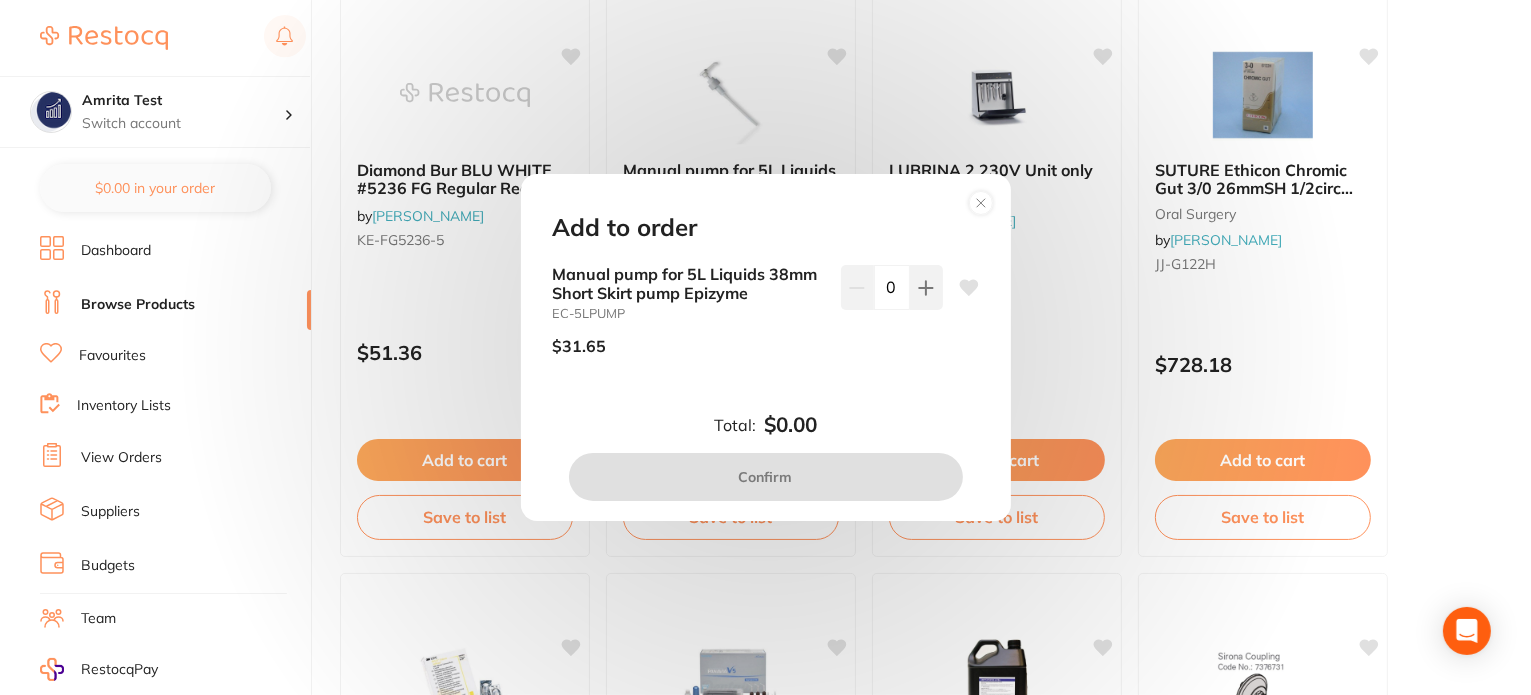 click 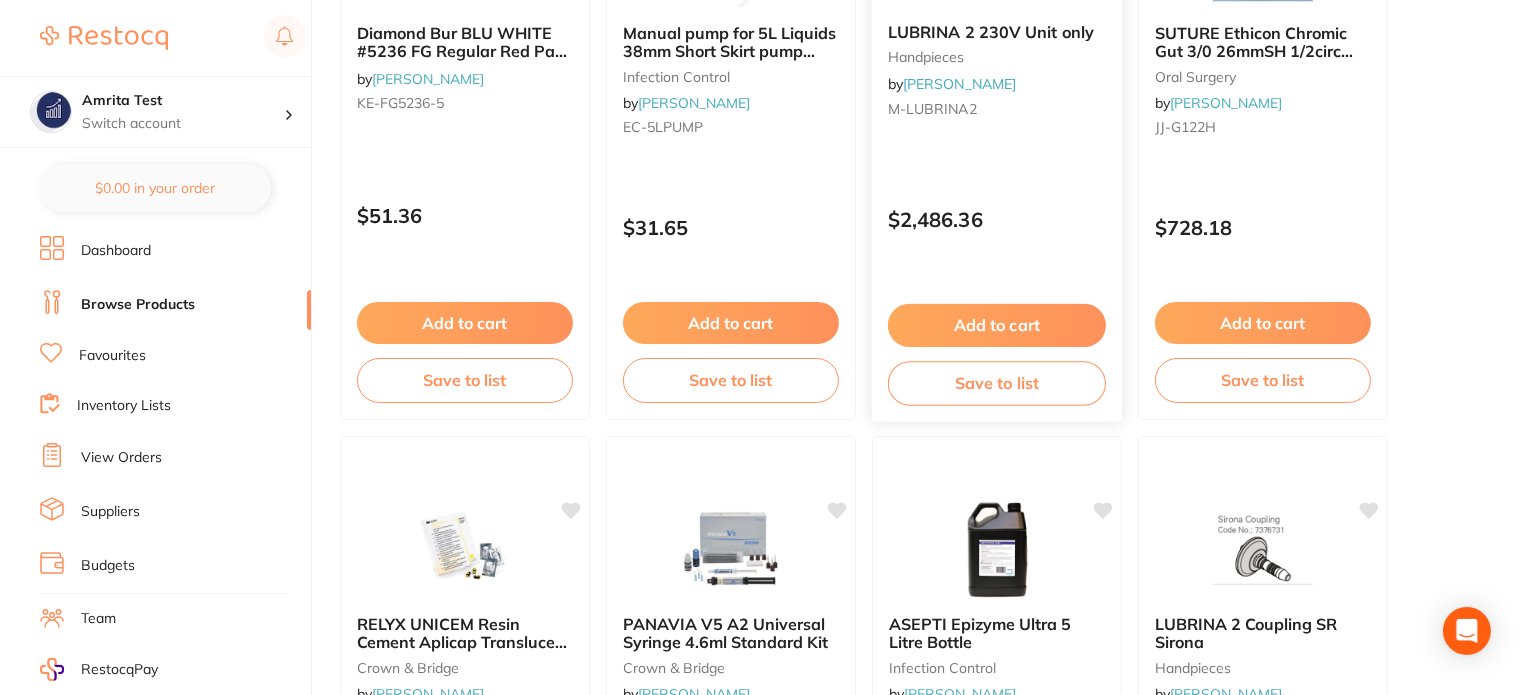 scroll, scrollTop: 500, scrollLeft: 0, axis: vertical 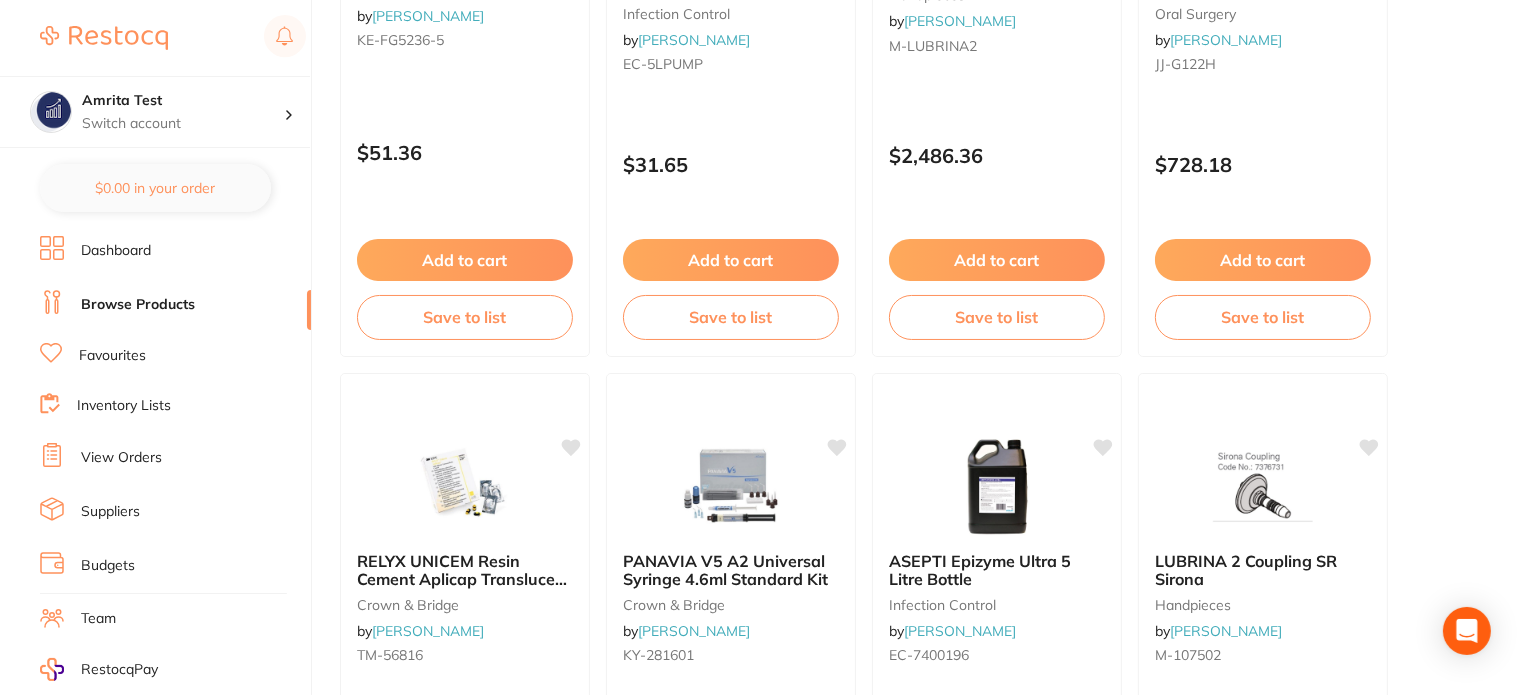 click on "Add to cart" at bounding box center (465, 260) 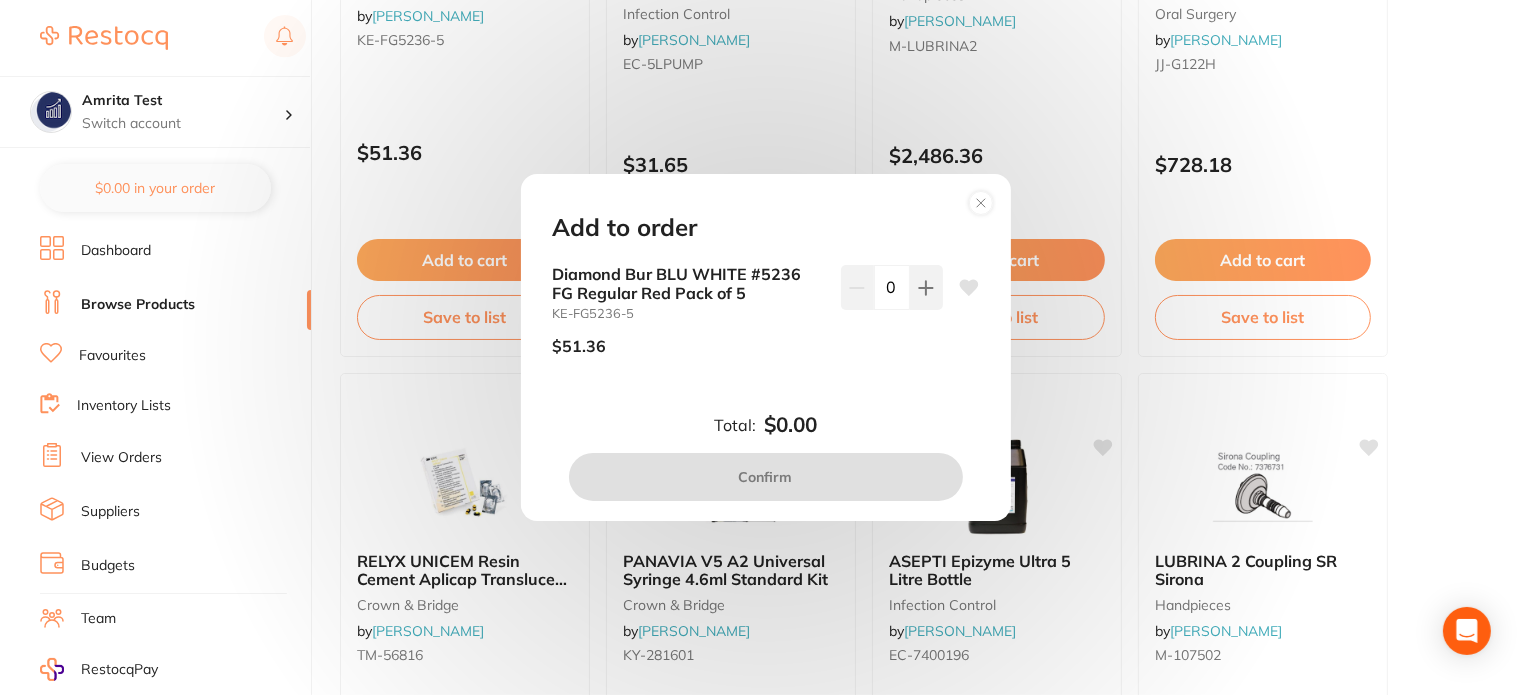 click on "Add to order Diamond Bur BLU WHITE #5236 FG Regular Red Pack of 5 KE-FG5236-5 $51.36     0         Total:    $0.00 Confirm" at bounding box center [765, 347] 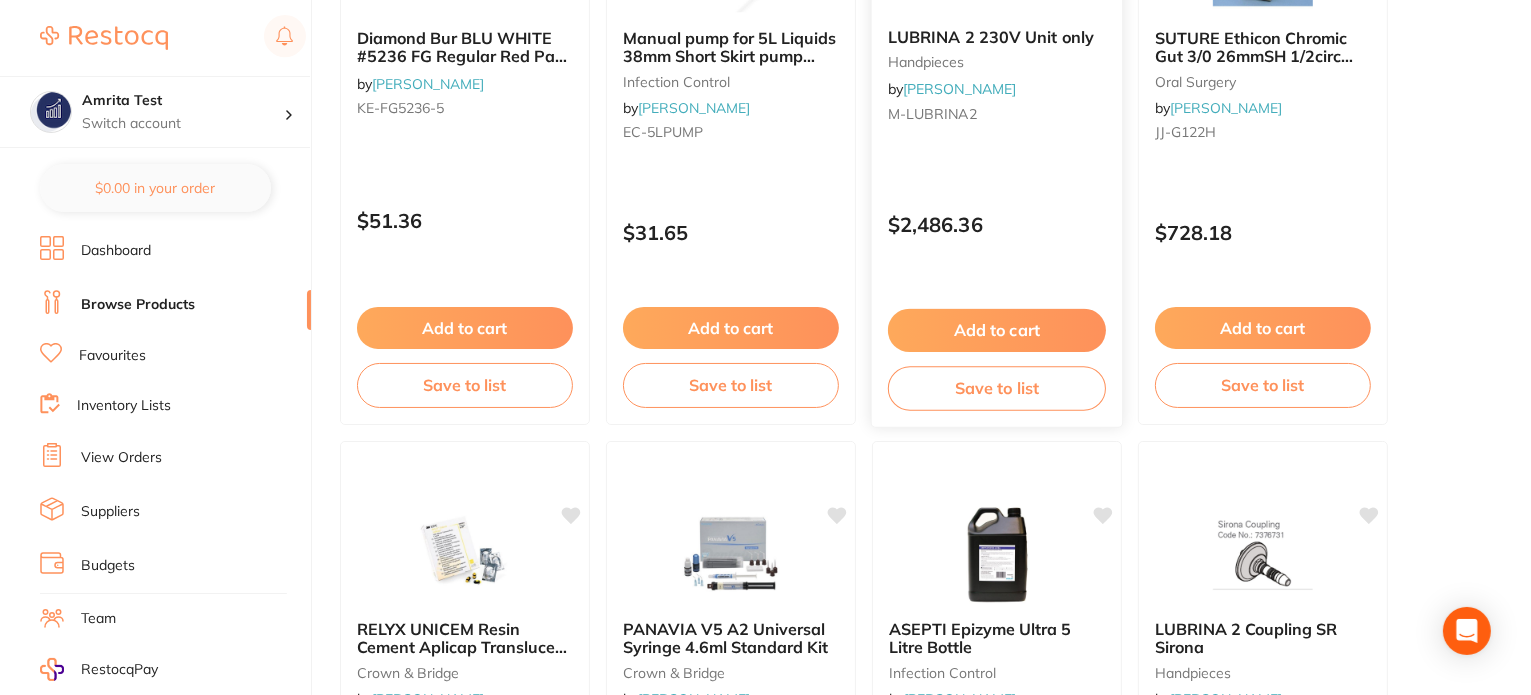 scroll, scrollTop: 400, scrollLeft: 0, axis: vertical 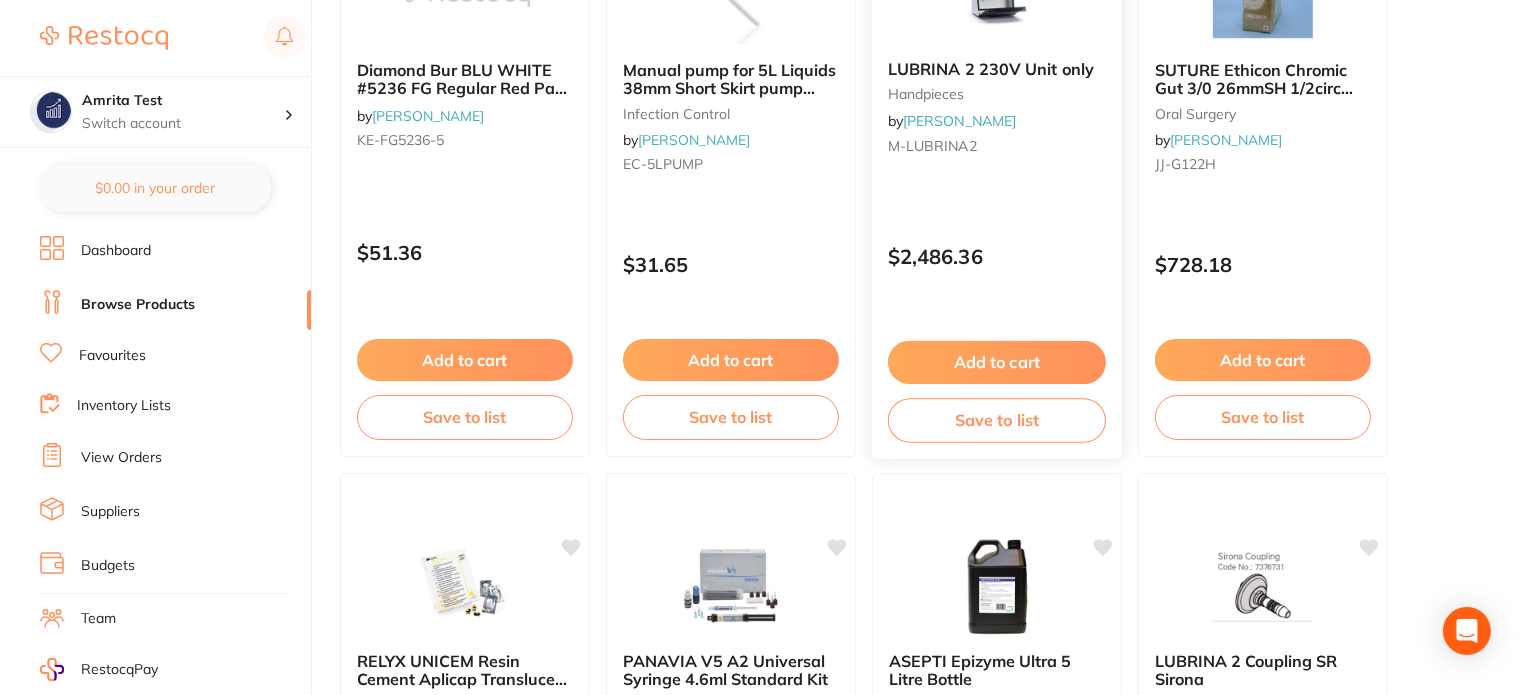 click on "Add to cart" at bounding box center (997, 362) 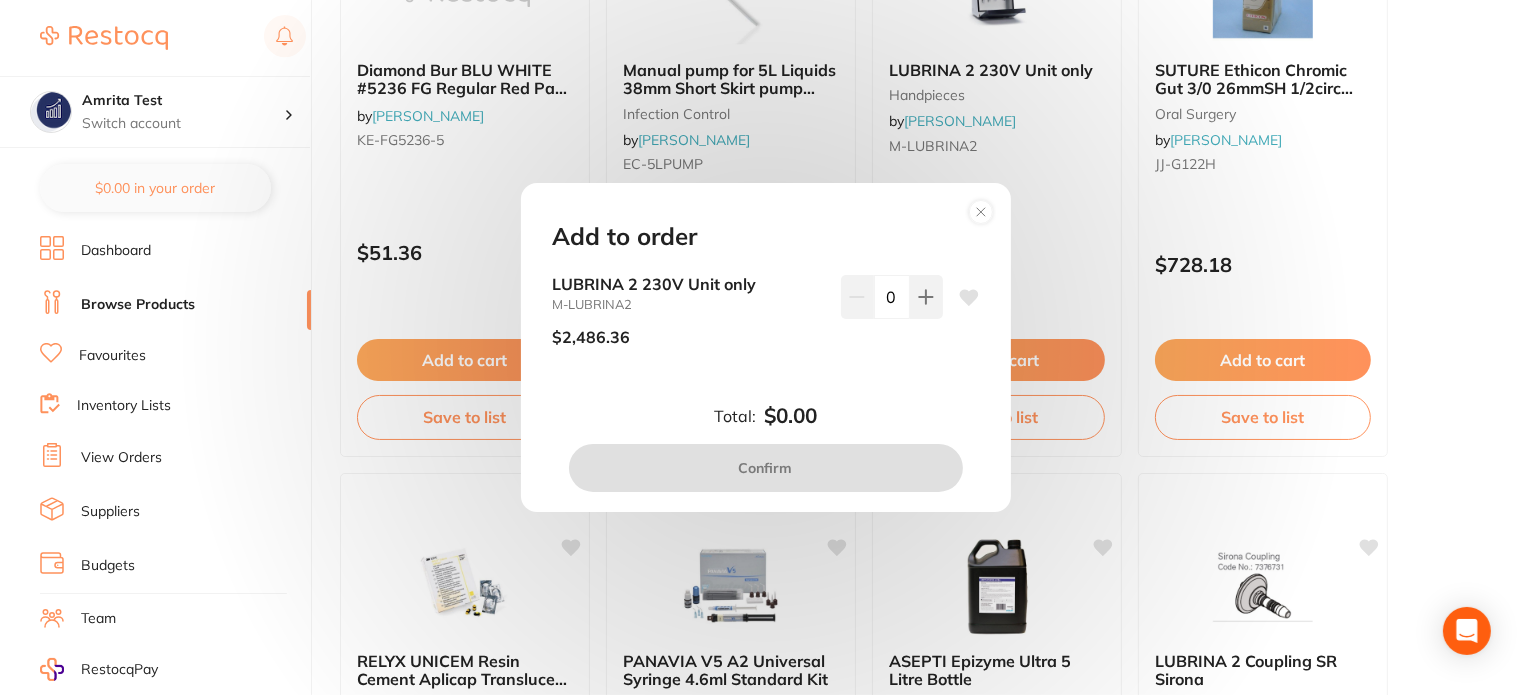 click on "Add to order LUBRINA 2 230V Unit only M-LUBRINA2 $2,486.36     0         Total:    $0.00 Confirm" at bounding box center [765, 347] 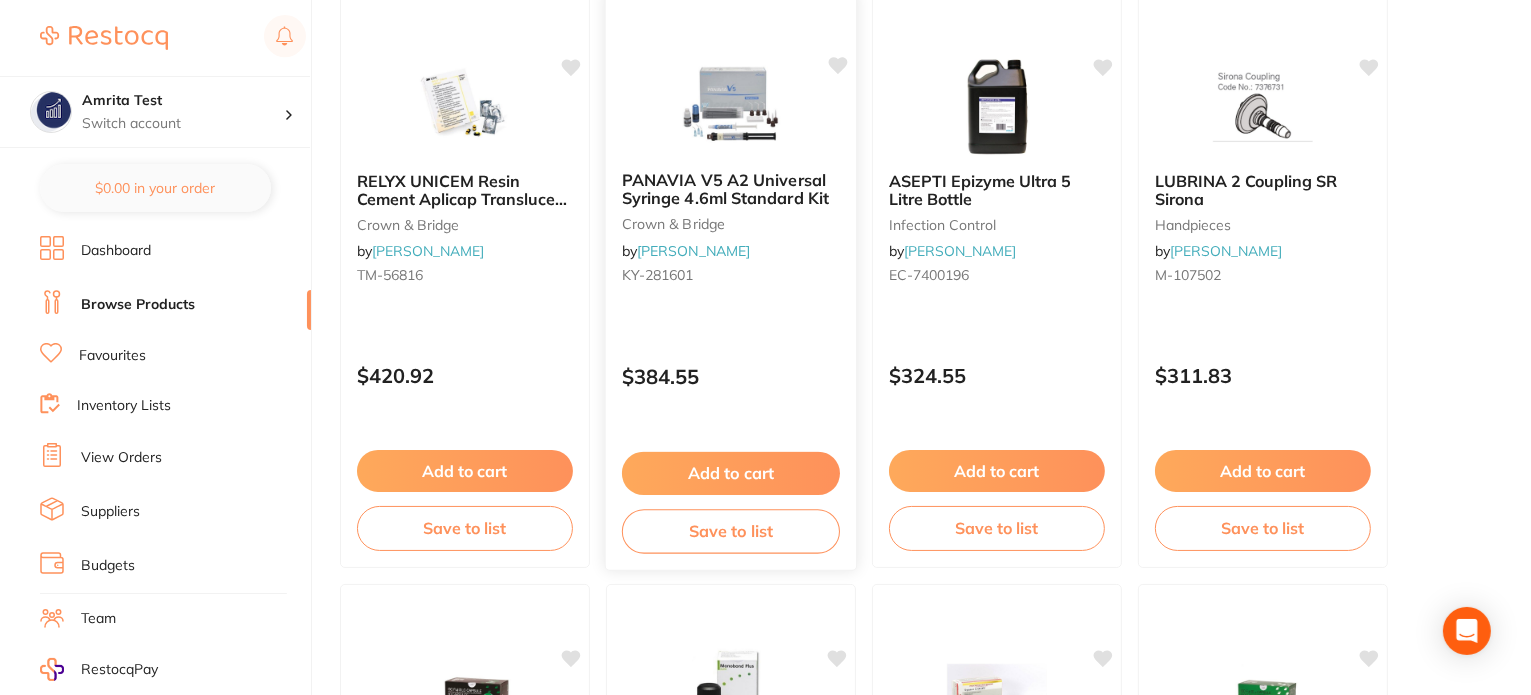 scroll, scrollTop: 1000, scrollLeft: 0, axis: vertical 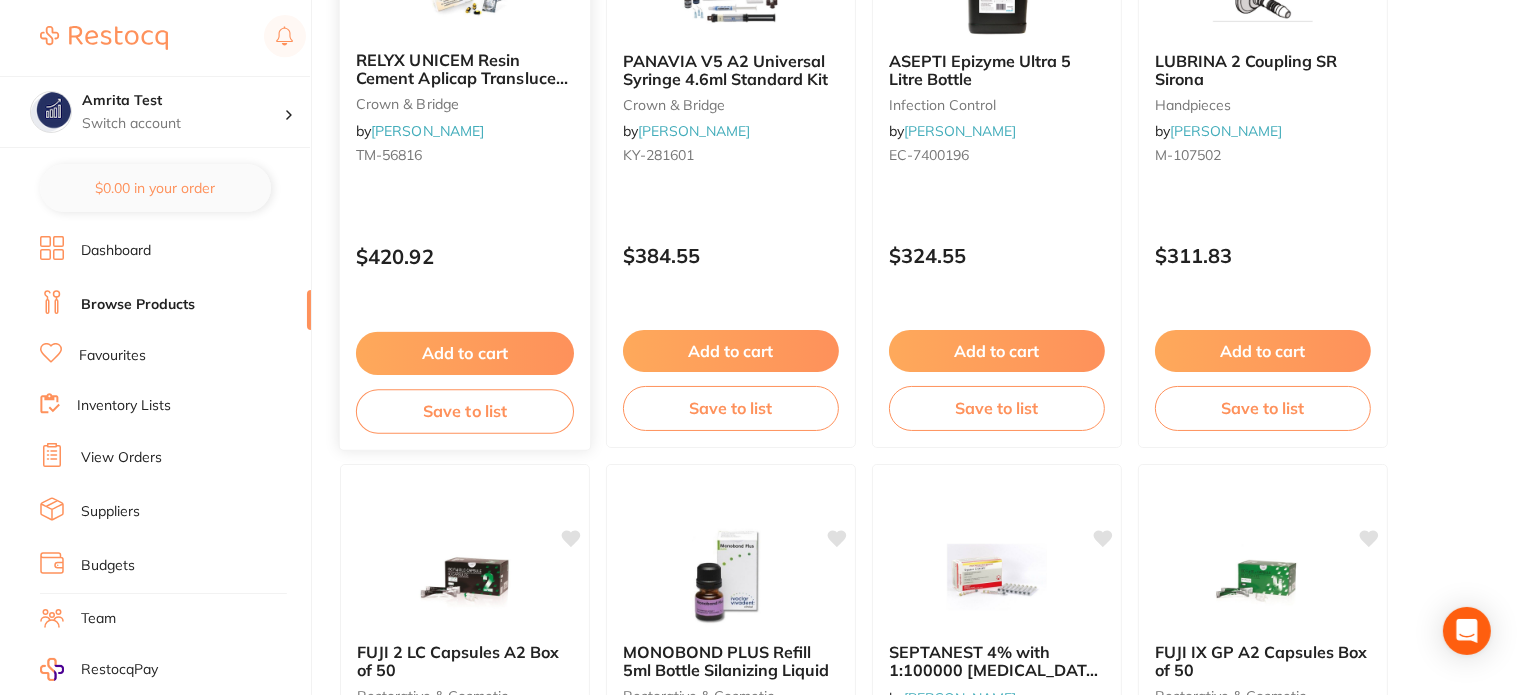 click on "Add to cart" at bounding box center [465, 353] 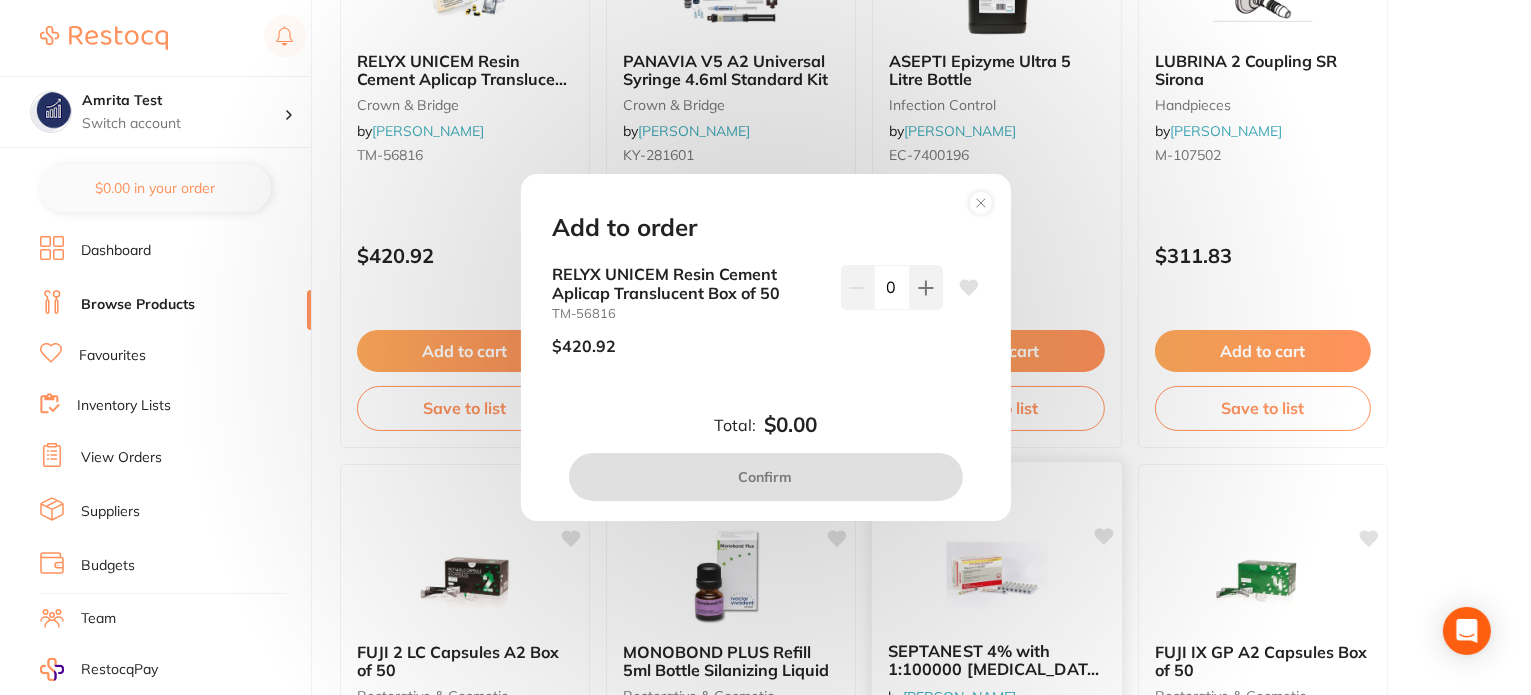 drag, startPoint x: 460, startPoint y: 450, endPoint x: 982, endPoint y: 576, distance: 536.99164 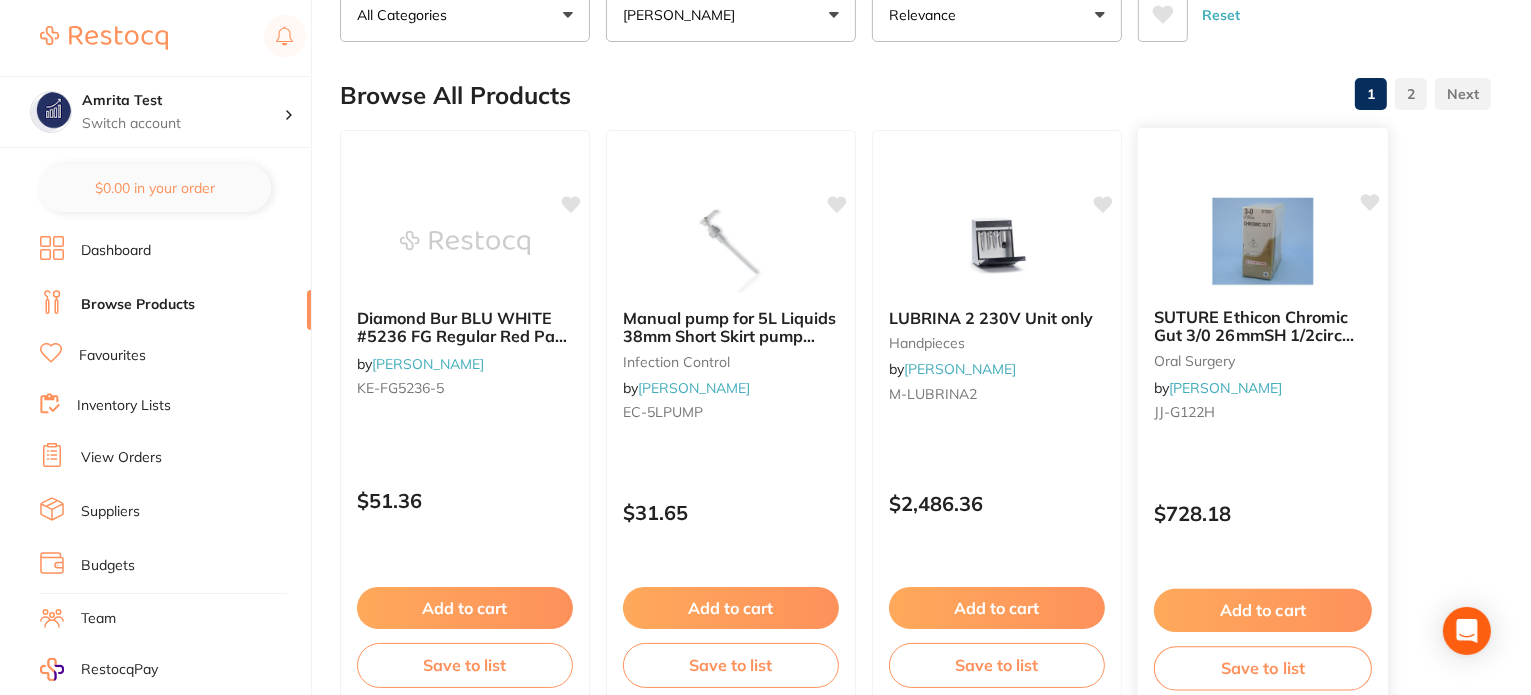 scroll, scrollTop: 0, scrollLeft: 0, axis: both 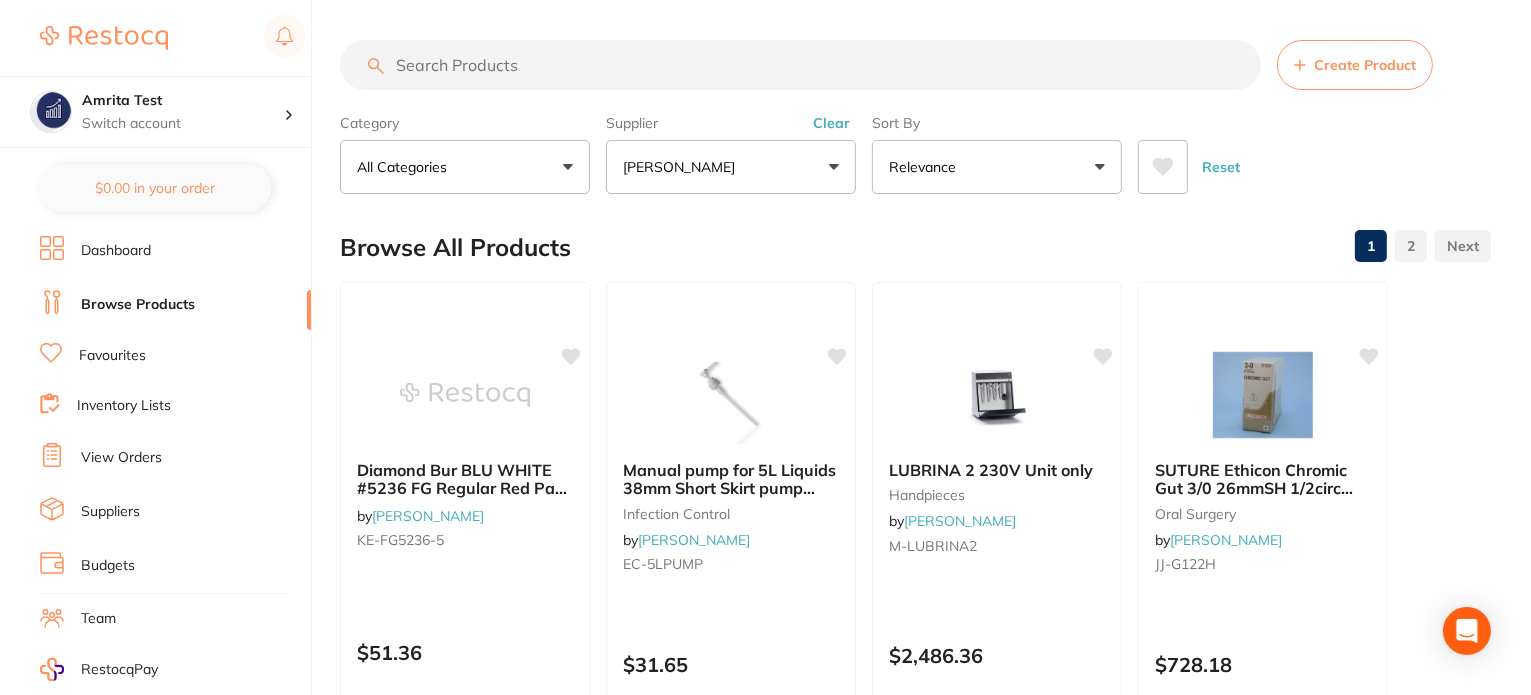 click on "Relevance" at bounding box center [997, 167] 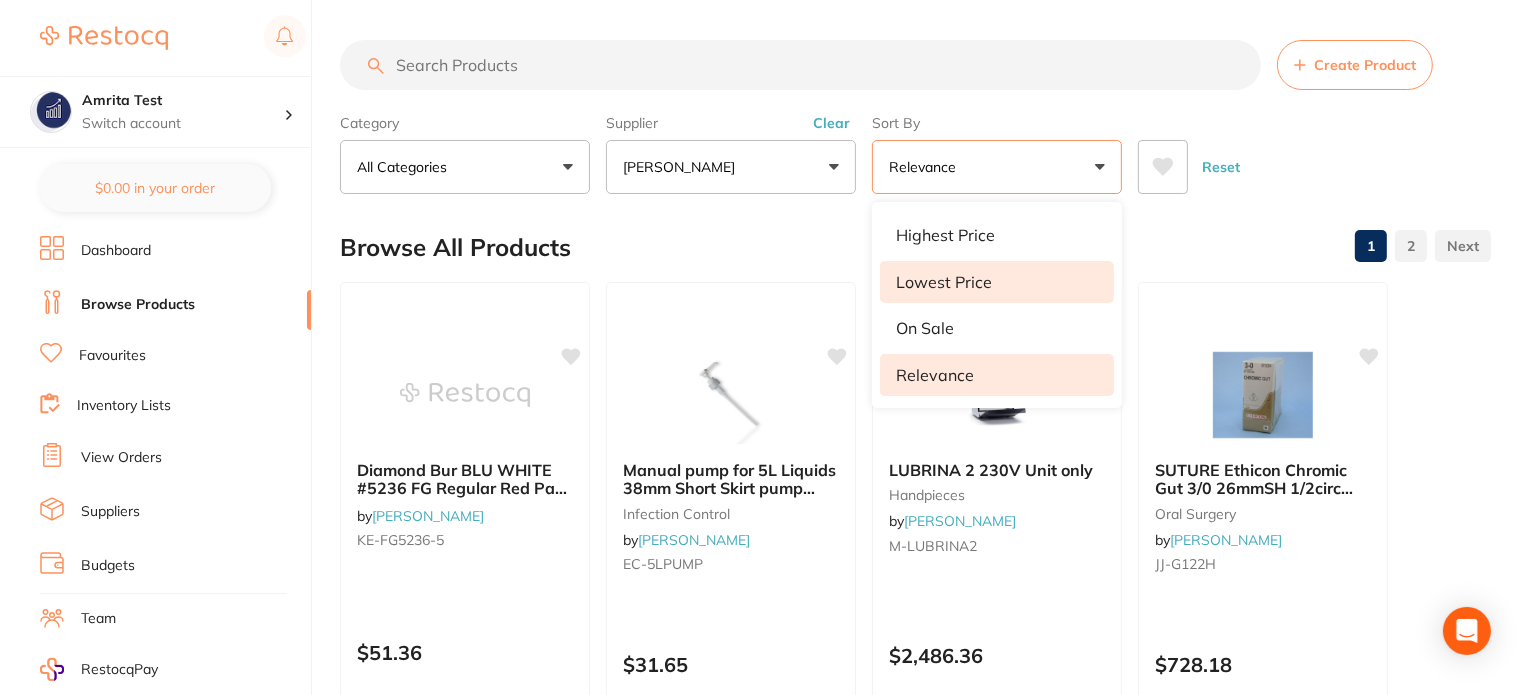 click on "Lowest Price" at bounding box center [944, 282] 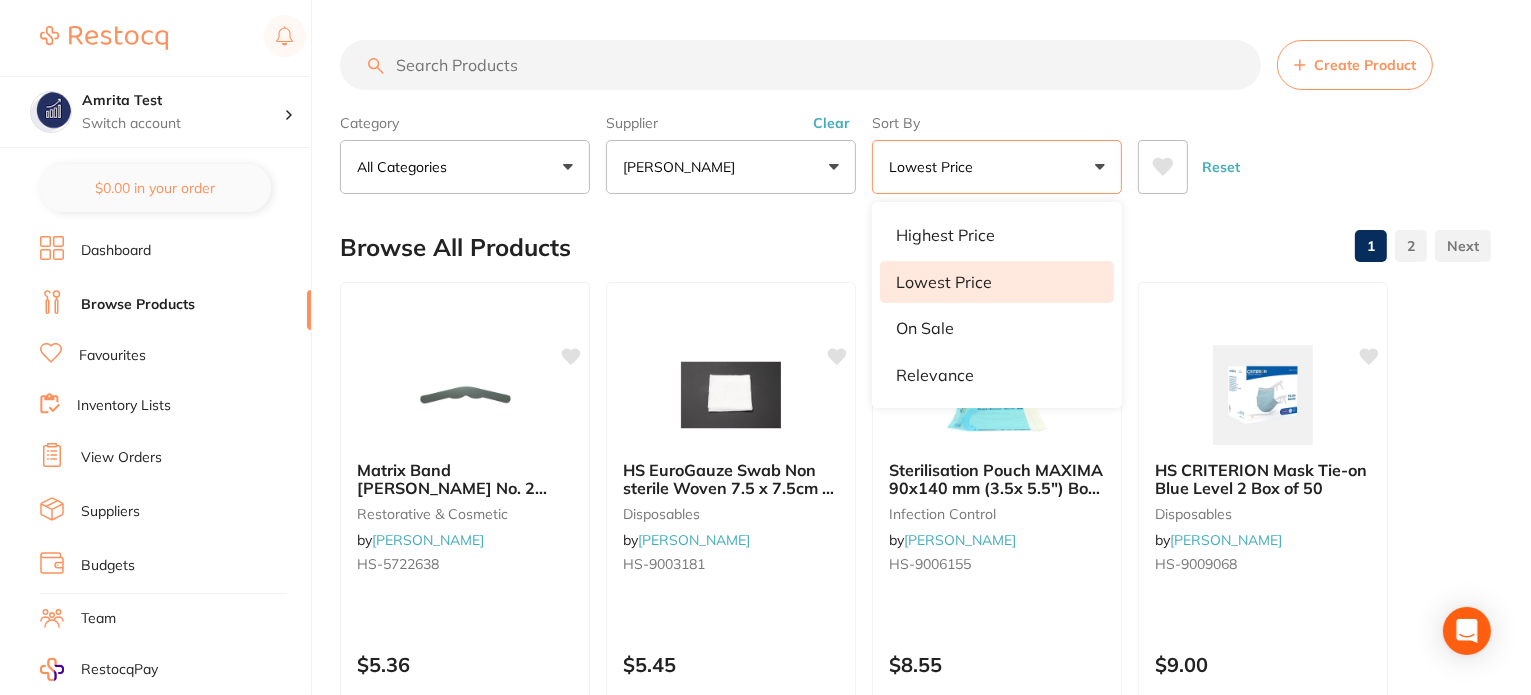 click on "Sort By Lowest Price Highest Price Lowest Price On Sale Relevance Clear" at bounding box center (997, 150) 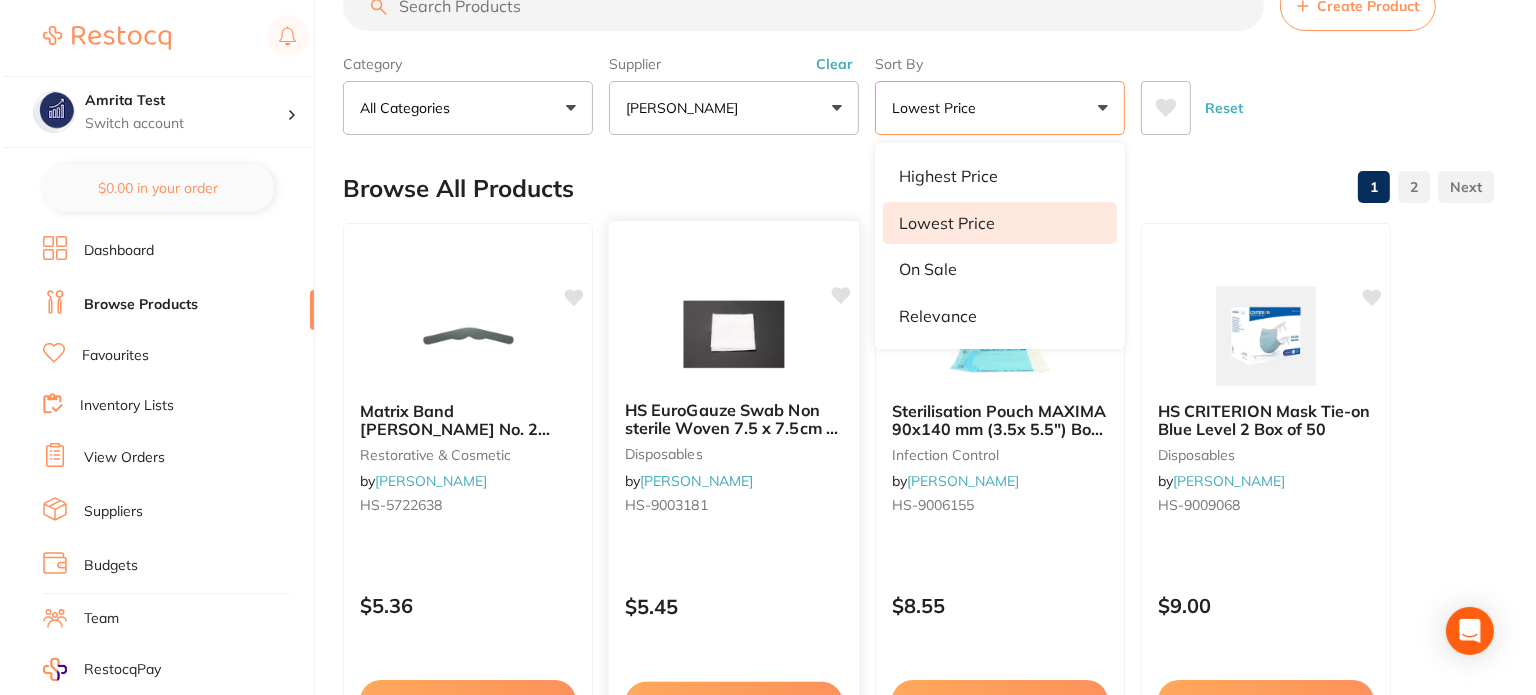 scroll, scrollTop: 0, scrollLeft: 0, axis: both 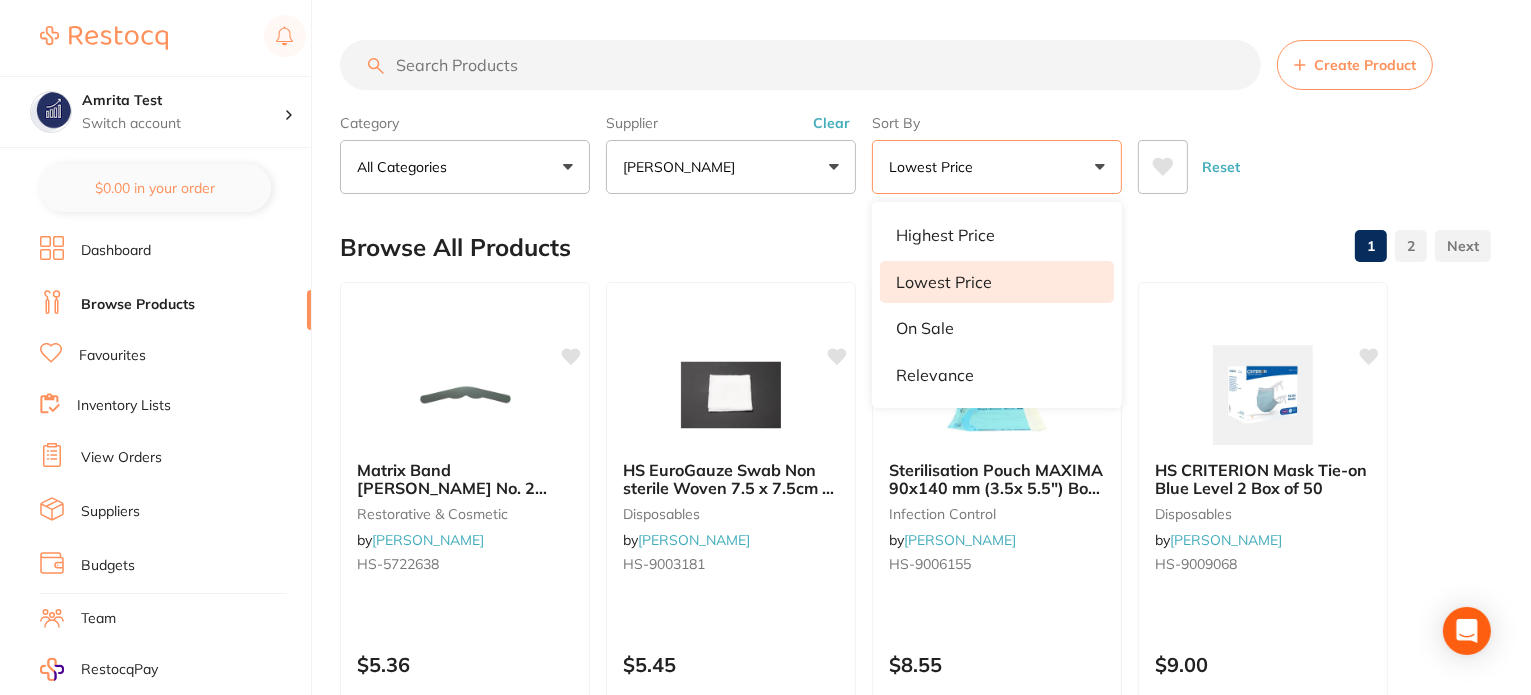click at bounding box center [800, 65] 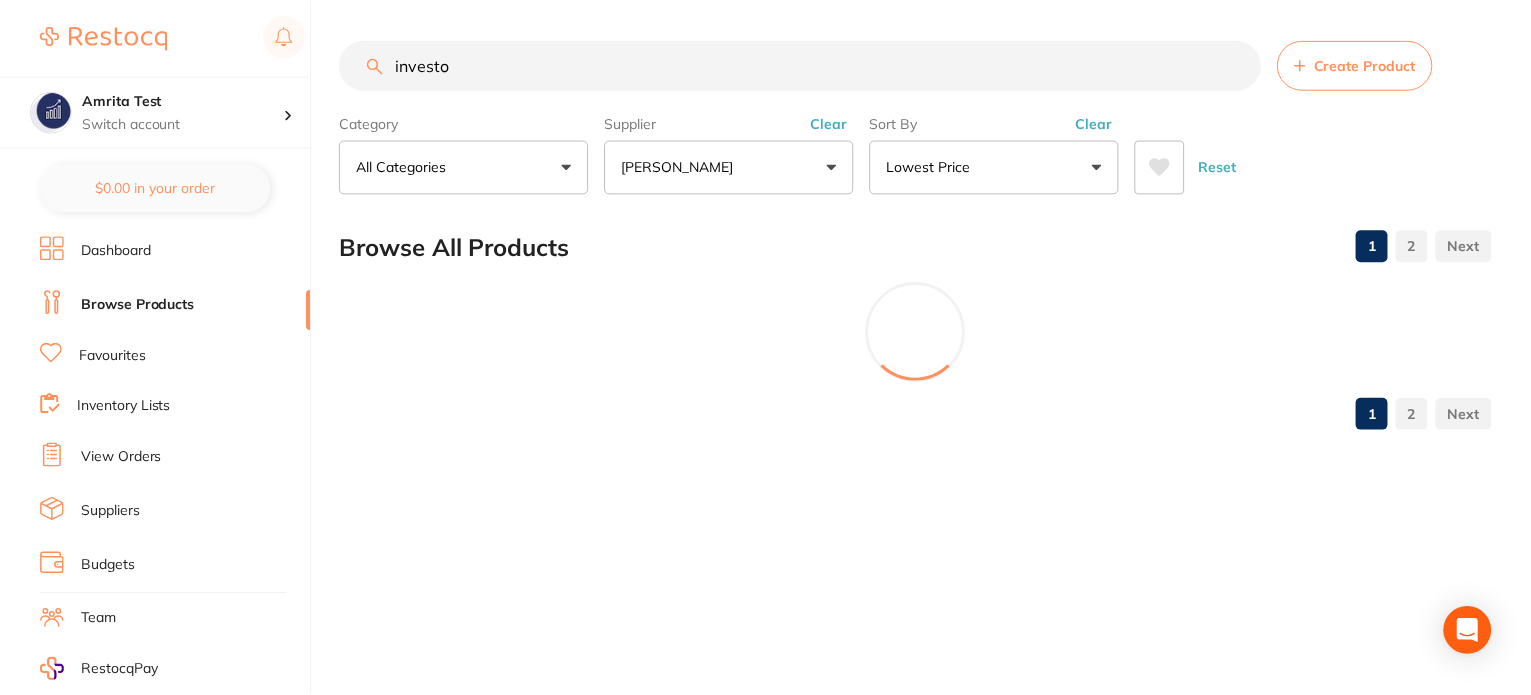 scroll, scrollTop: 245, scrollLeft: 0, axis: vertical 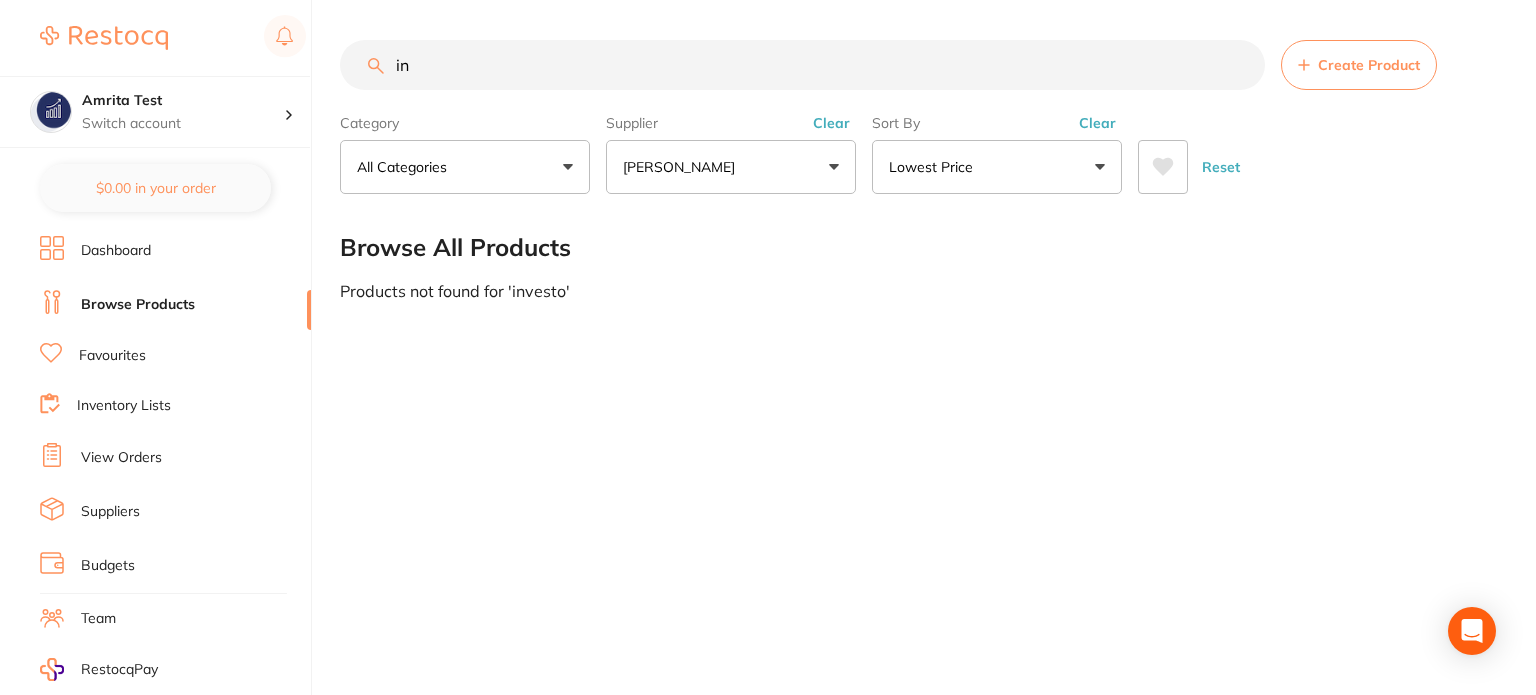 type on "i" 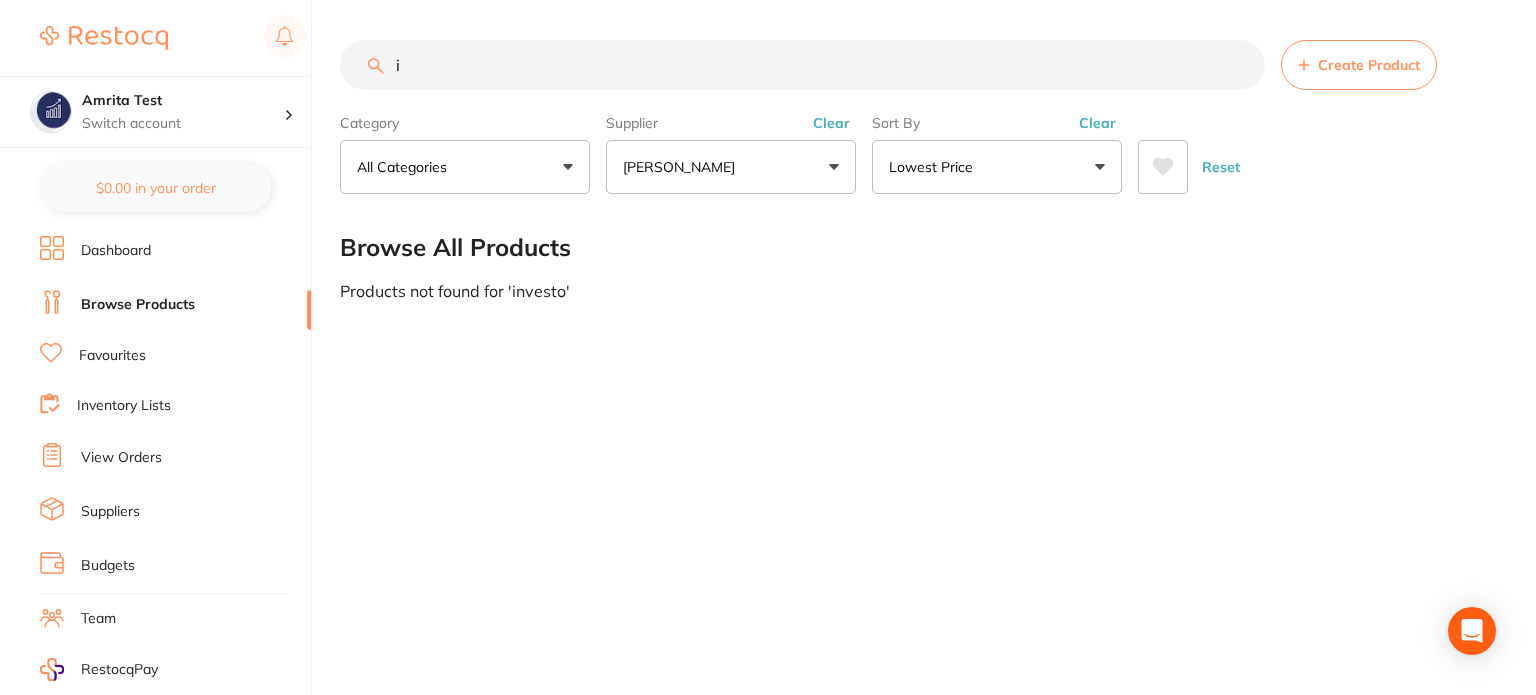 type 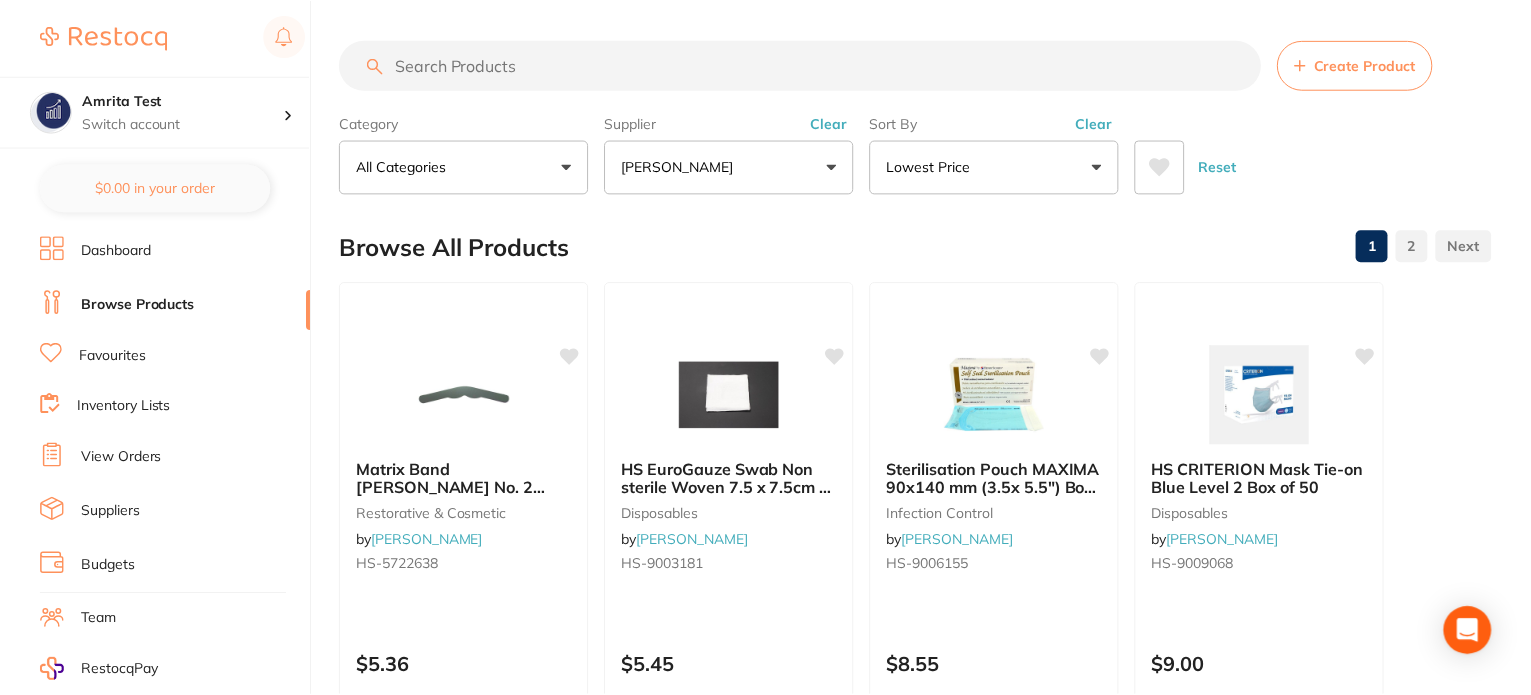 scroll, scrollTop: 1100, scrollLeft: 0, axis: vertical 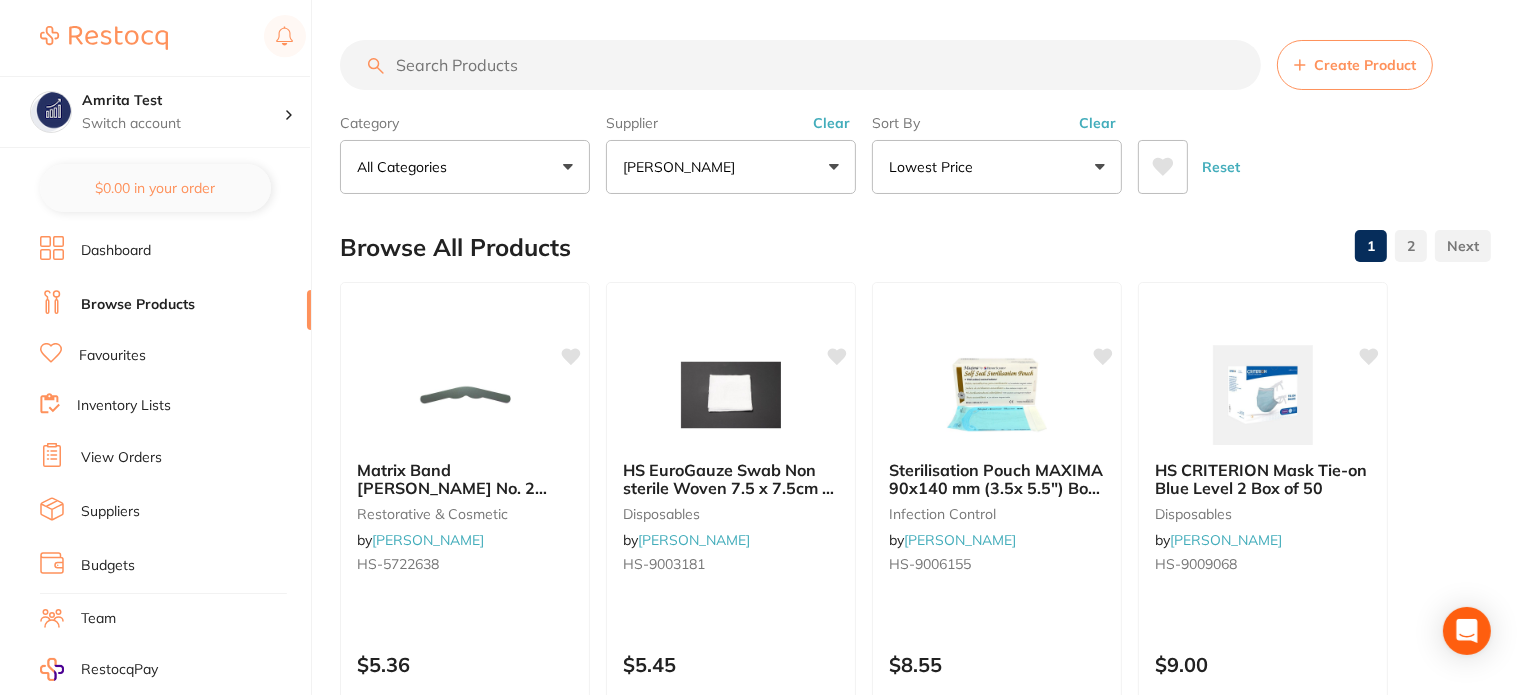 click on "Reset" at bounding box center (1306, 159) 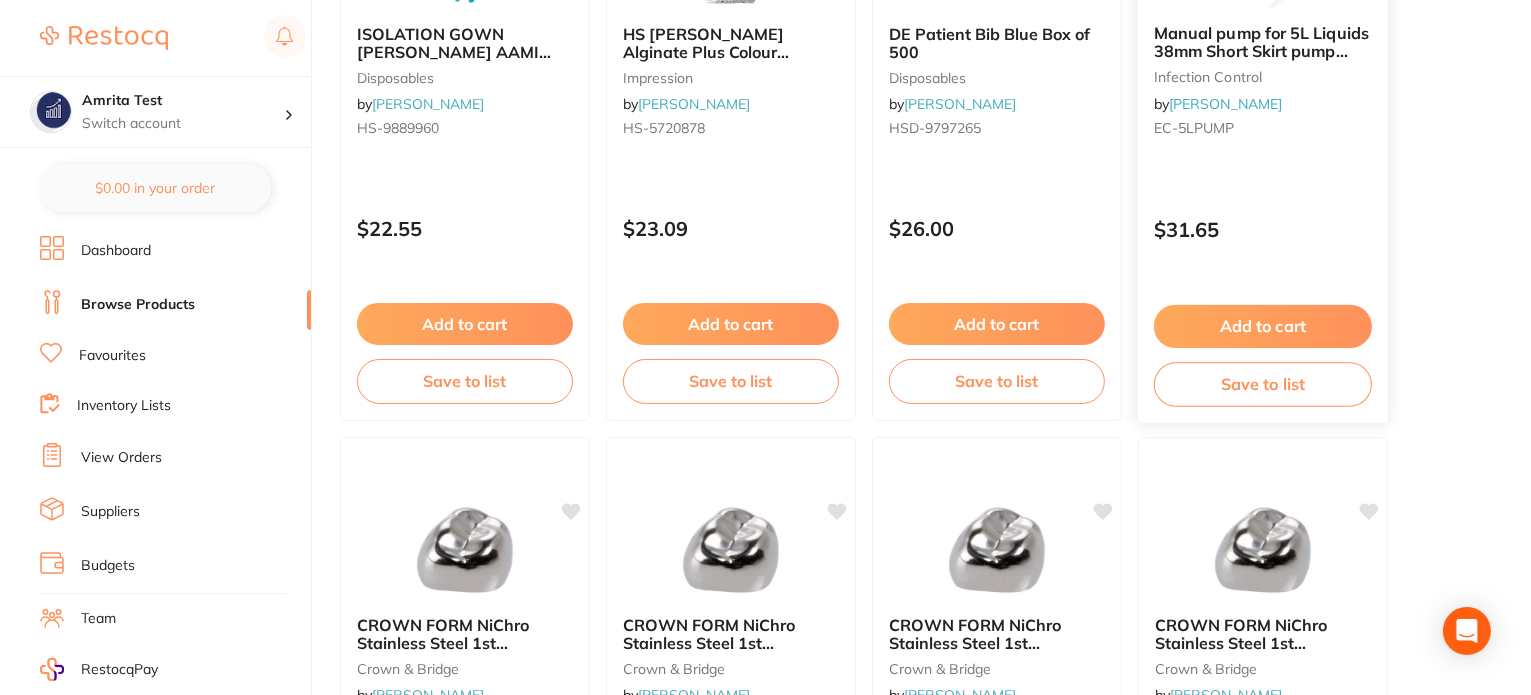 scroll, scrollTop: 2700, scrollLeft: 0, axis: vertical 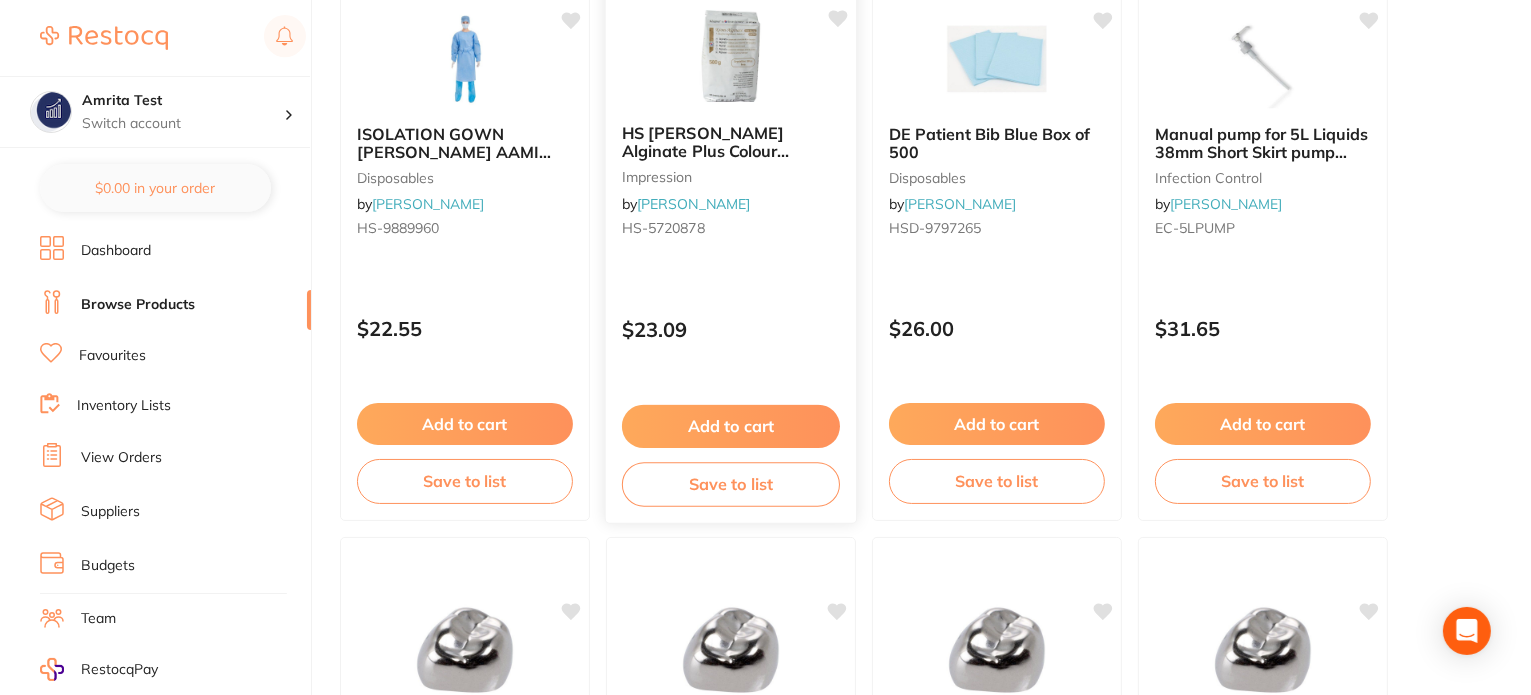 click on "Add to cart" at bounding box center [731, 426] 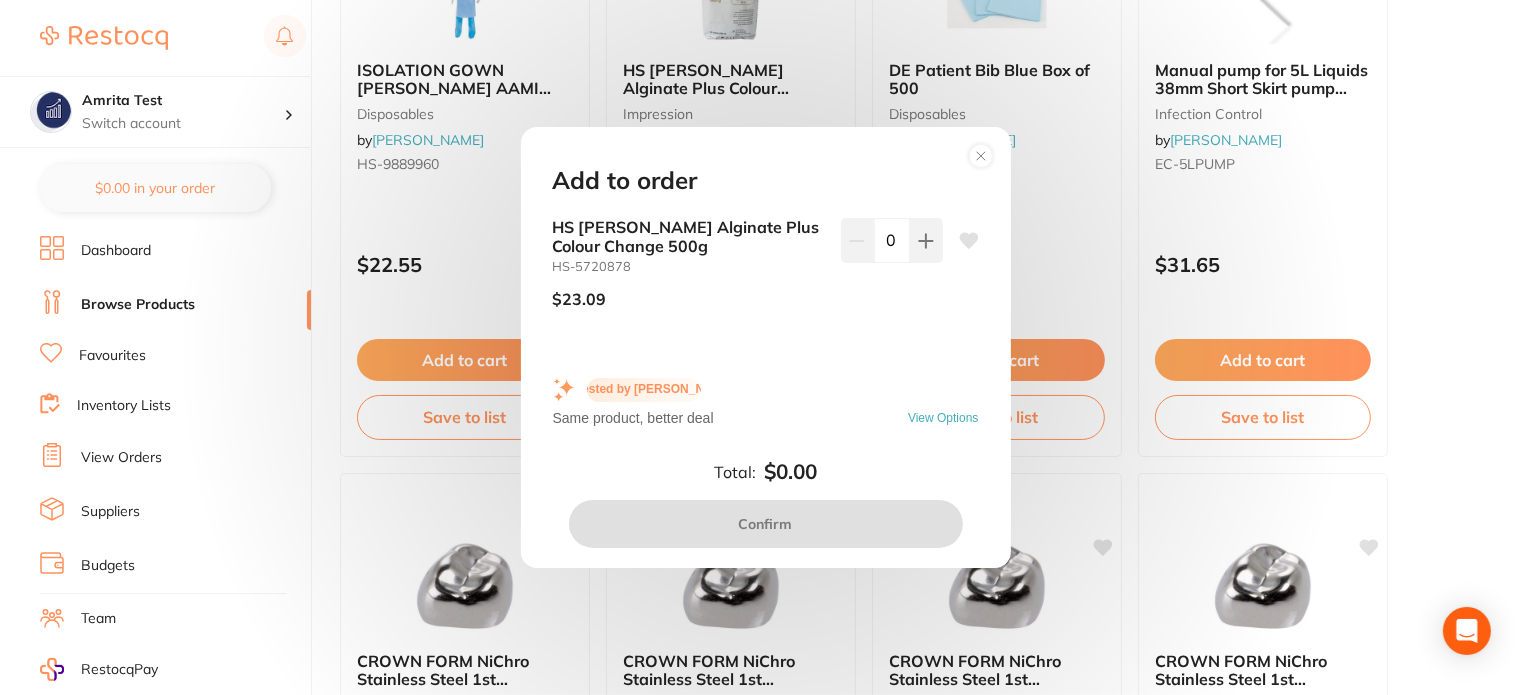 scroll, scrollTop: 2800, scrollLeft: 0, axis: vertical 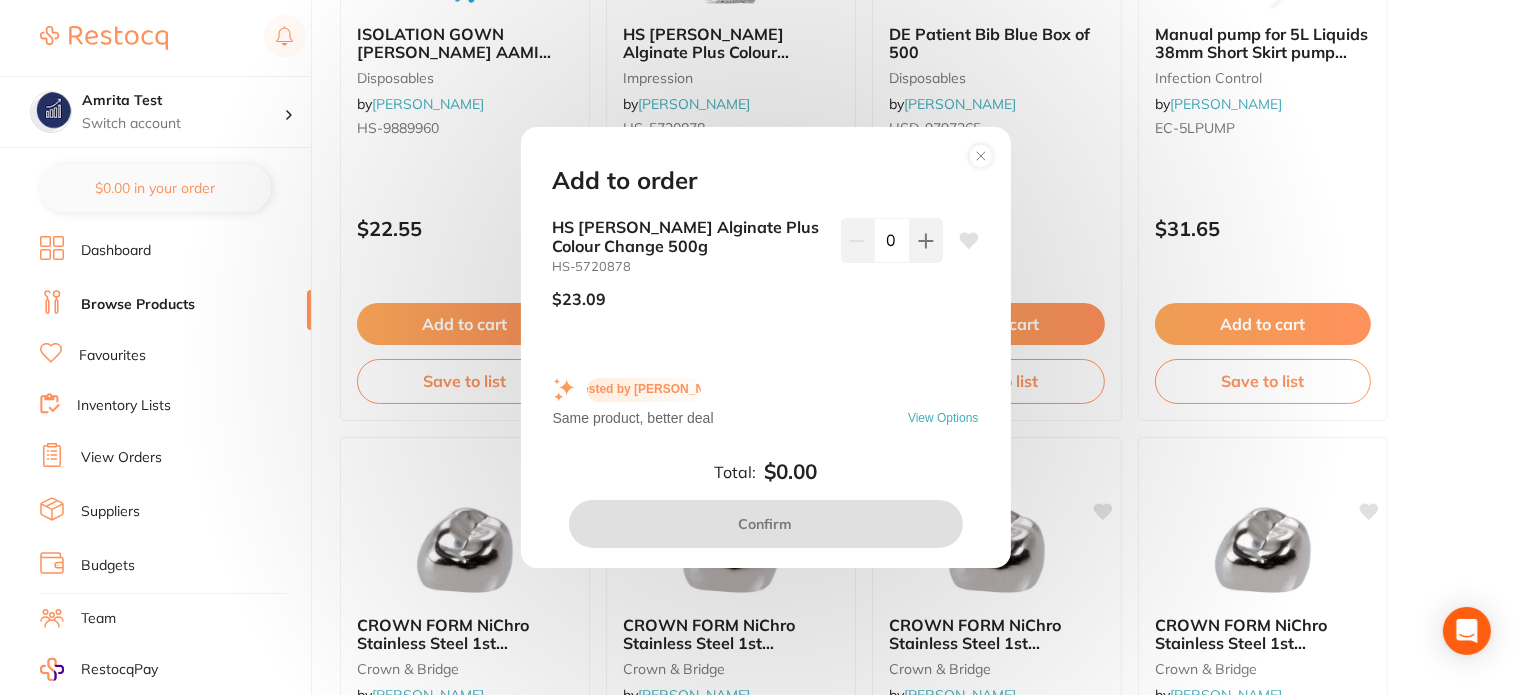 click 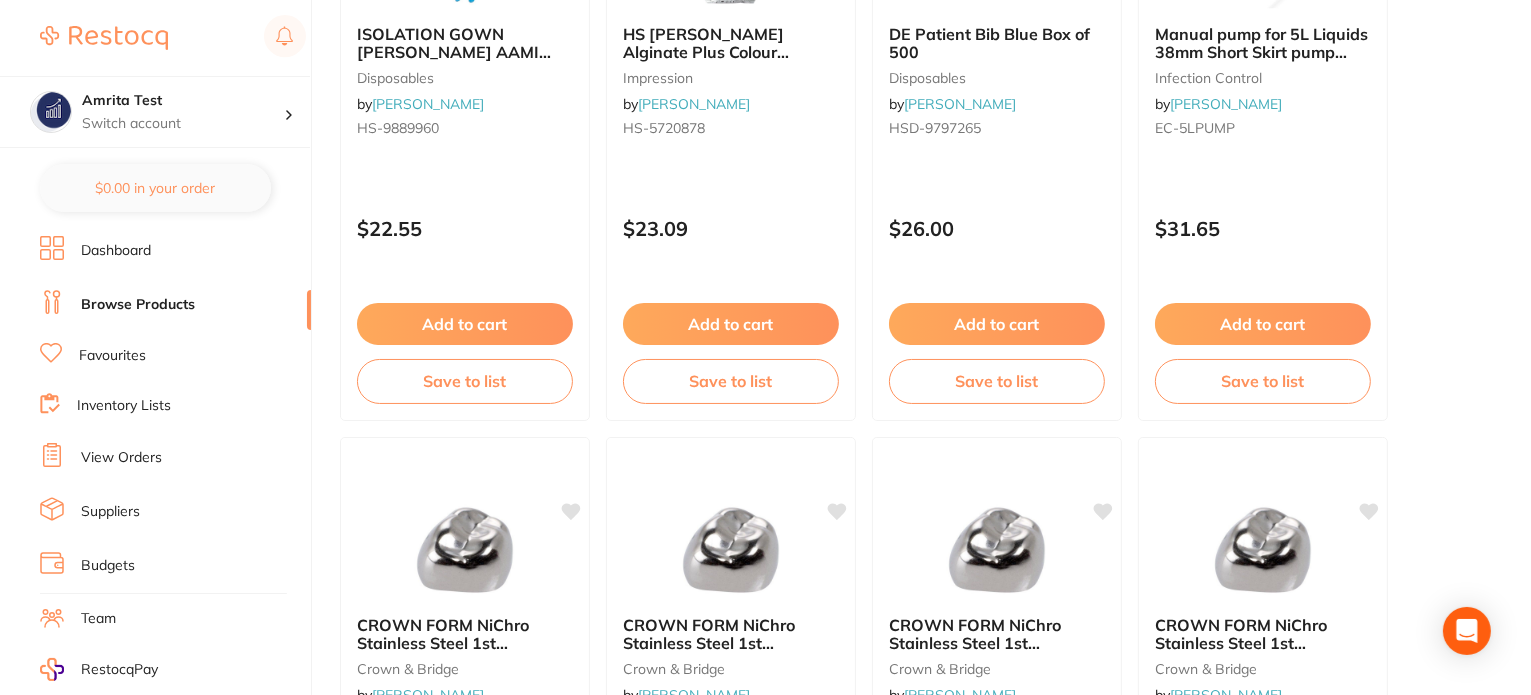 click on "Add to cart" at bounding box center (465, 324) 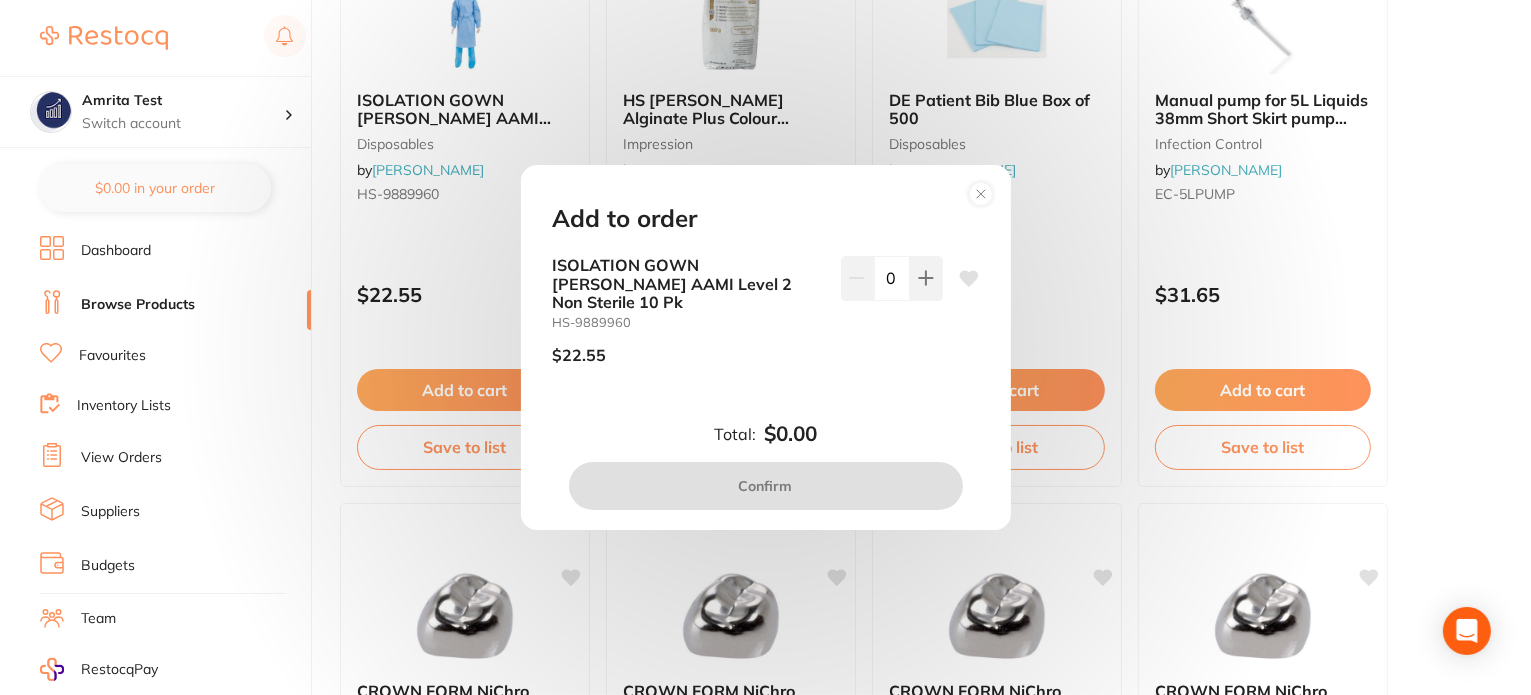 scroll, scrollTop: 2700, scrollLeft: 0, axis: vertical 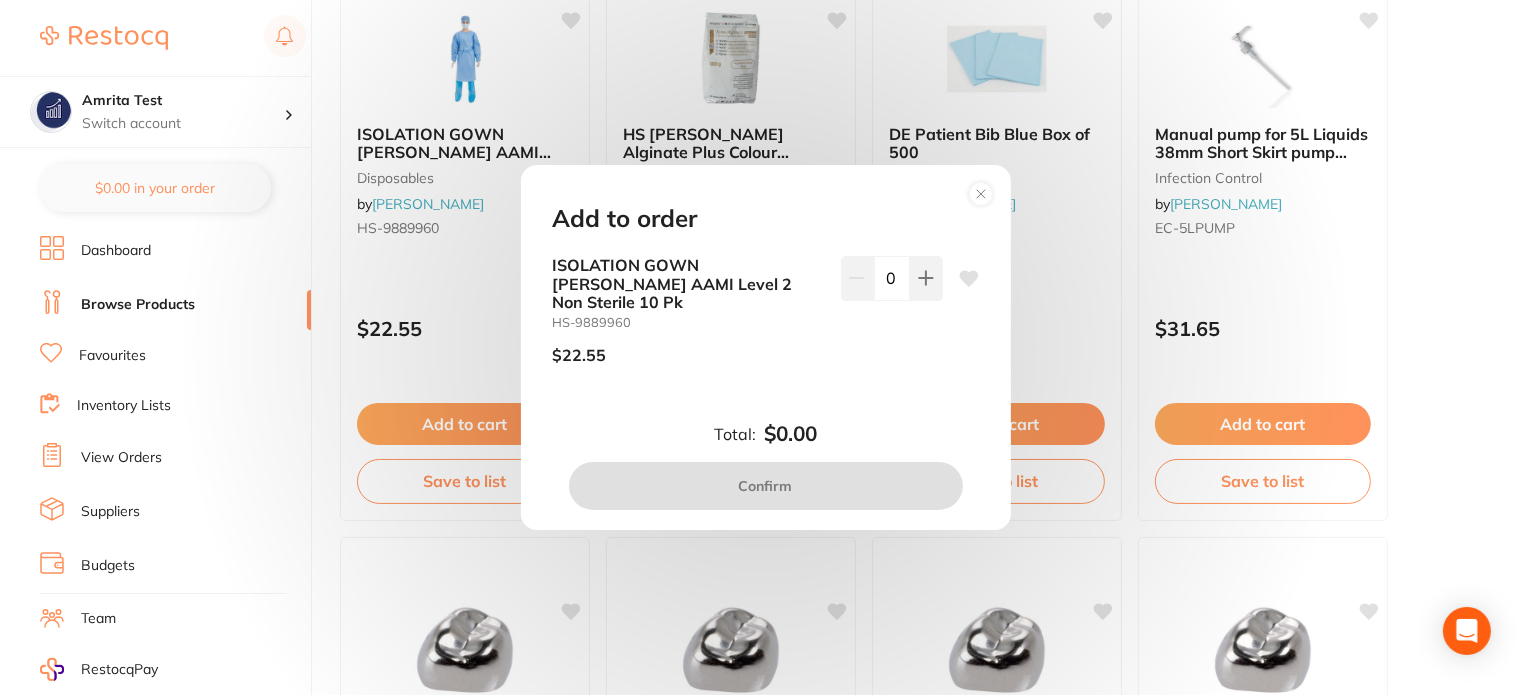 click 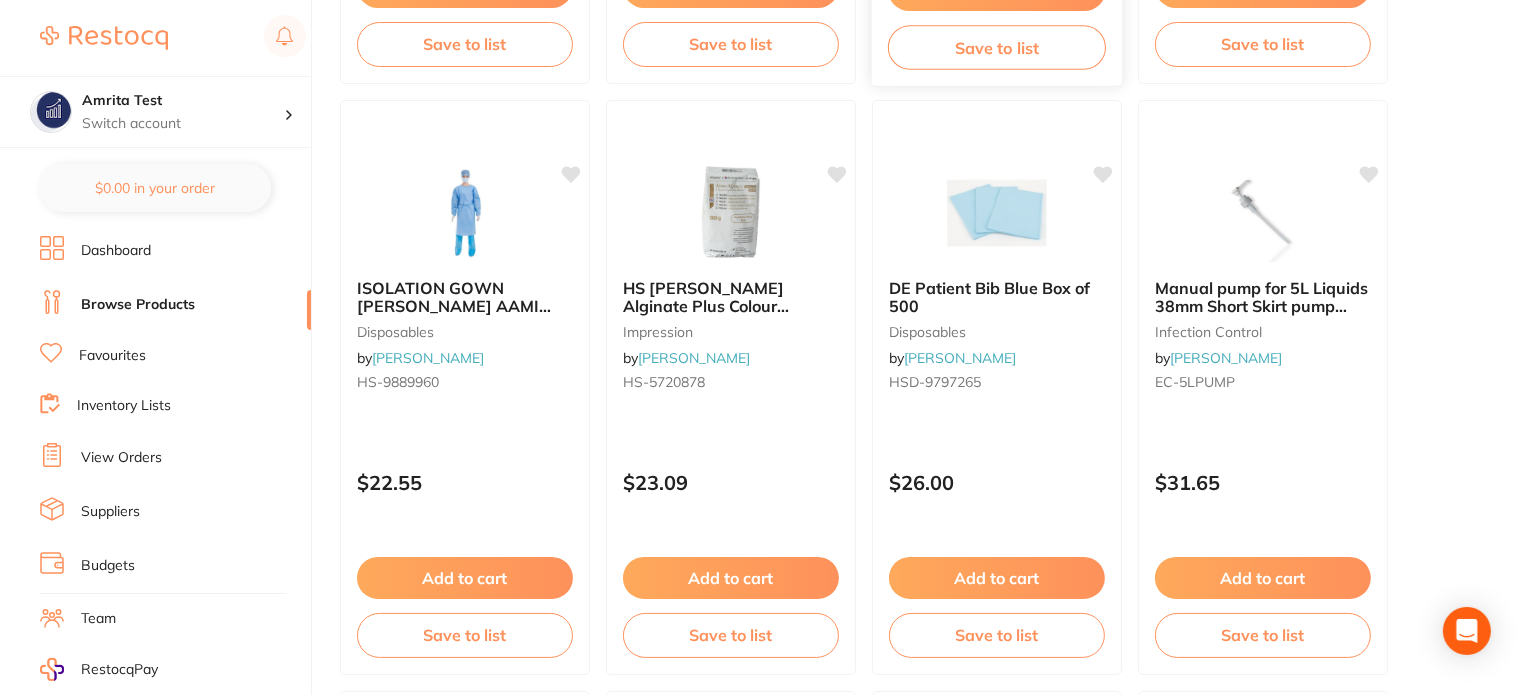 scroll, scrollTop: 2300, scrollLeft: 0, axis: vertical 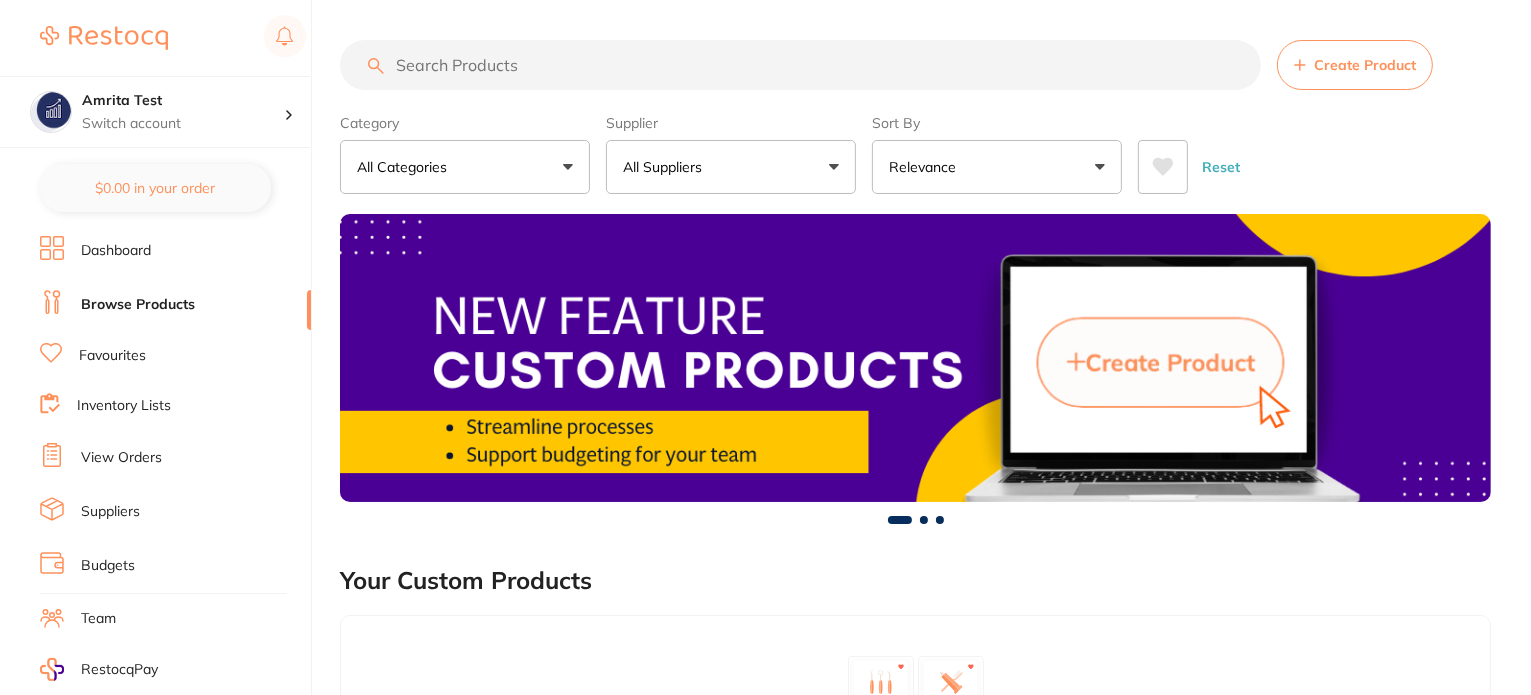 click on "All Suppliers" at bounding box center (666, 167) 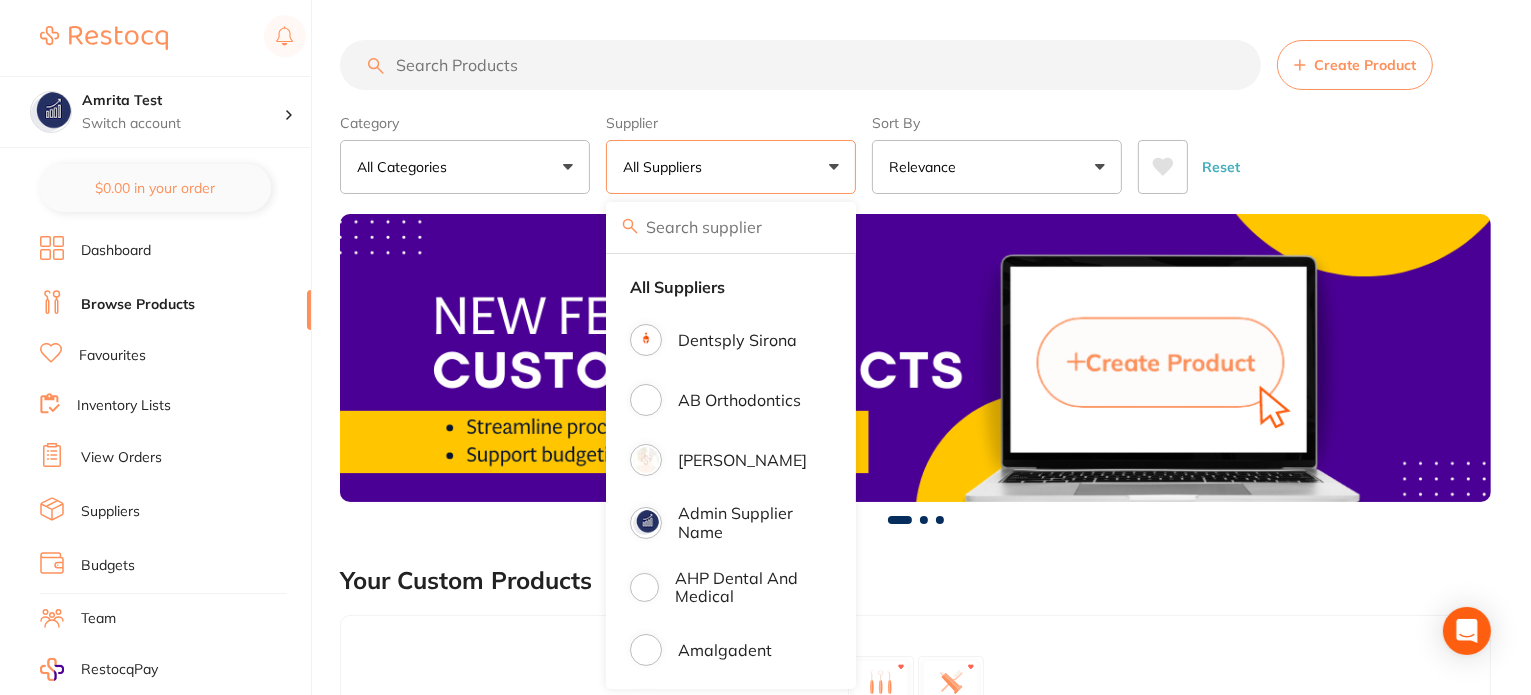 scroll, scrollTop: 0, scrollLeft: 0, axis: both 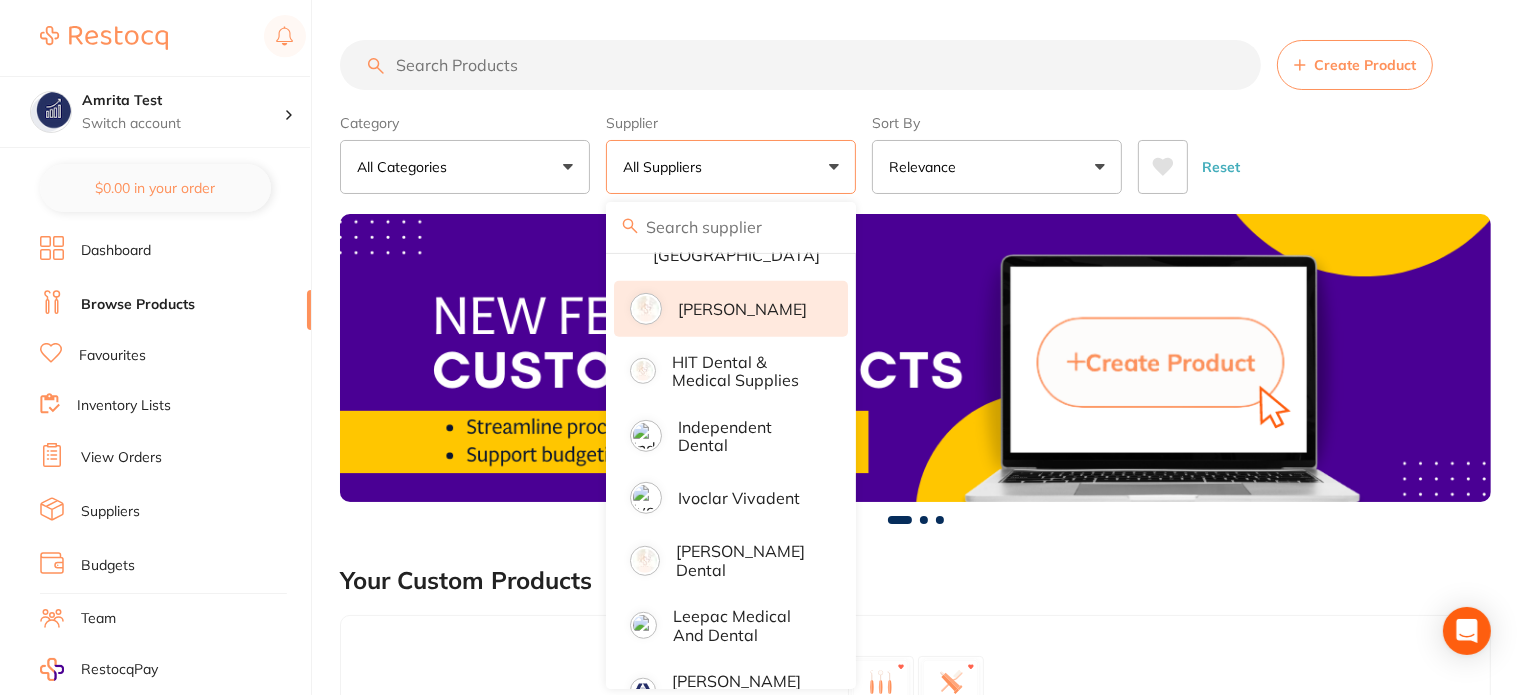 click on "[PERSON_NAME]" at bounding box center [742, 309] 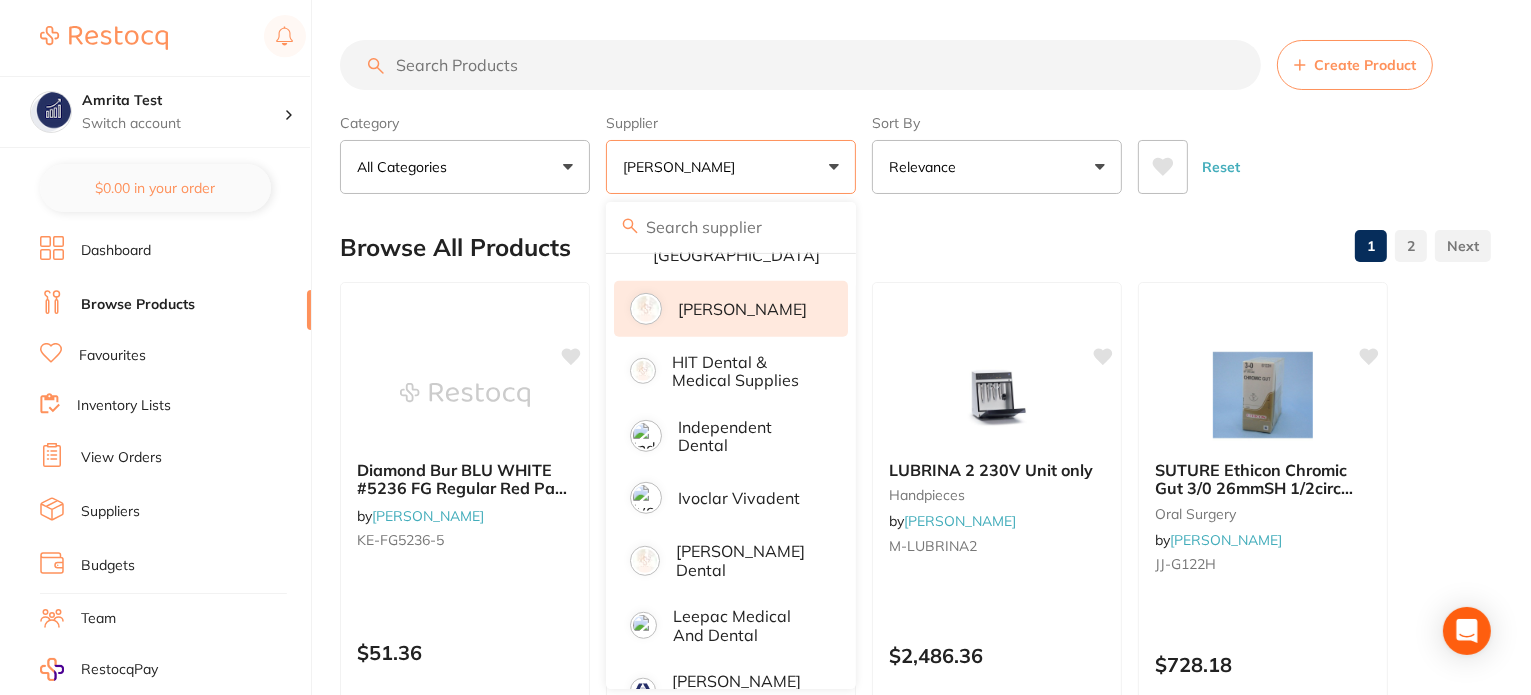 click on "Category All Categories All Categories burs crown & bridge disposables endodontics finishing & polishing handpieces impression infection control laboratory [MEDICAL_DATA] preventative restorative & cosmetic rubber dam Clear Category   false    All Categories Category All Categories burs crown & bridge disposables endodontics finishing & polishing handpieces impression infection control laboratory [MEDICAL_DATA] preventative restorative & cosmetic rubber dam Supplier [PERSON_NAME] All Suppliers Dentsply Sirona AB Orthodontics [PERSON_NAME] Dental Admin supplier name AHP Dental and Medical Amalgadent AR Instrumed Ark Health AU Supplier Admin BioMeDent Pty Ltd CDS Dental Critical Dental Dental Practice Supplies Dental Zone Erkodent [PERSON_NAME] Dental frontend Geistlich Healthware [GEOGRAPHIC_DATA] [PERSON_NAME] HIT Dental & Medical Supplies Independent Dental Ivoclar Vivadent [PERSON_NAME] Dental Leepac Medical and Dental [PERSON_NAME] International Main Orthodontics Matrixdental Mayfair Dental Supplies MDS Dental Numedical Ozdent" at bounding box center (915, 150) 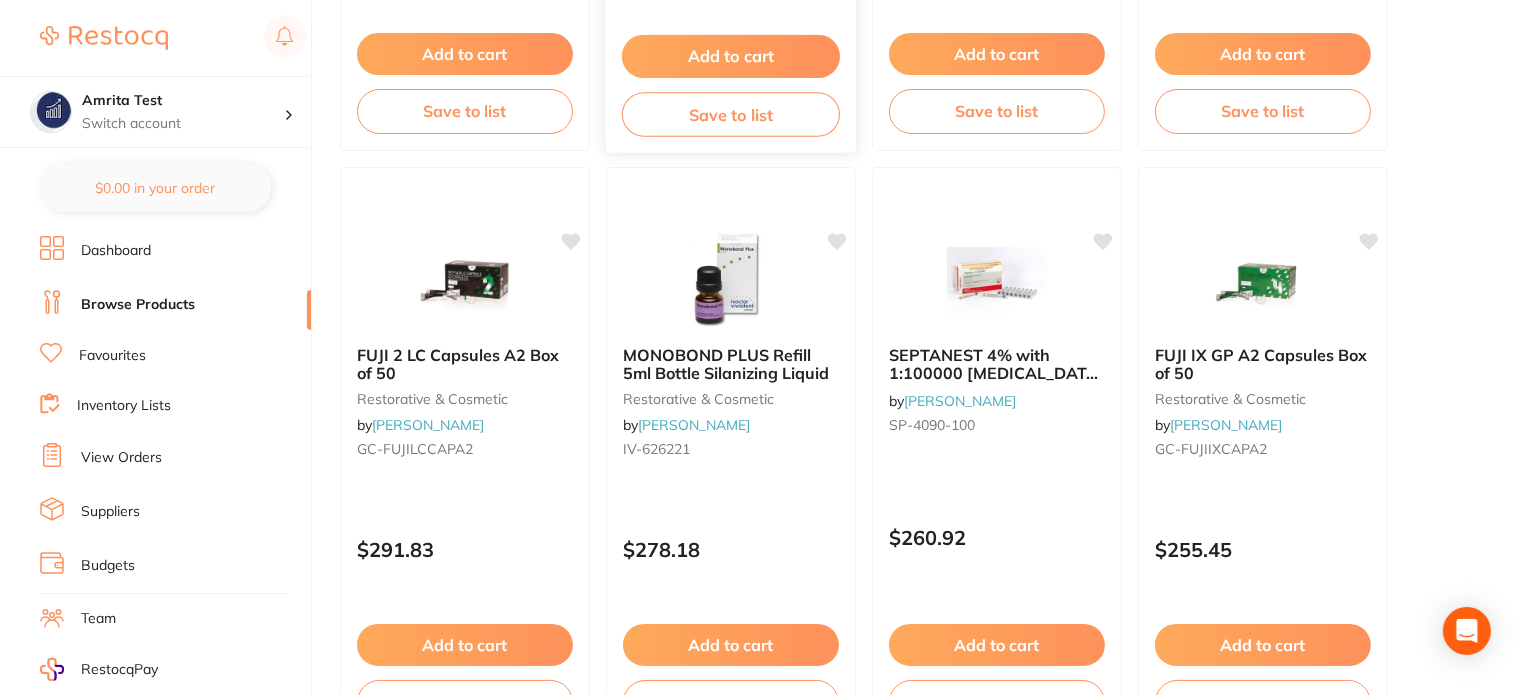 scroll, scrollTop: 1048, scrollLeft: 0, axis: vertical 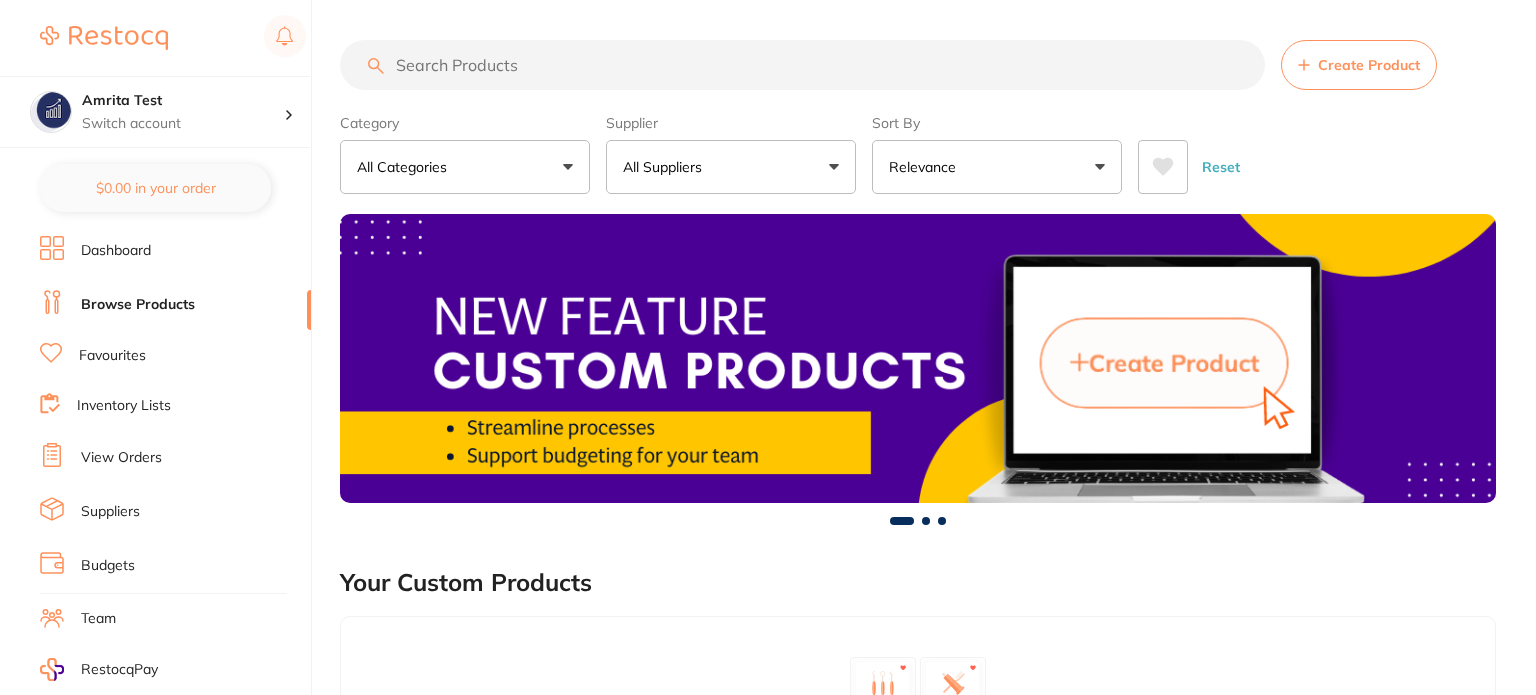 click on "All Suppliers" at bounding box center [666, 167] 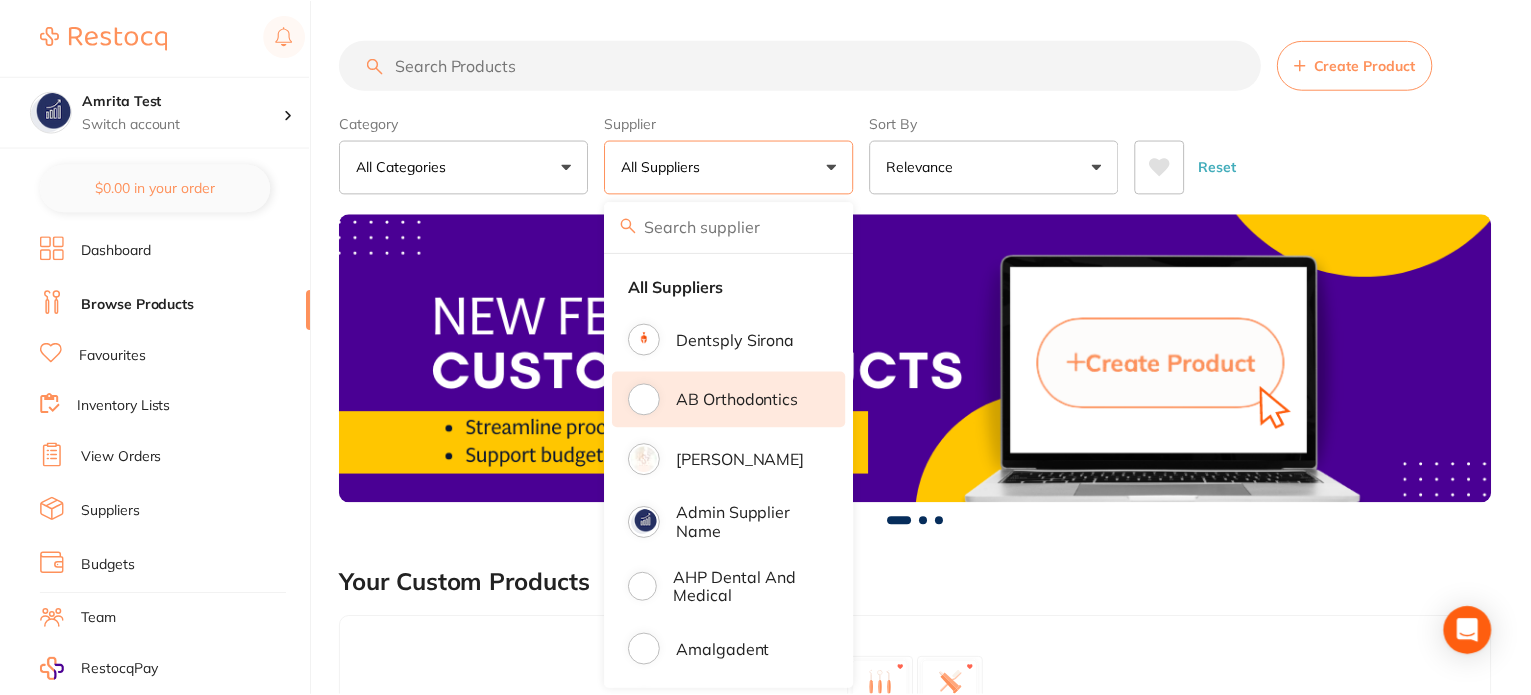scroll, scrollTop: 0, scrollLeft: 0, axis: both 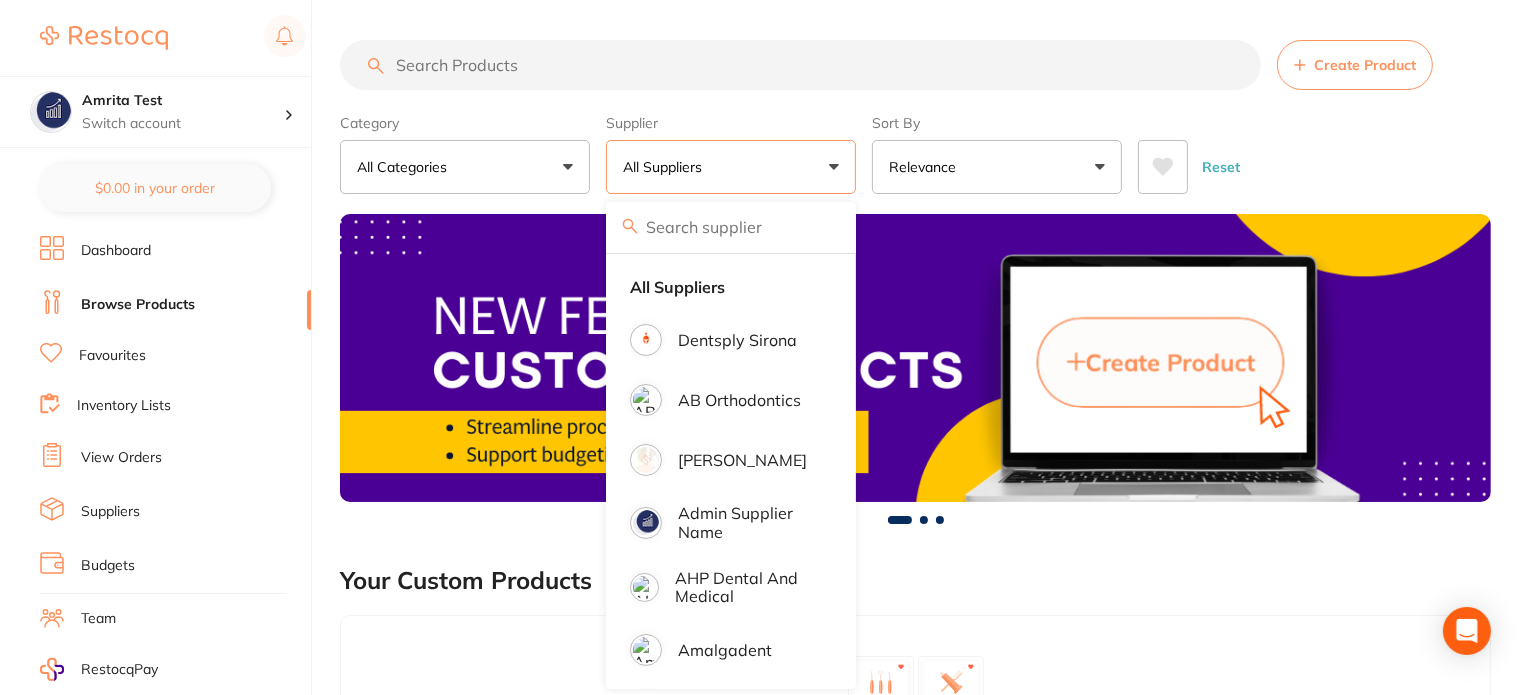 click on "[PERSON_NAME]" at bounding box center [742, 460] 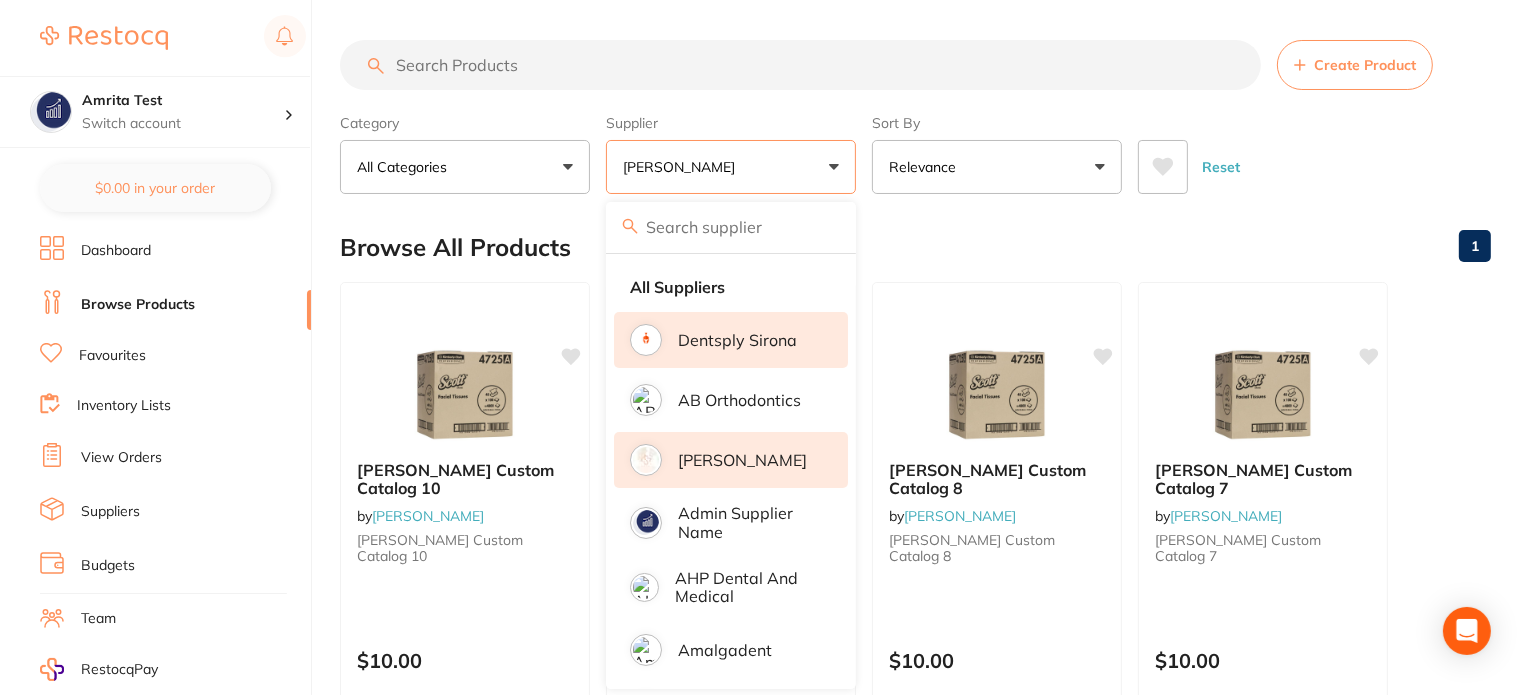 scroll, scrollTop: 0, scrollLeft: 0, axis: both 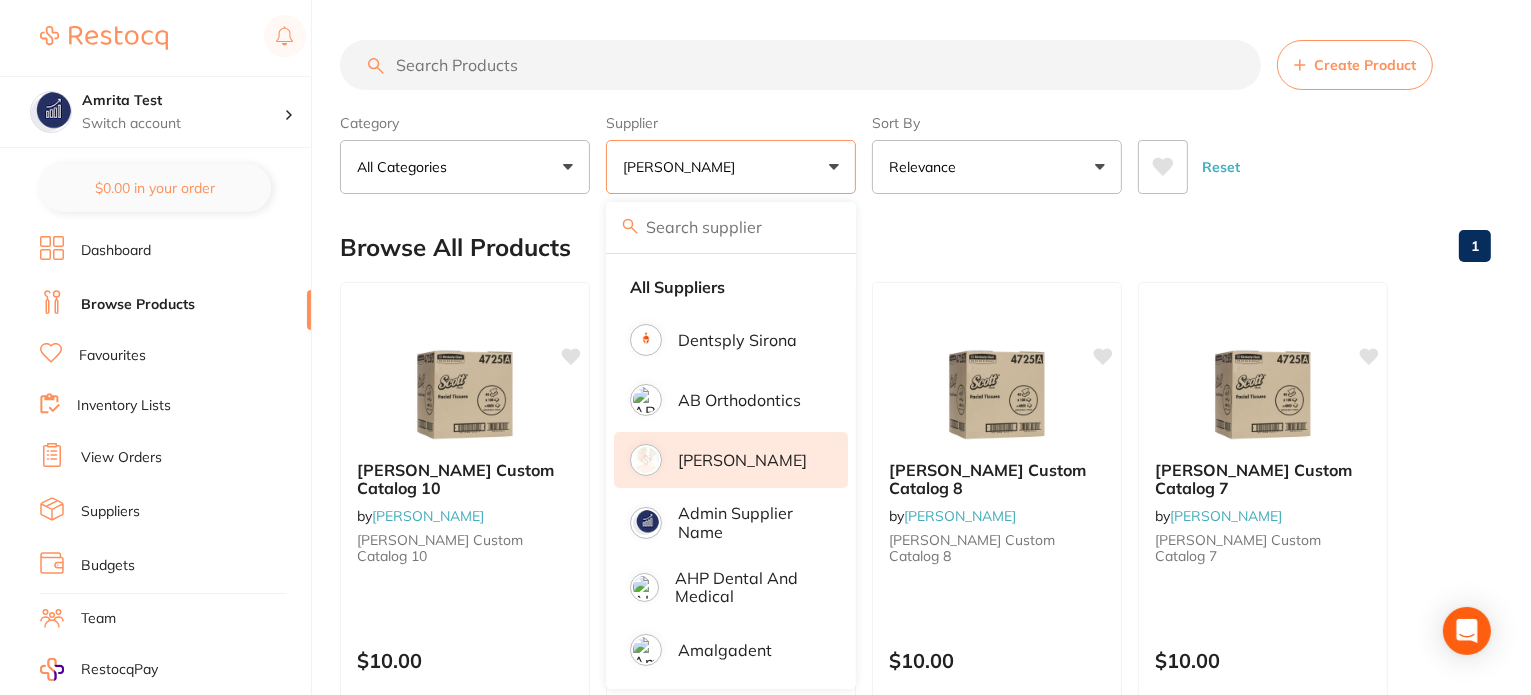 click on "[PERSON_NAME]" at bounding box center [742, 460] 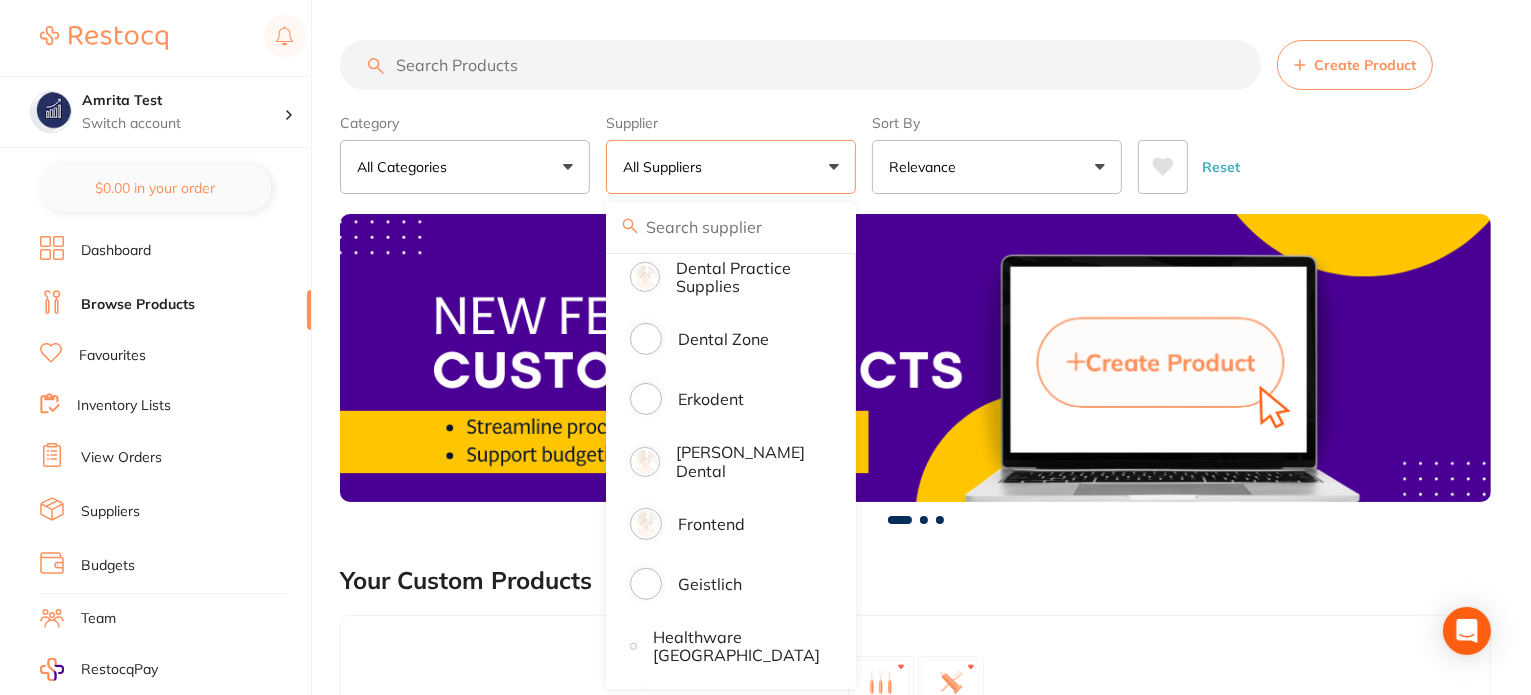 scroll, scrollTop: 1100, scrollLeft: 0, axis: vertical 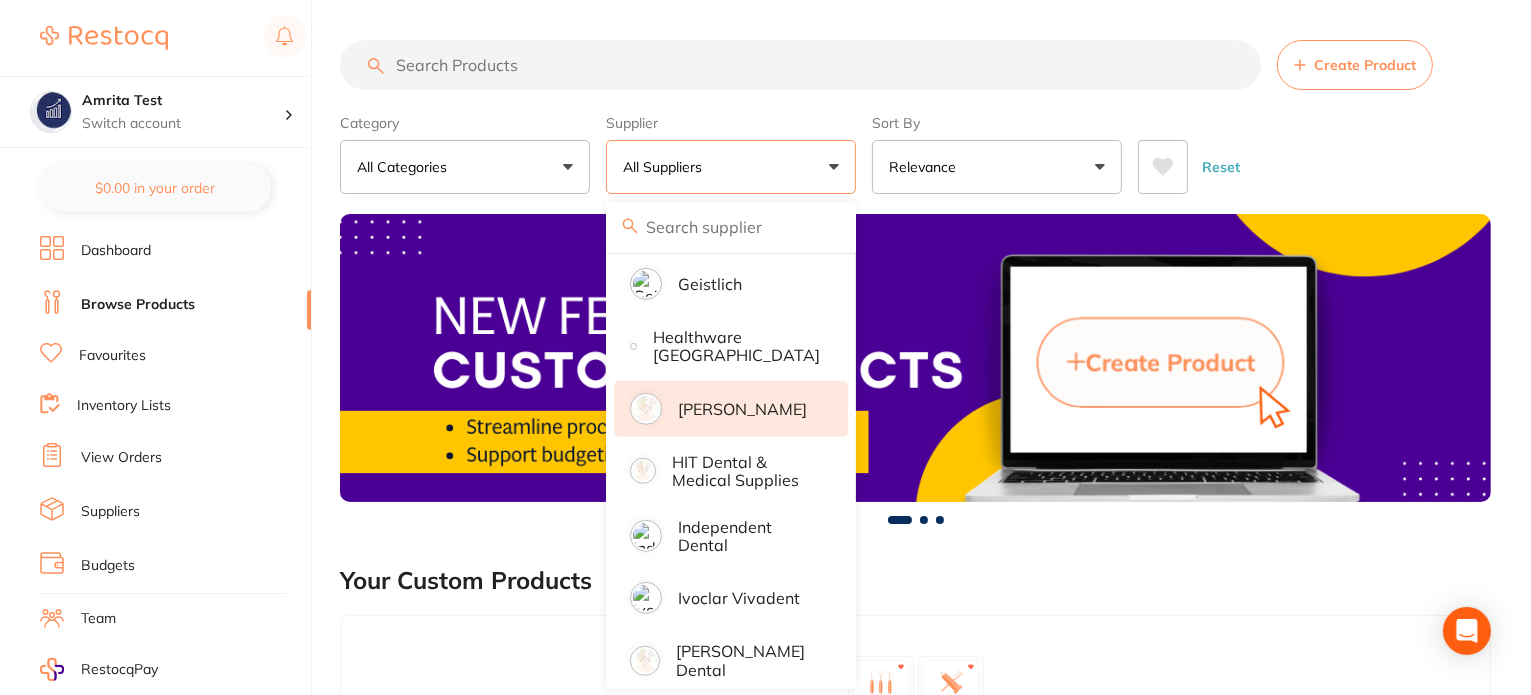 click on "[PERSON_NAME]" at bounding box center [742, 409] 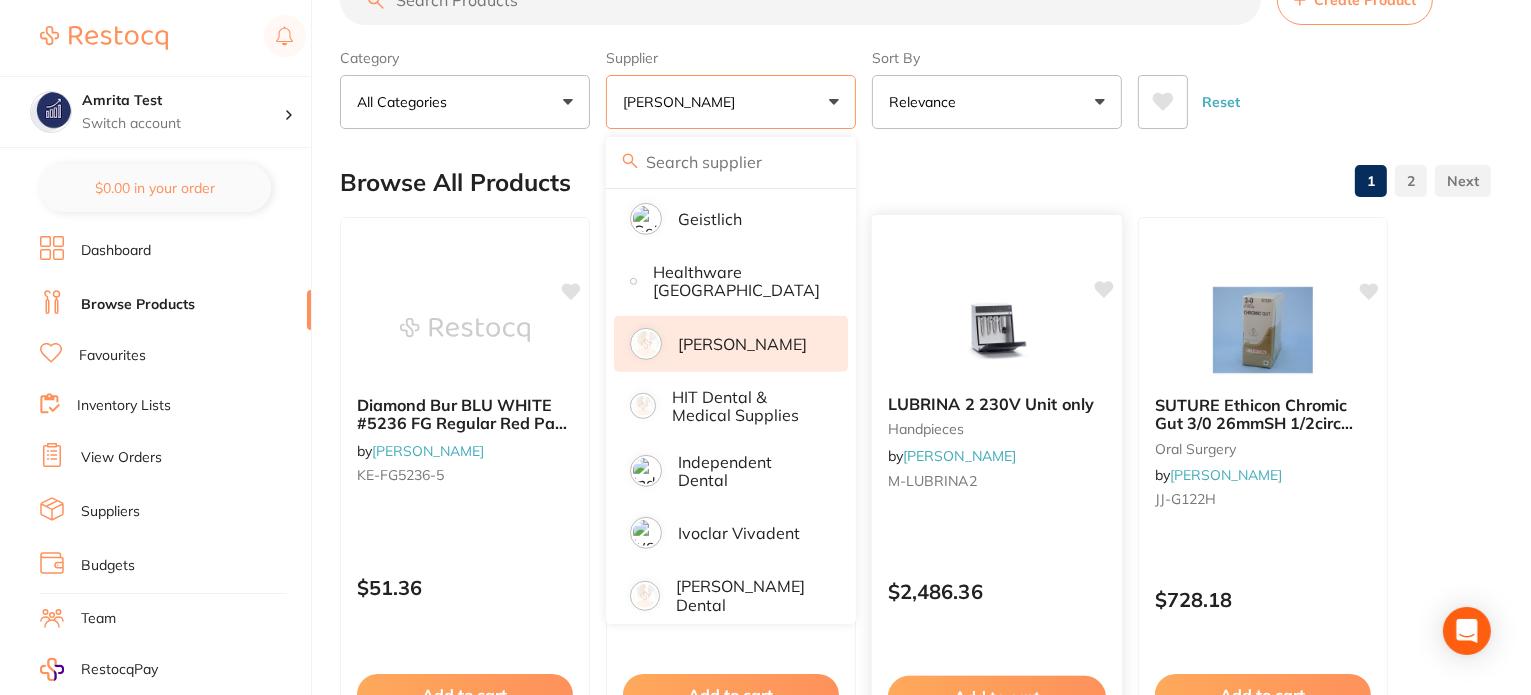 scroll, scrollTop: 100, scrollLeft: 0, axis: vertical 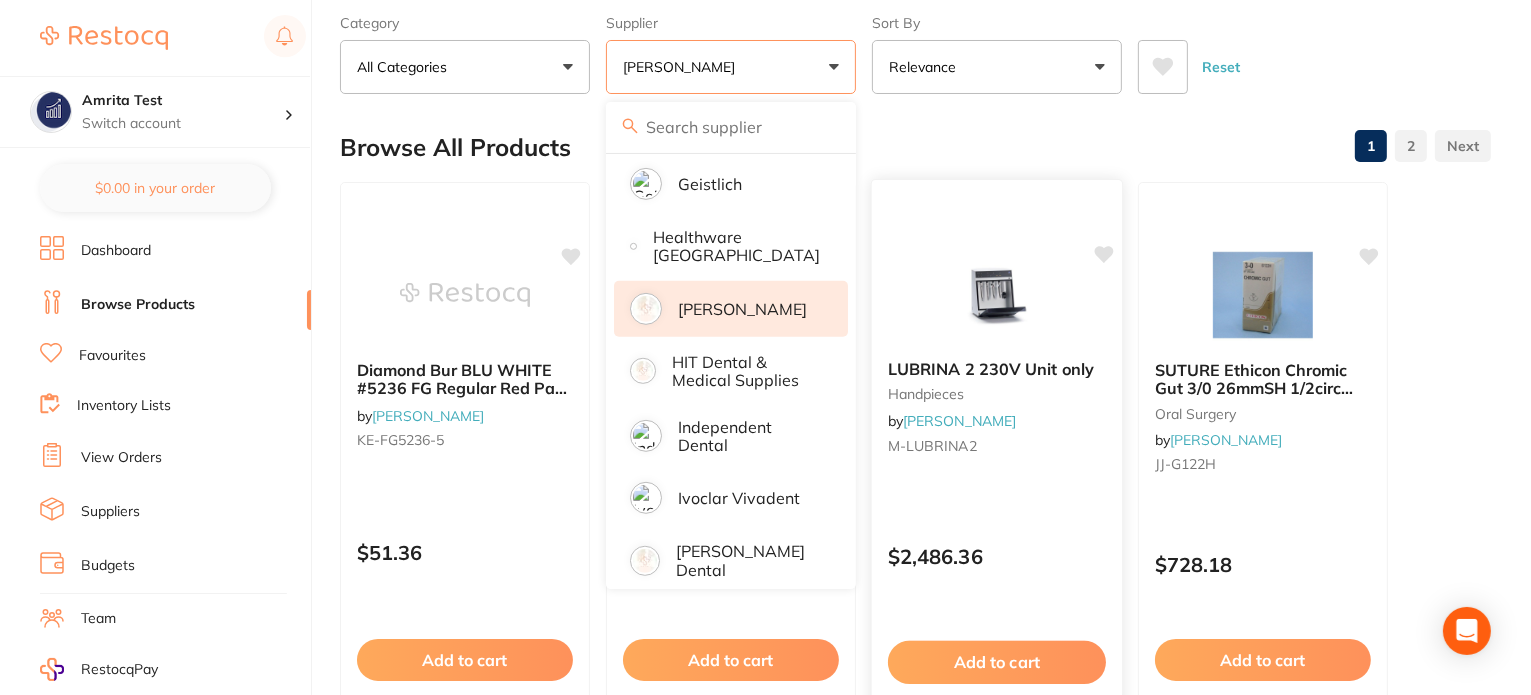drag, startPoint x: 1004, startPoint y: 111, endPoint x: 974, endPoint y: 190, distance: 84.50444 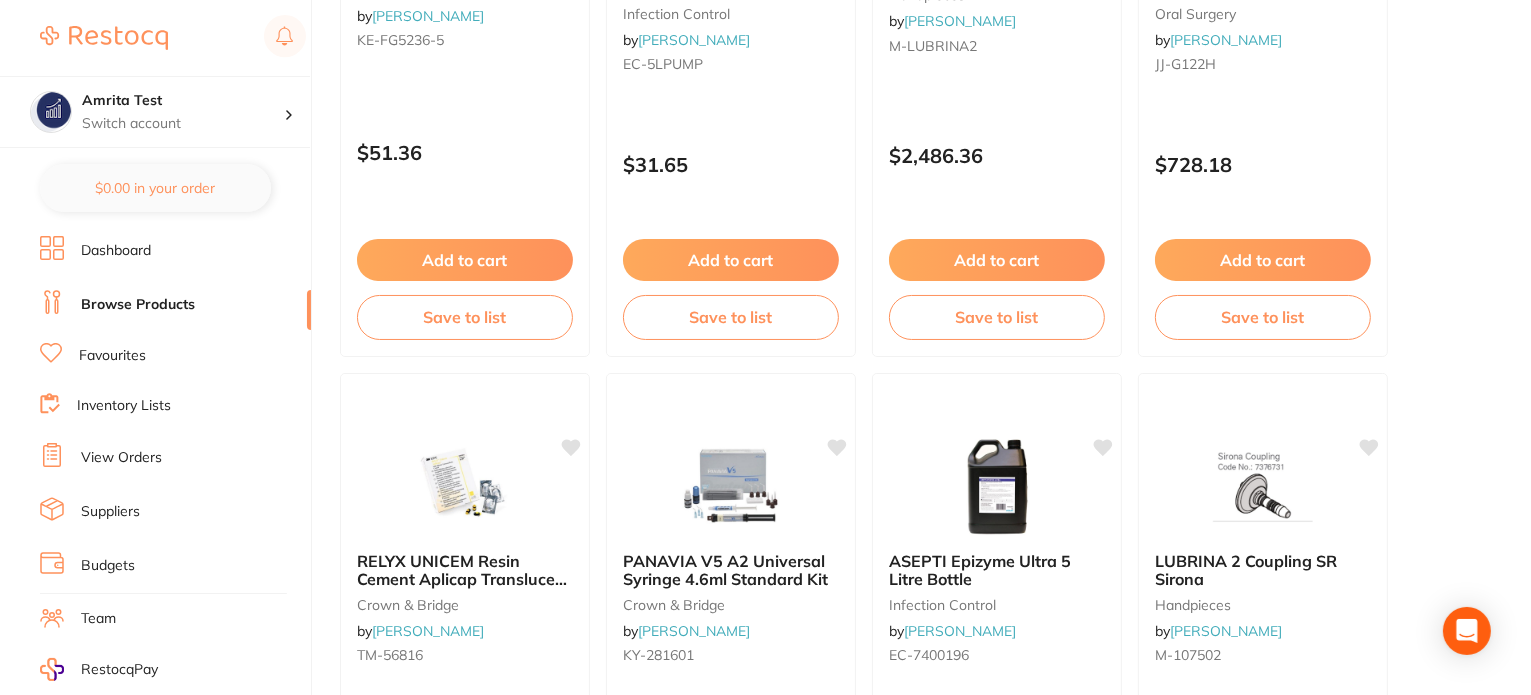 scroll, scrollTop: 0, scrollLeft: 0, axis: both 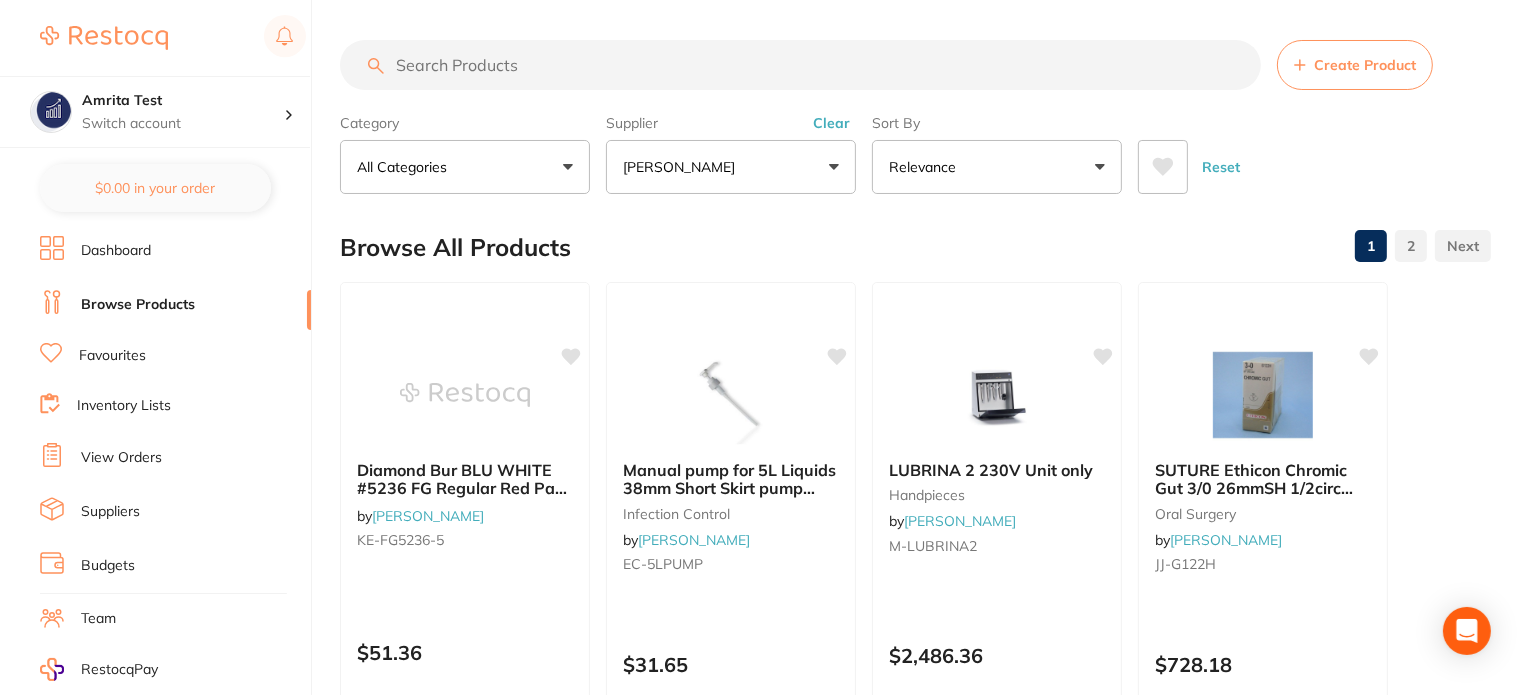 drag, startPoint x: 937, startPoint y: 180, endPoint x: 940, endPoint y: 203, distance: 23.194826 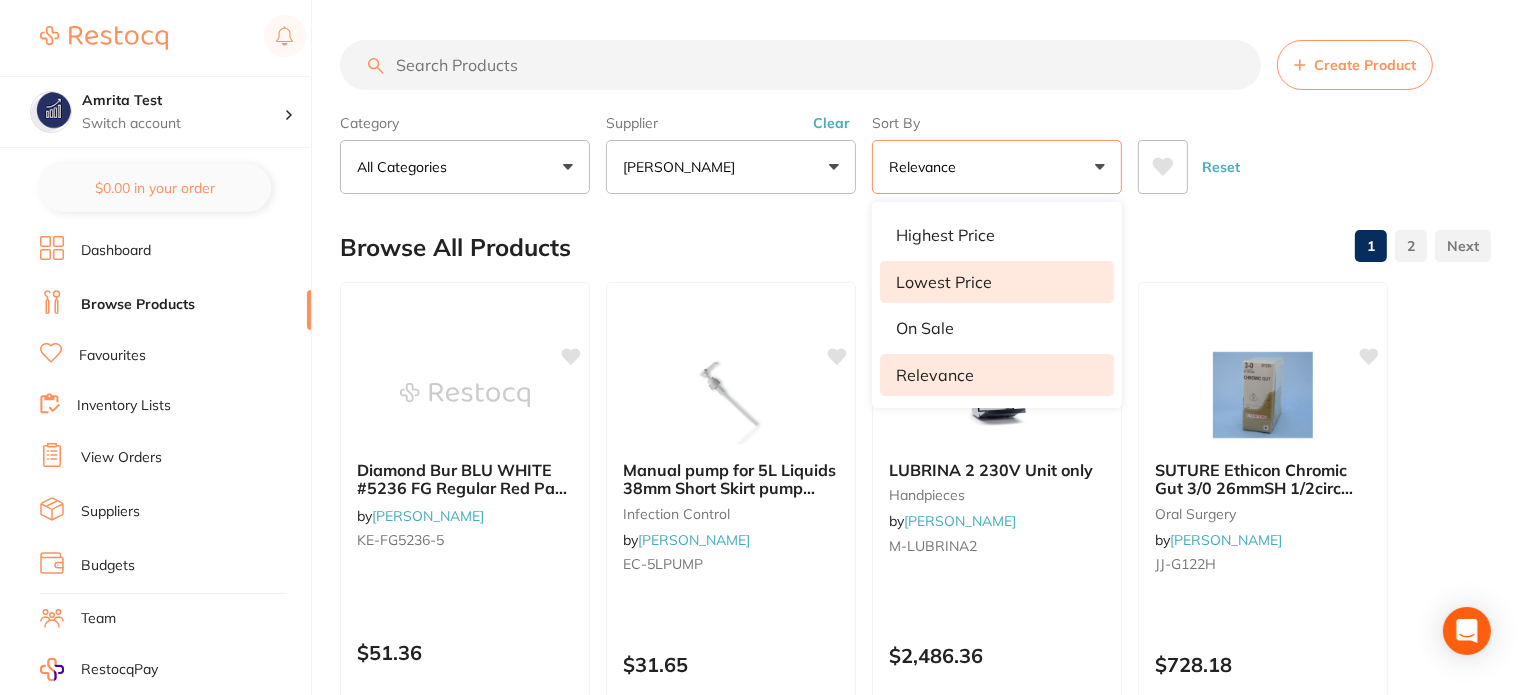 click on "Lowest Price" at bounding box center (944, 282) 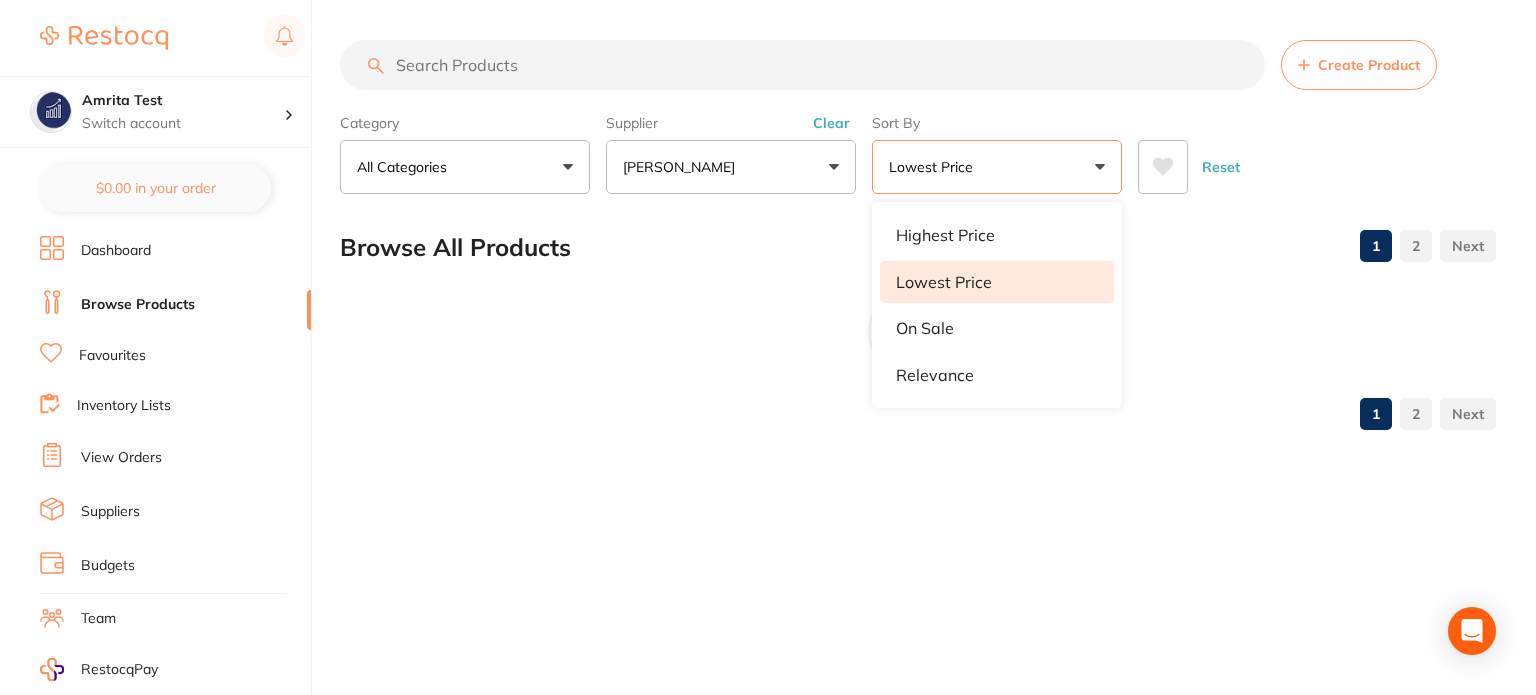 click on "Sort By Lowest Price Highest Price Lowest Price On Sale Relevance Clear" at bounding box center (997, 150) 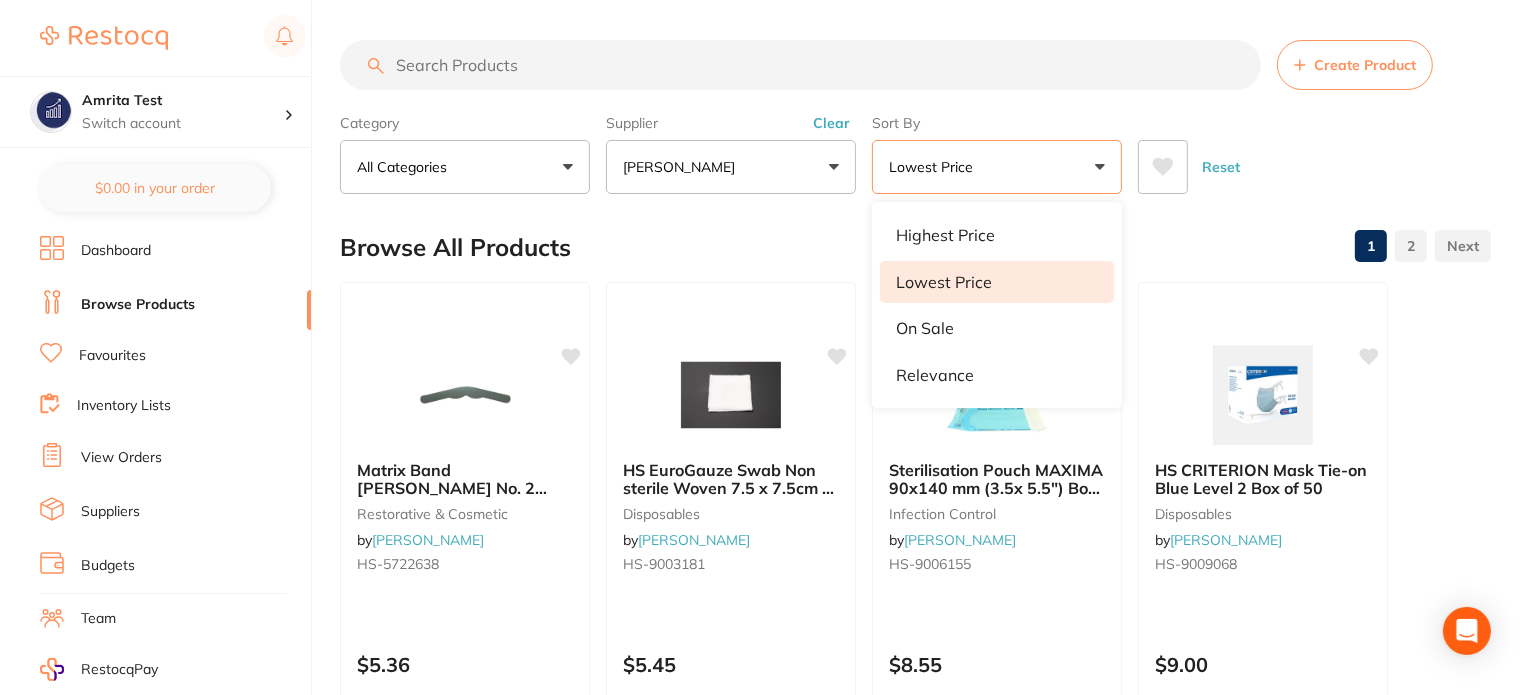 click on "Category All Categories All Categories burs crown & bridge disposables endodontics finishing & polishing handpieces impression infection control laboratory oral surgery preventative restorative & cosmetic rubber dam Clear Category   false    All Categories Category All Categories burs crown & bridge disposables endodontics finishing & polishing handpieces impression infection control laboratory oral surgery preventative restorative & cosmetic rubber dam Supplier Henry Schein Halas All Suppliers Dentsply Sirona AB Orthodontics Adam Dental Admin supplier name AHP Dental and Medical Amalgadent AR Instrumed Ark Health AU Supplier Admin BioMeDent Pty Ltd CDS Dental Critical Dental Dental Practice Supplies Dental Zone Erkodent Erskine Dental frontend Geistlich Healthware Australia Henry Schein Halas HIT Dental & Medical Supplies Independent Dental Ivoclar Vivadent Kulzer Dental Leepac Medical and Dental Livingstone International Main Orthodontics Matrixdental Mayfair Dental Supplies MDS Dental Numedical Ozdent" at bounding box center [915, 150] 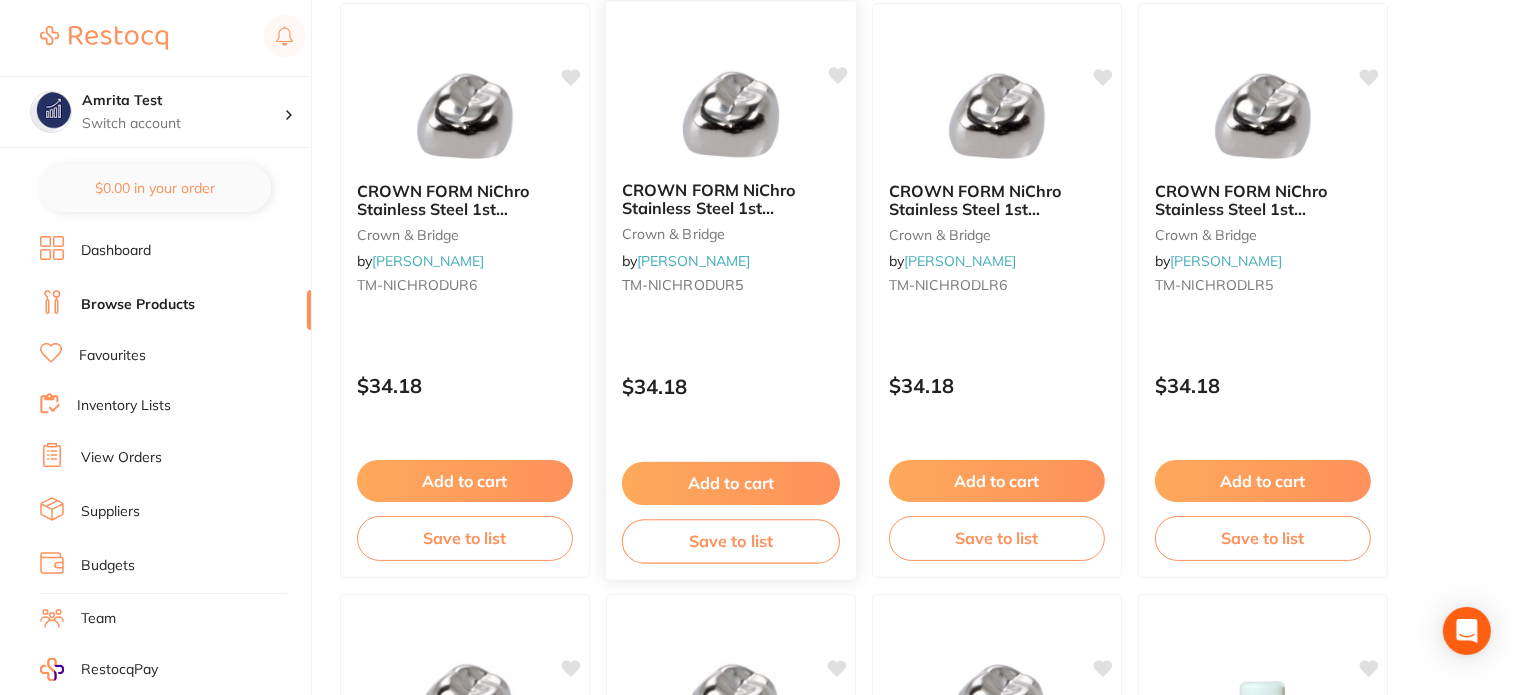 scroll, scrollTop: 3200, scrollLeft: 0, axis: vertical 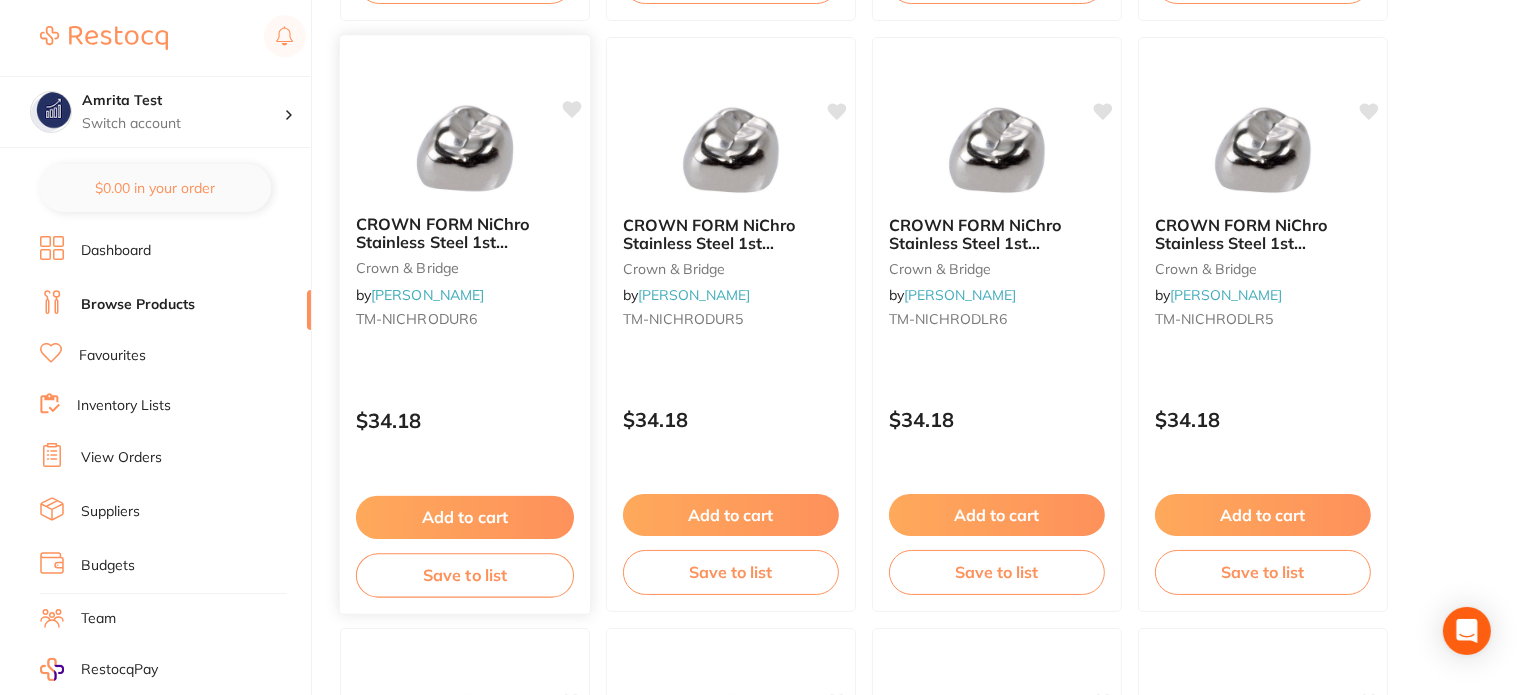 click on "Add to cart" at bounding box center (465, 517) 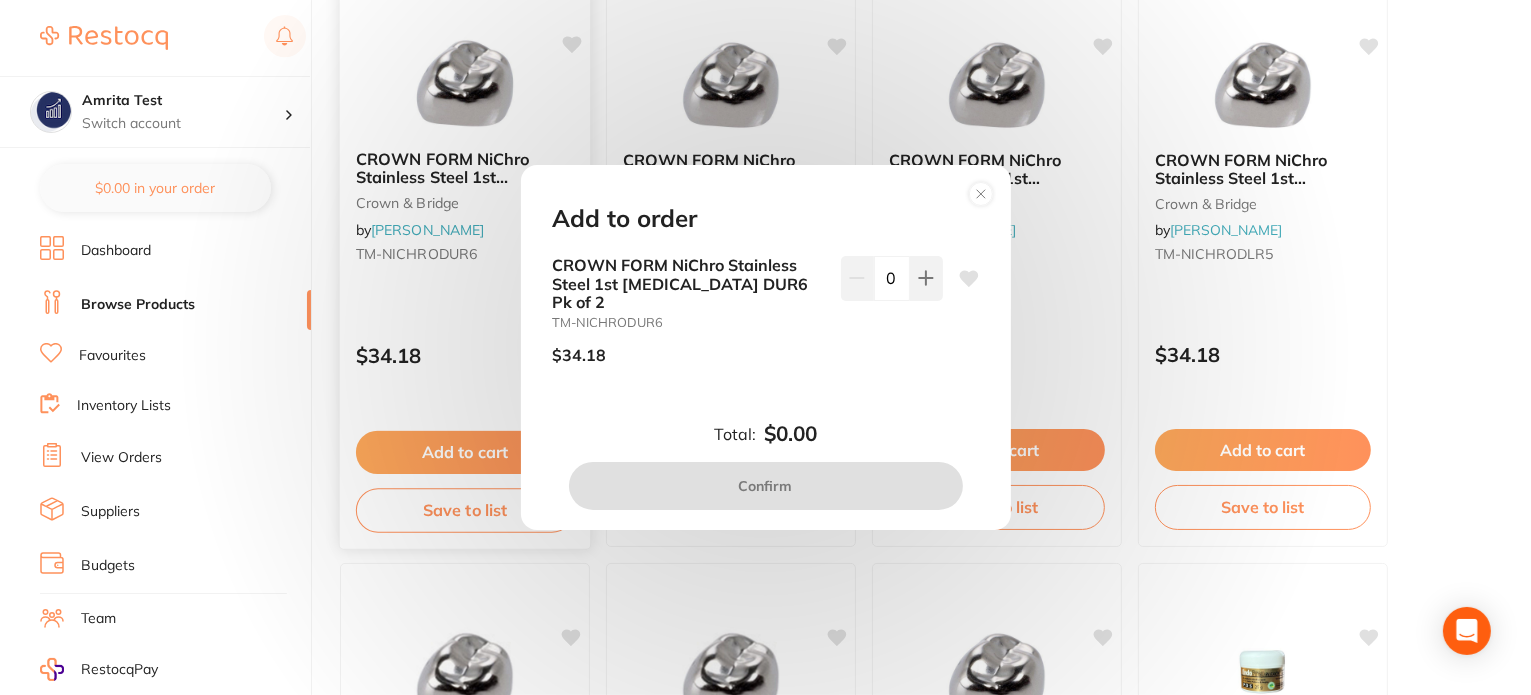 scroll, scrollTop: 3300, scrollLeft: 0, axis: vertical 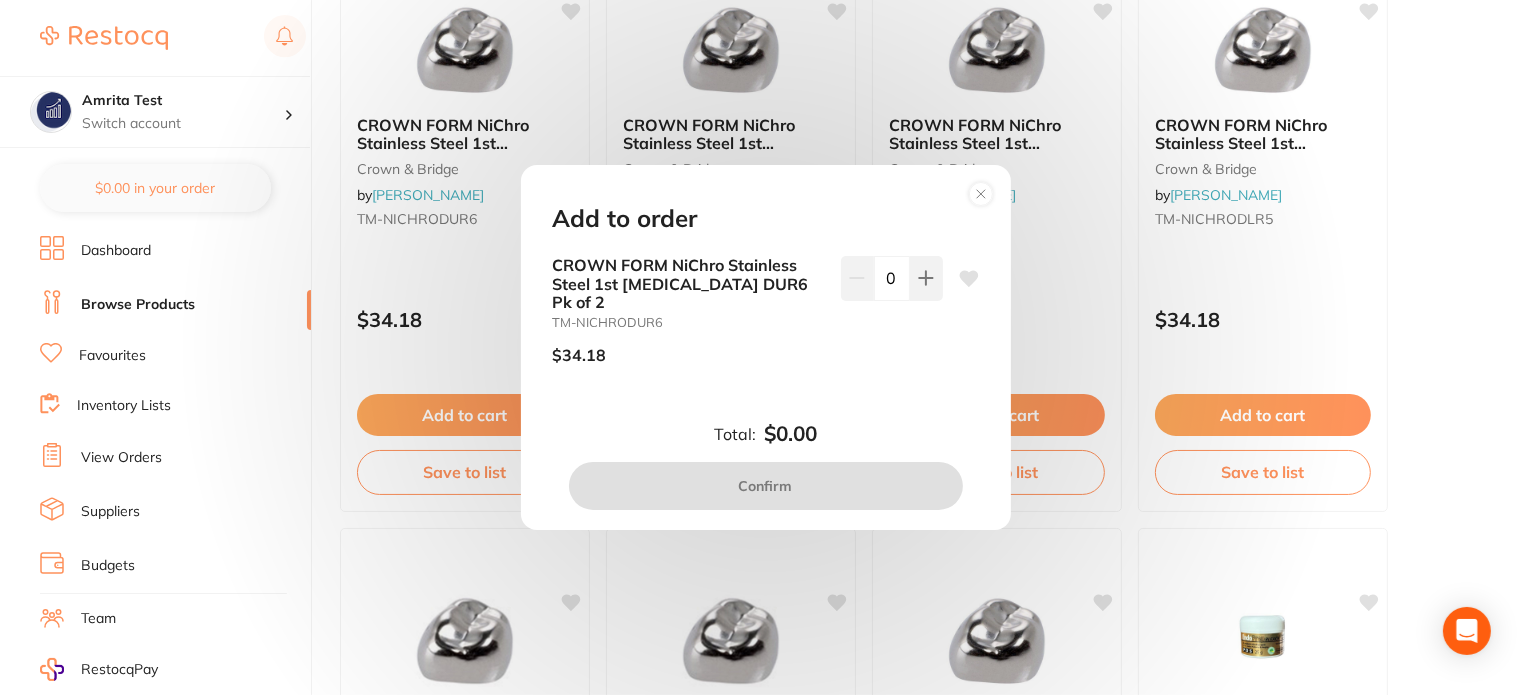 type 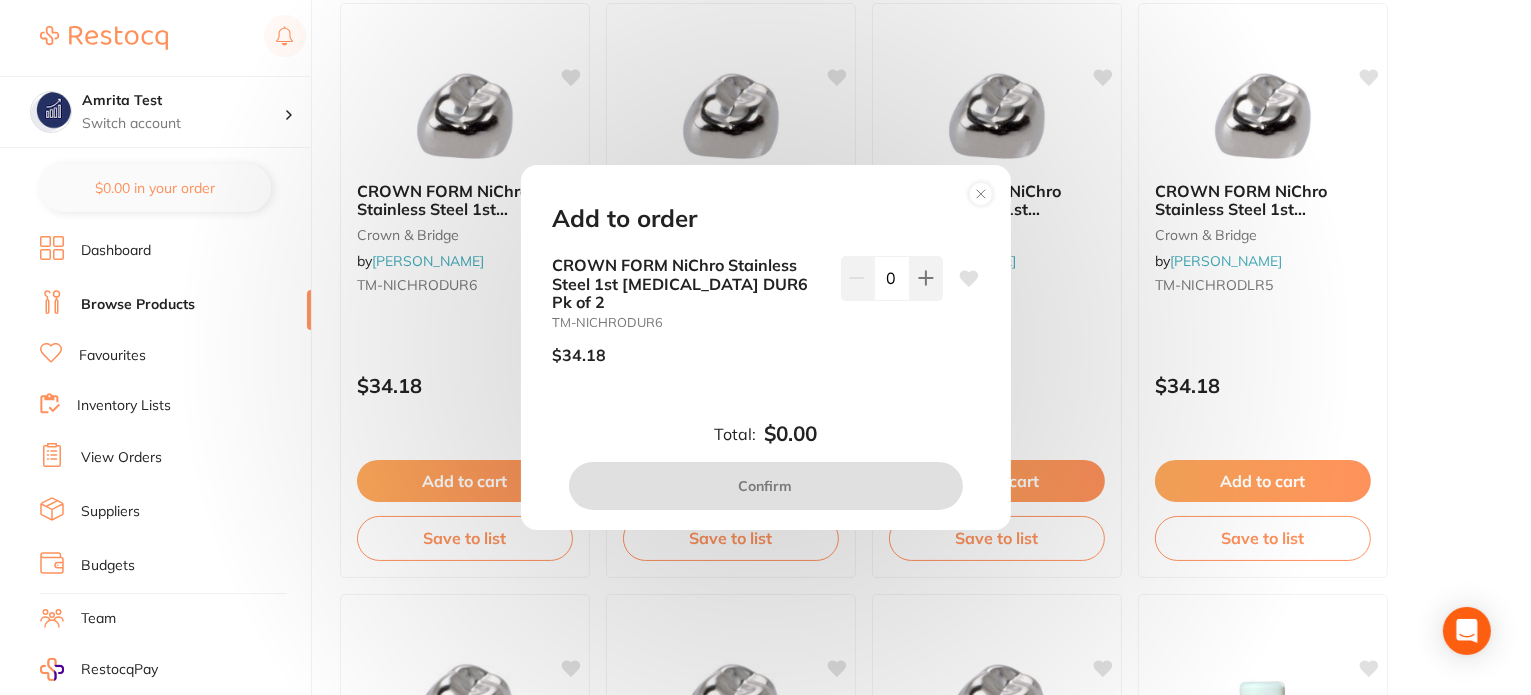 scroll, scrollTop: 3200, scrollLeft: 0, axis: vertical 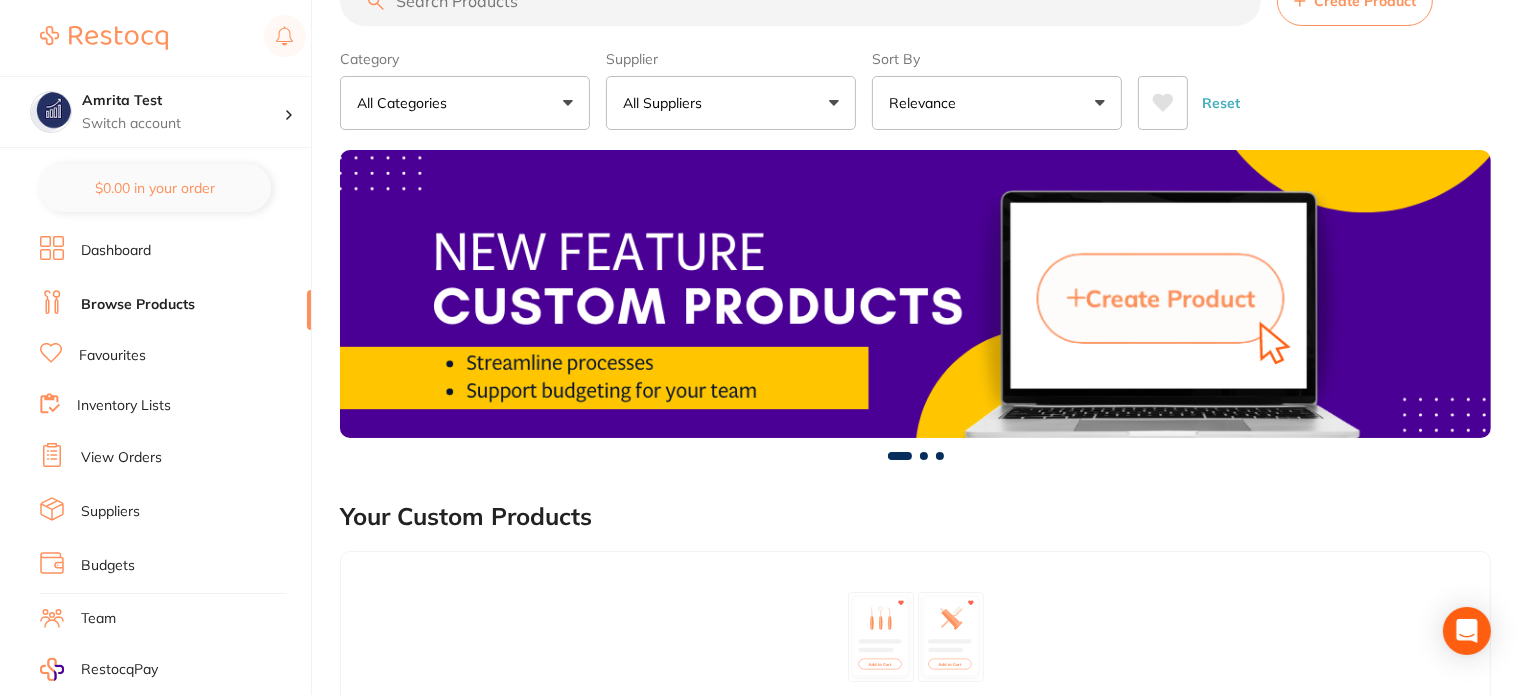 click on "All Suppliers" at bounding box center [731, 103] 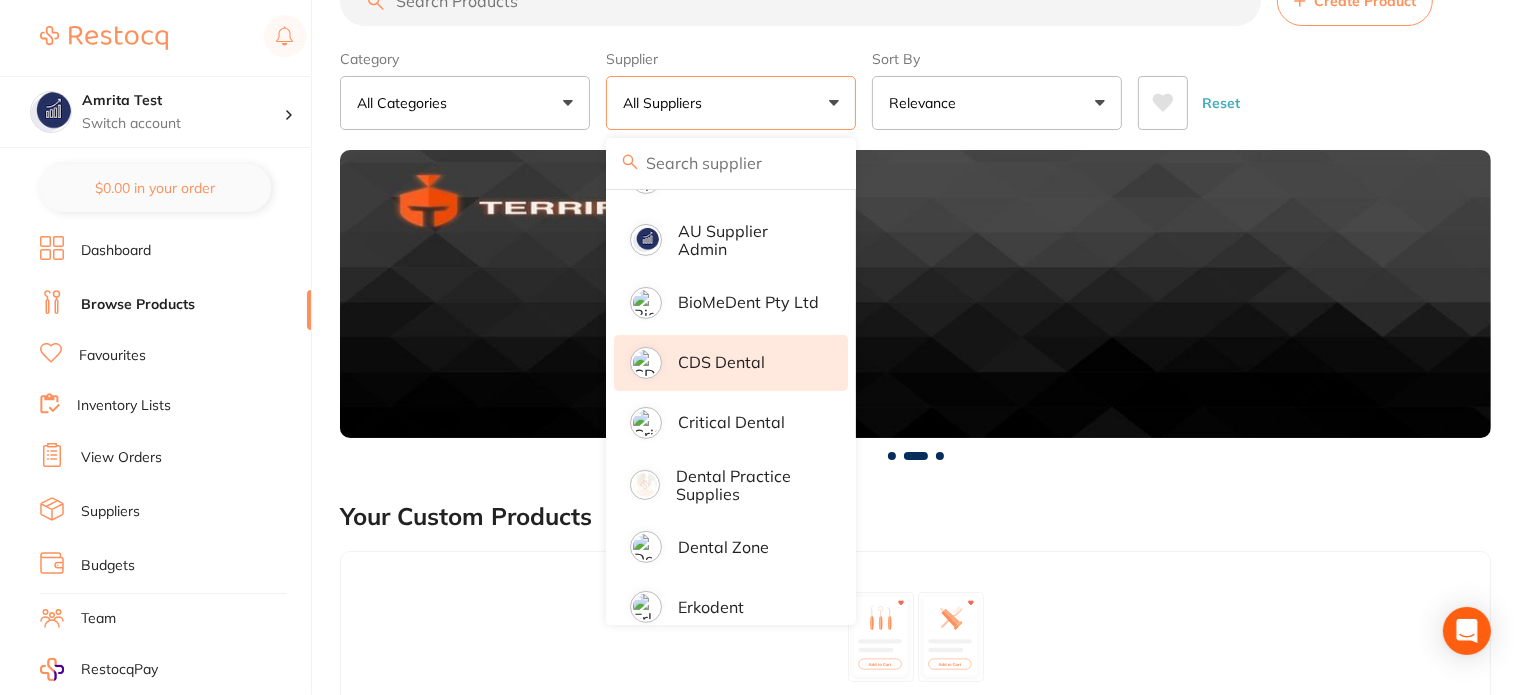 scroll, scrollTop: 600, scrollLeft: 0, axis: vertical 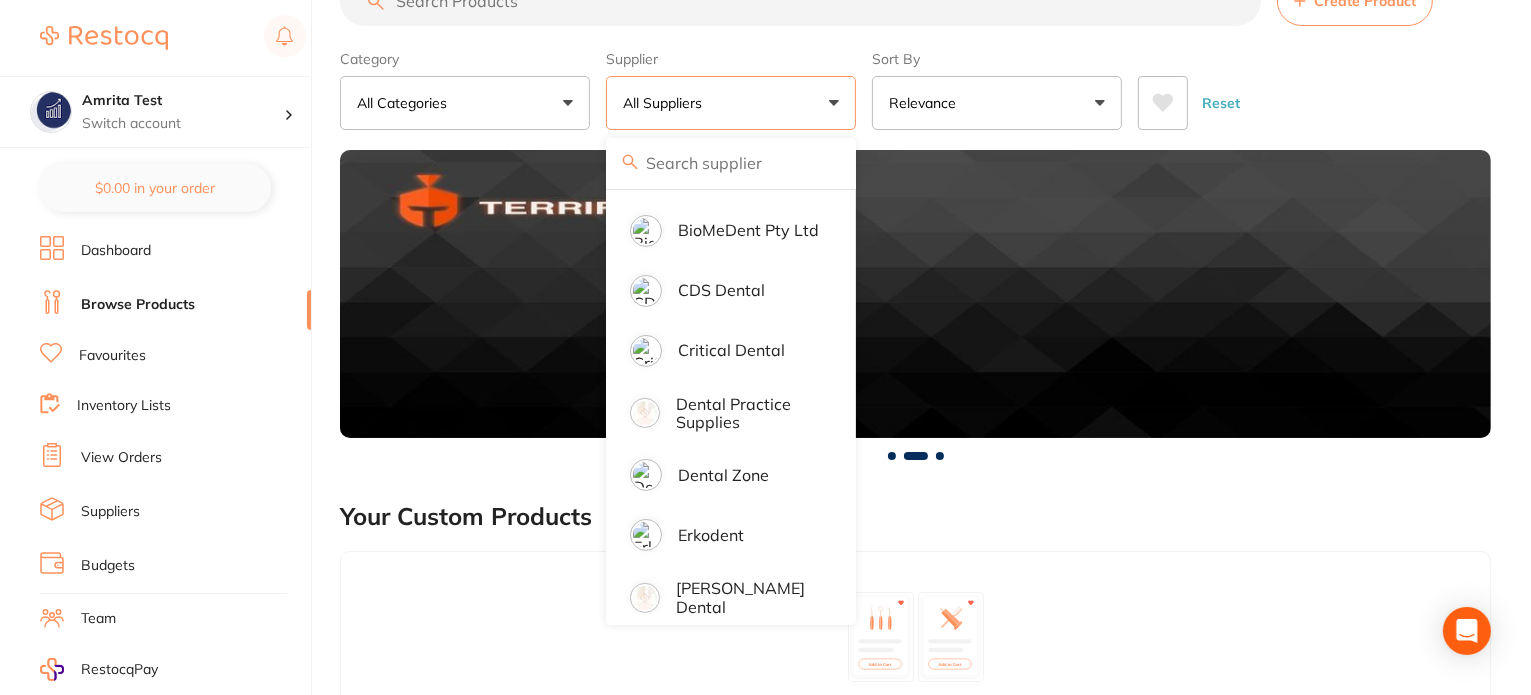 click on "Category All Categories All Categories 3D Printing anaesthetic articulating burs Burs CAD/CAM crown & bridge disposables Disposables education endodontics Endodontics equipment Equipment evacuation Evacuation finishing & polishing handpieces Handpieces implants impression infection control Infection Control instruments Instruments laboratory Laboratory miscellaneous Miscellaneous [MEDICAL_DATA] orthodontics Orthodontics other photography preventative restorative & cosmetic rubber dam Rubber Dam specials & clearance TMJ [MEDICAL_DATA] xrays/imaging Clear Category   false    All Categories Category All Categories 3D Printing anaesthetic articulating burs Burs CAD/CAM crown & bridge disposables Disposables education endodontics Endodontics equipment Equipment evacuation Evacuation finishing & polishing handpieces Handpieces implants impression infection control Infection Control instruments Instruments laboratory Laboratory miscellaneous Miscellaneous [MEDICAL_DATA] orthodontics Orthodontics other photography rubber dam" at bounding box center [915, 86] 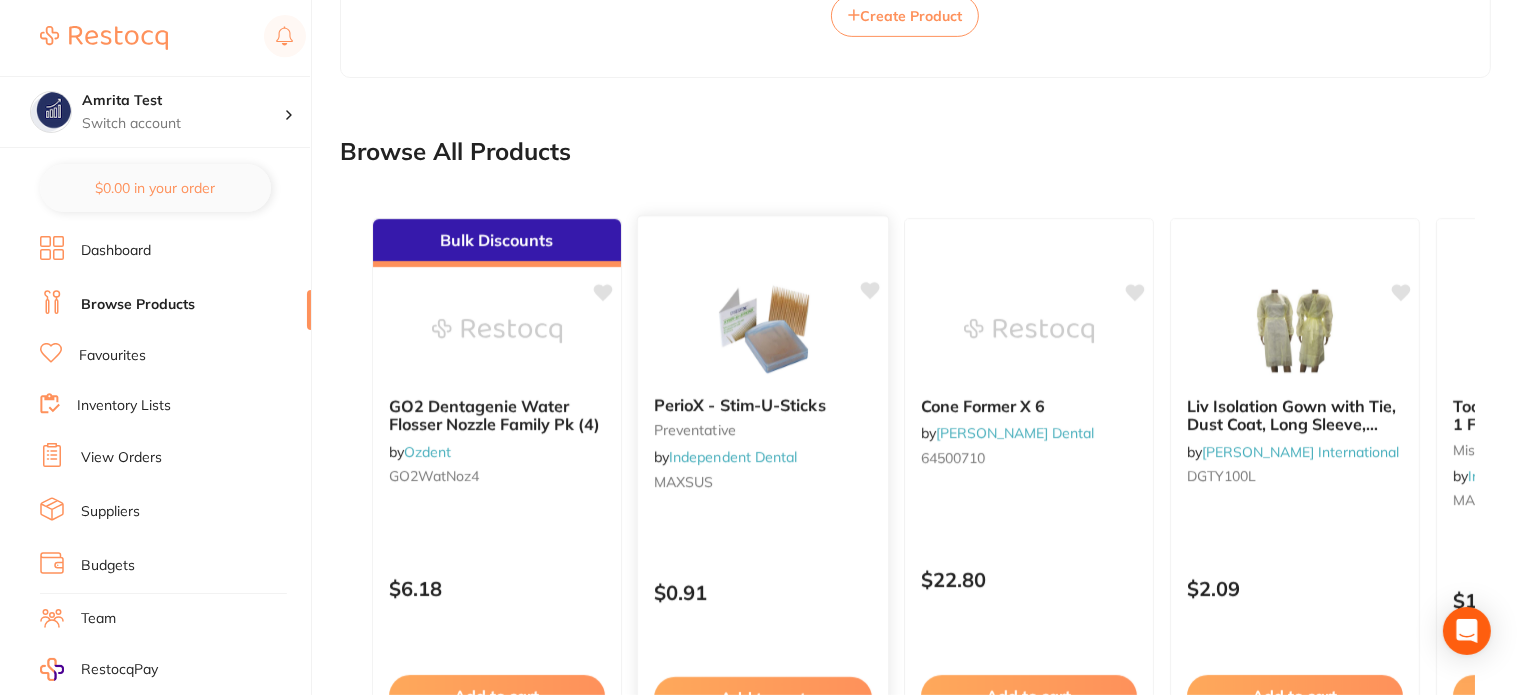 scroll, scrollTop: 964, scrollLeft: 0, axis: vertical 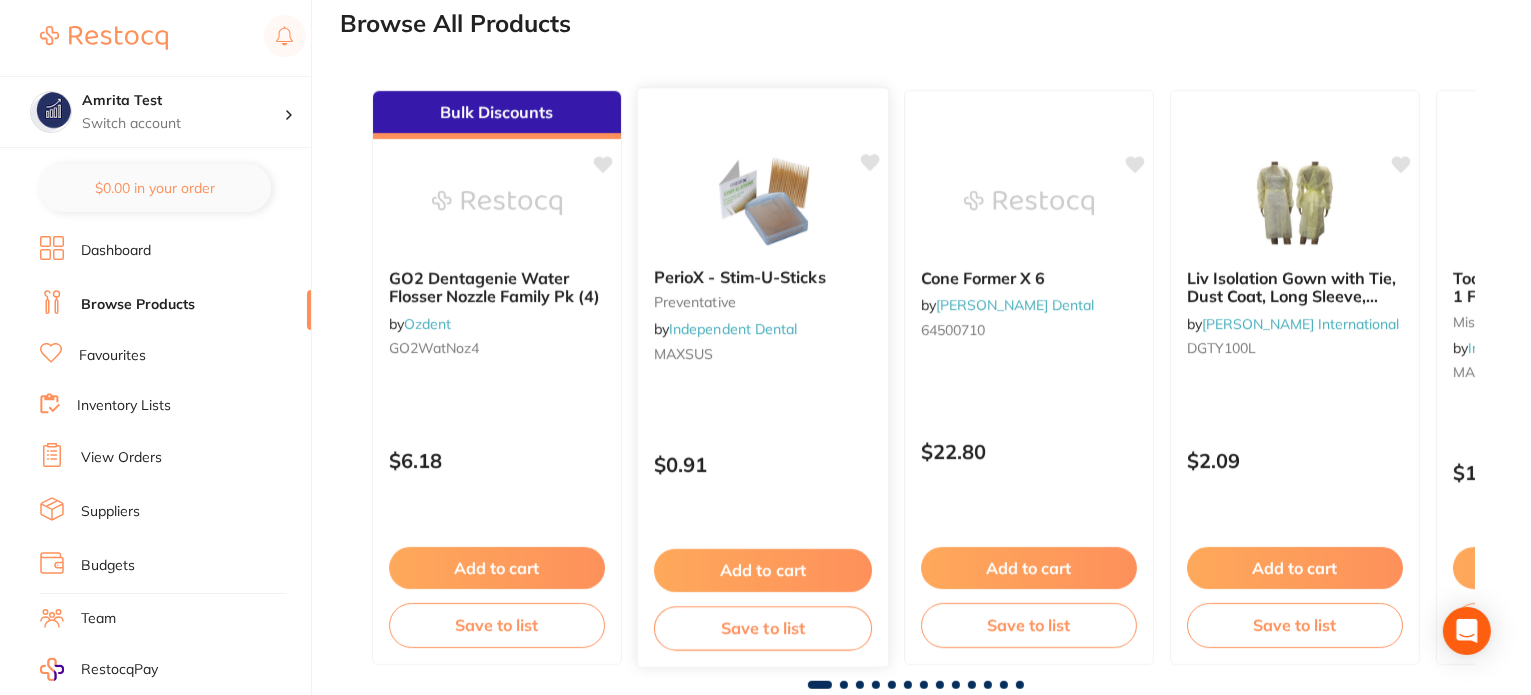 click at bounding box center [762, 201] 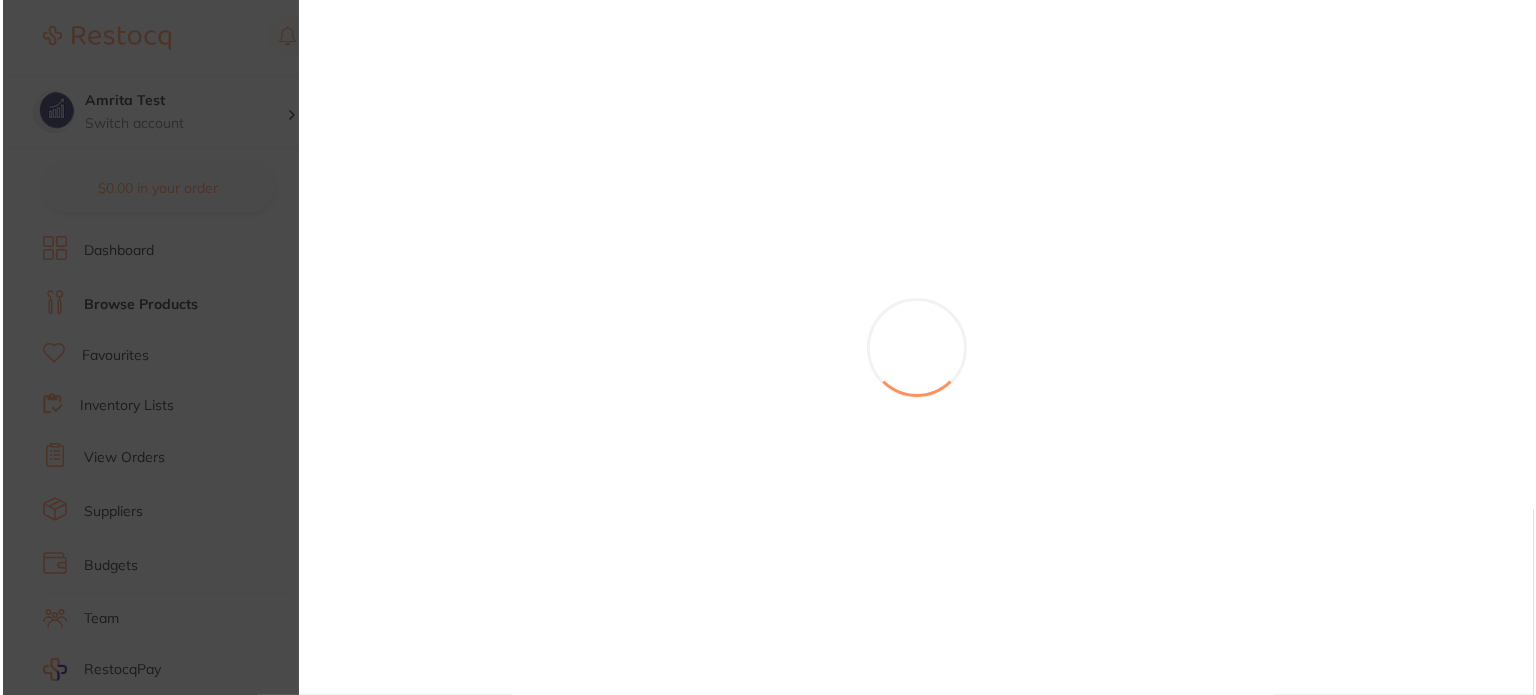 scroll, scrollTop: 0, scrollLeft: 0, axis: both 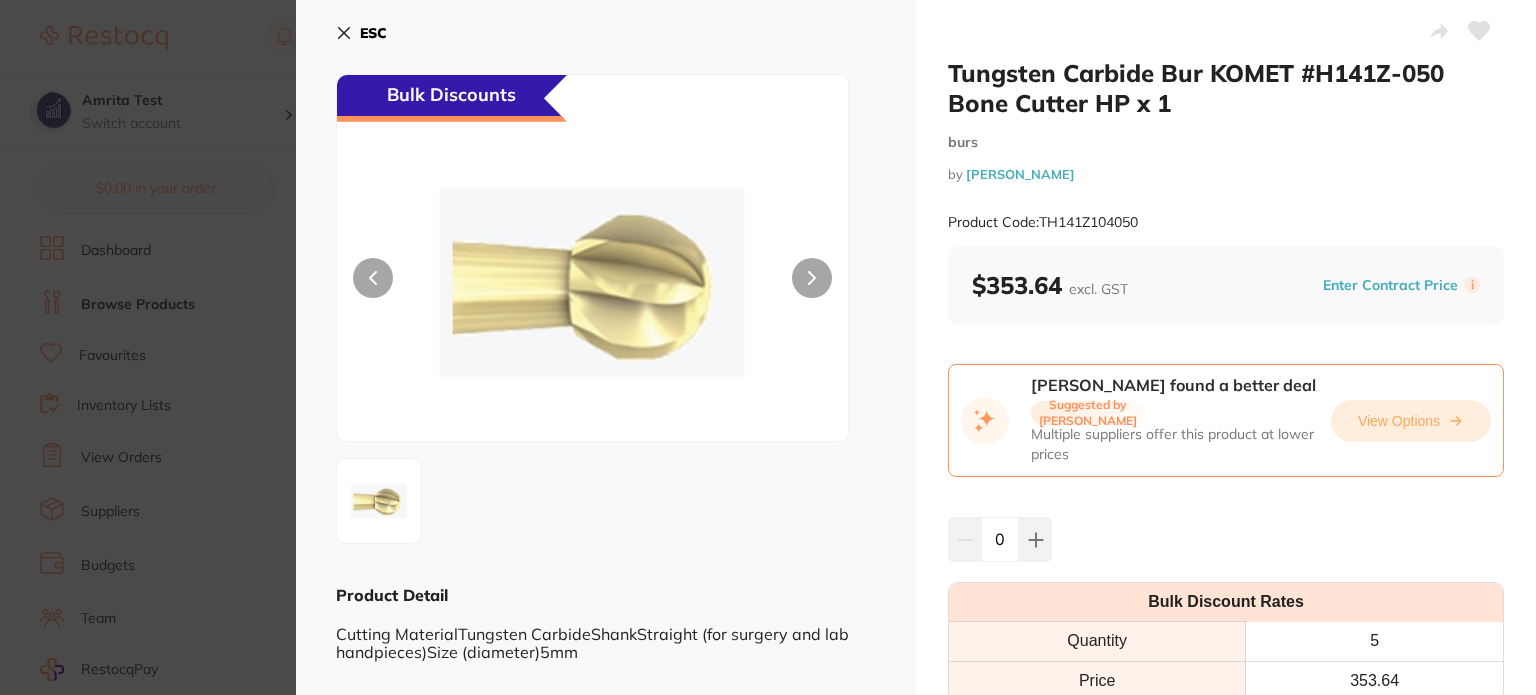 click on "View Options" at bounding box center (1411, 421) 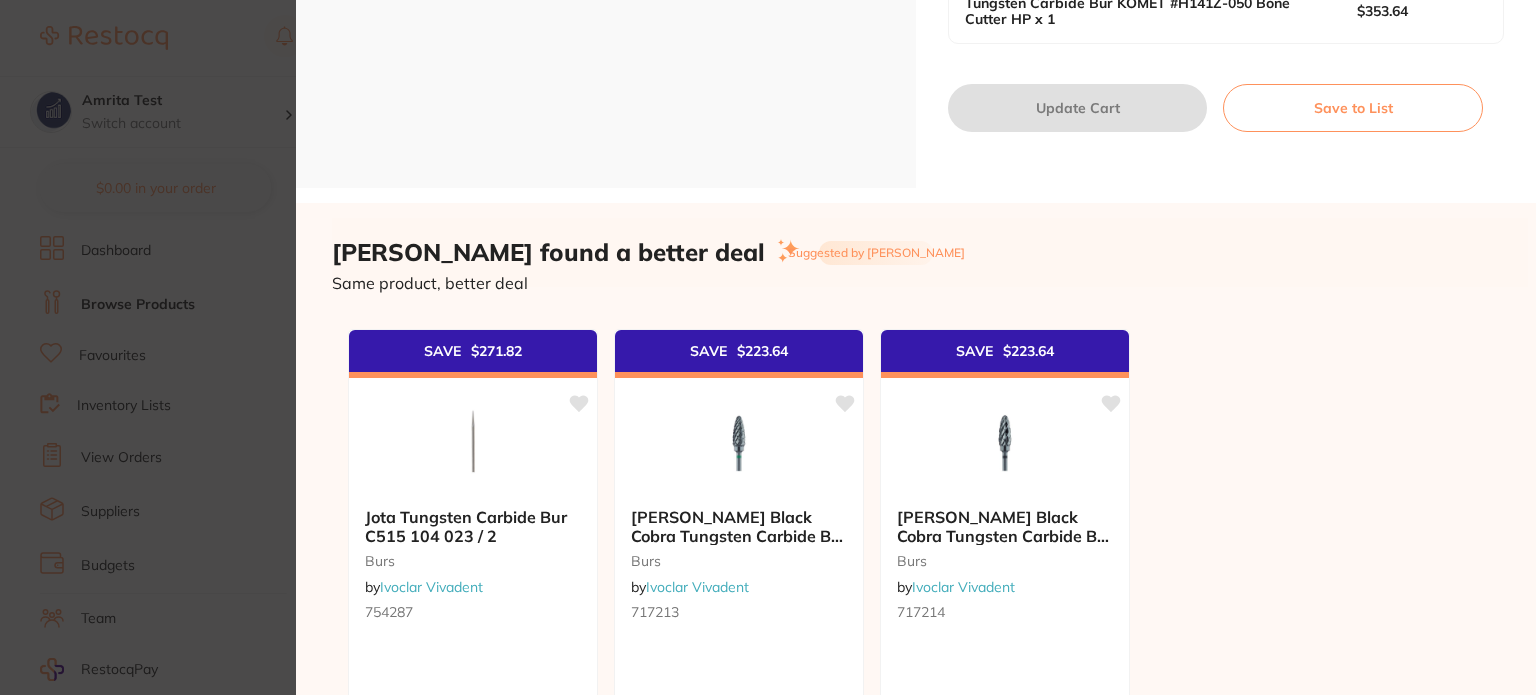 scroll, scrollTop: 1075, scrollLeft: 0, axis: vertical 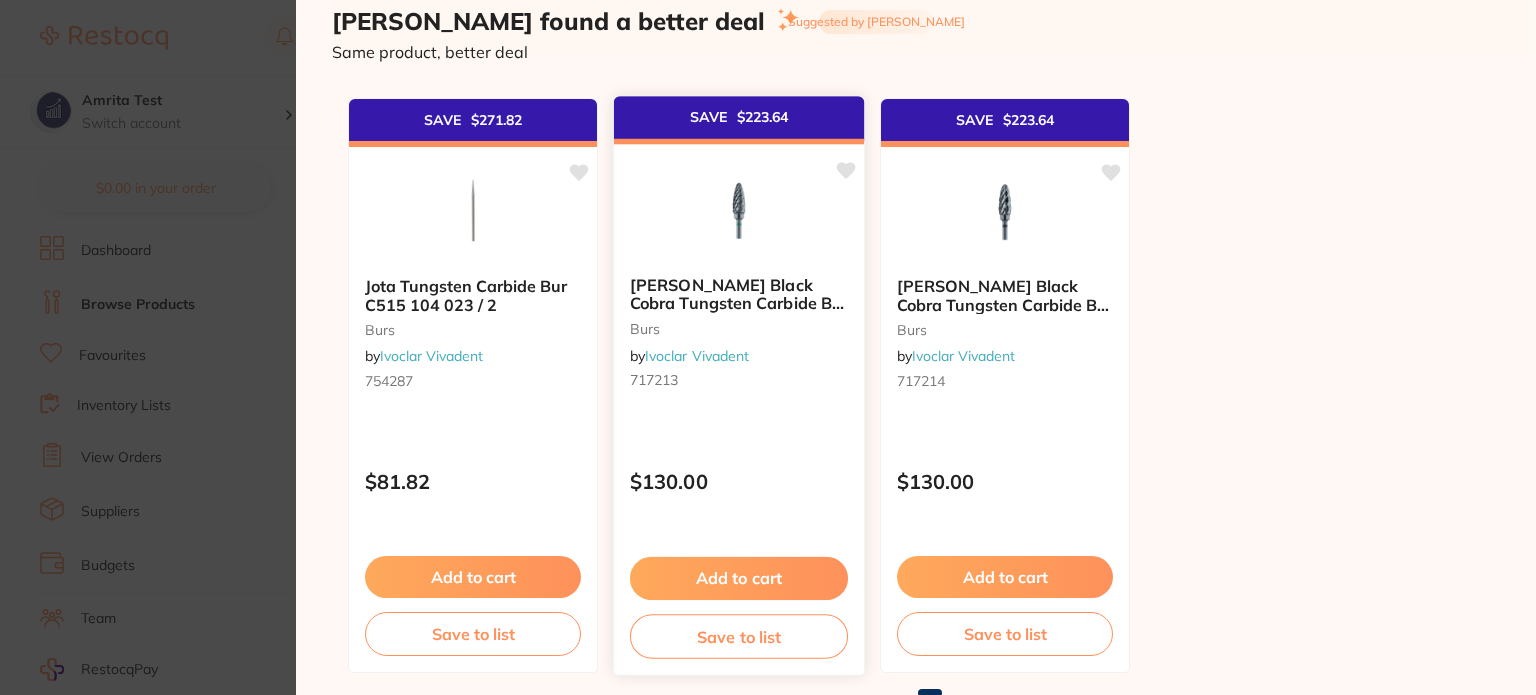 click on "Meisinger Black Cobra Tungsten Carbide Bur B251H 104 060 / 2   burs by  Ivoclar Vivadent 717213" at bounding box center (739, 336) 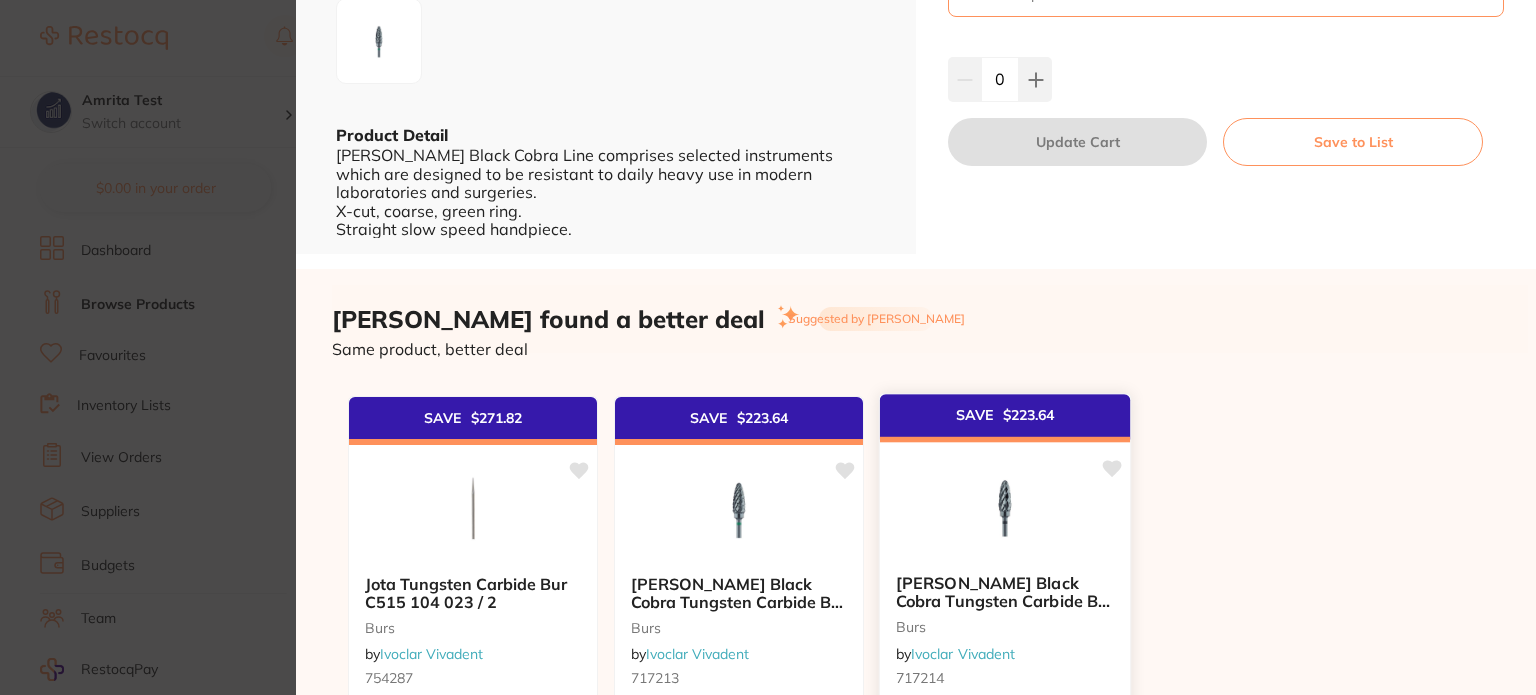 scroll, scrollTop: 760, scrollLeft: 0, axis: vertical 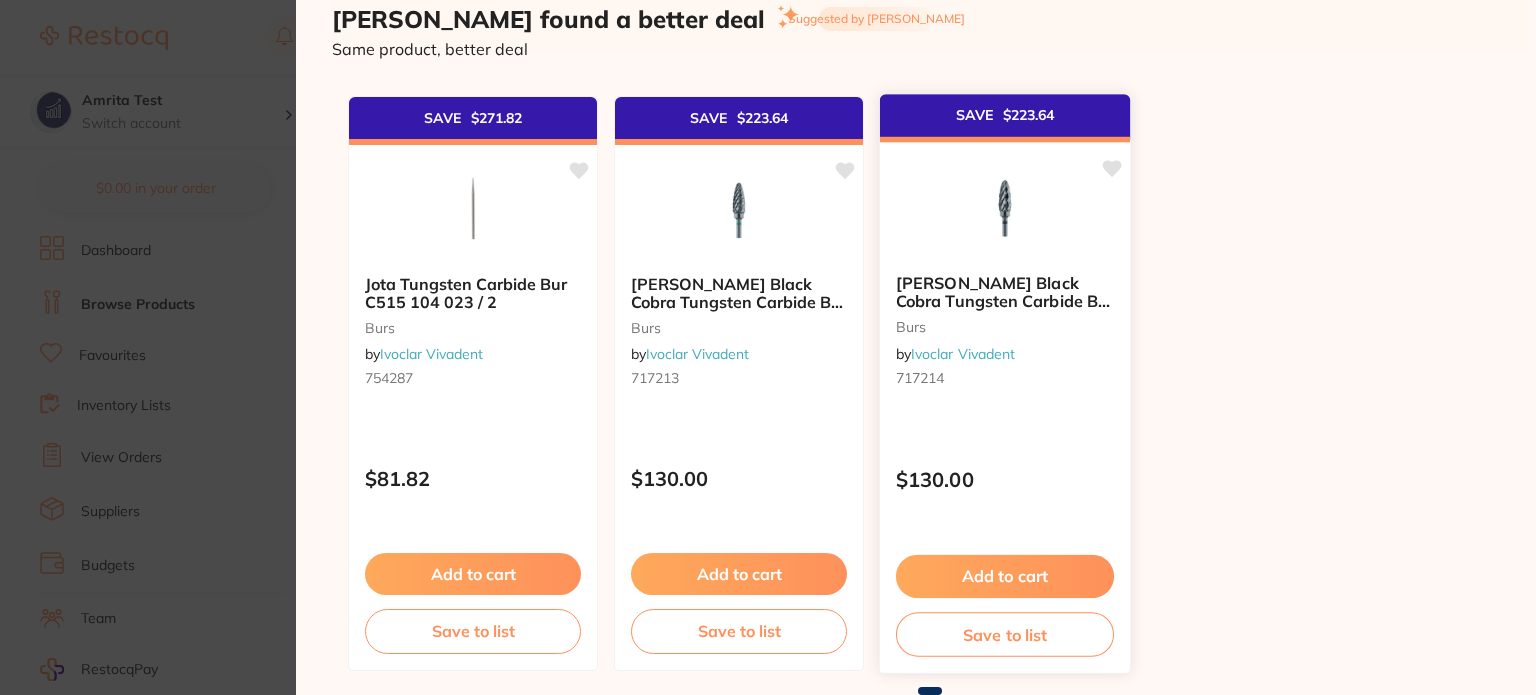 click on "SAVE $ 223.64 Meisinger Black Cobra Tungsten Carbide Bur B251S 104 060 / 2   burs by  Ivoclar Vivadent 717214 $130.00 Add to cart Save to list" at bounding box center (1005, 383) 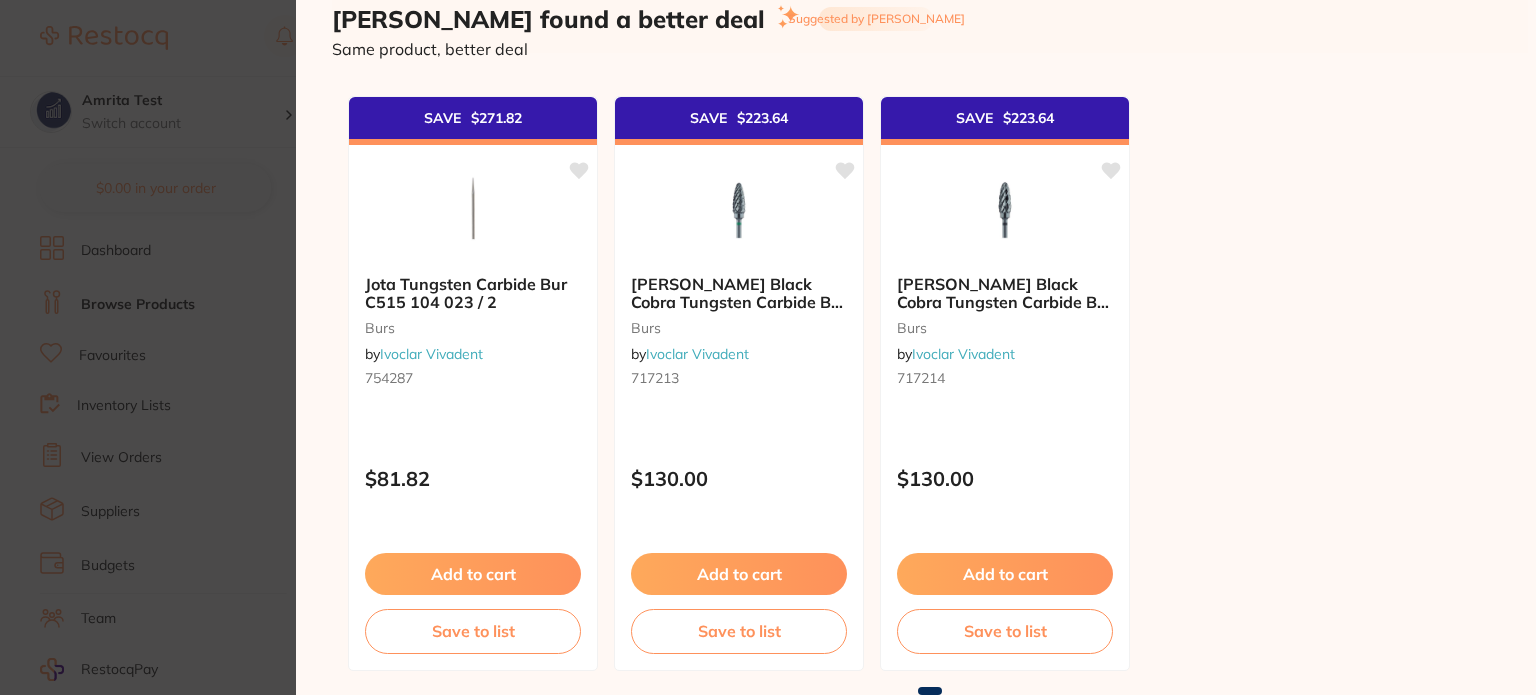 scroll, scrollTop: 360, scrollLeft: 0, axis: vertical 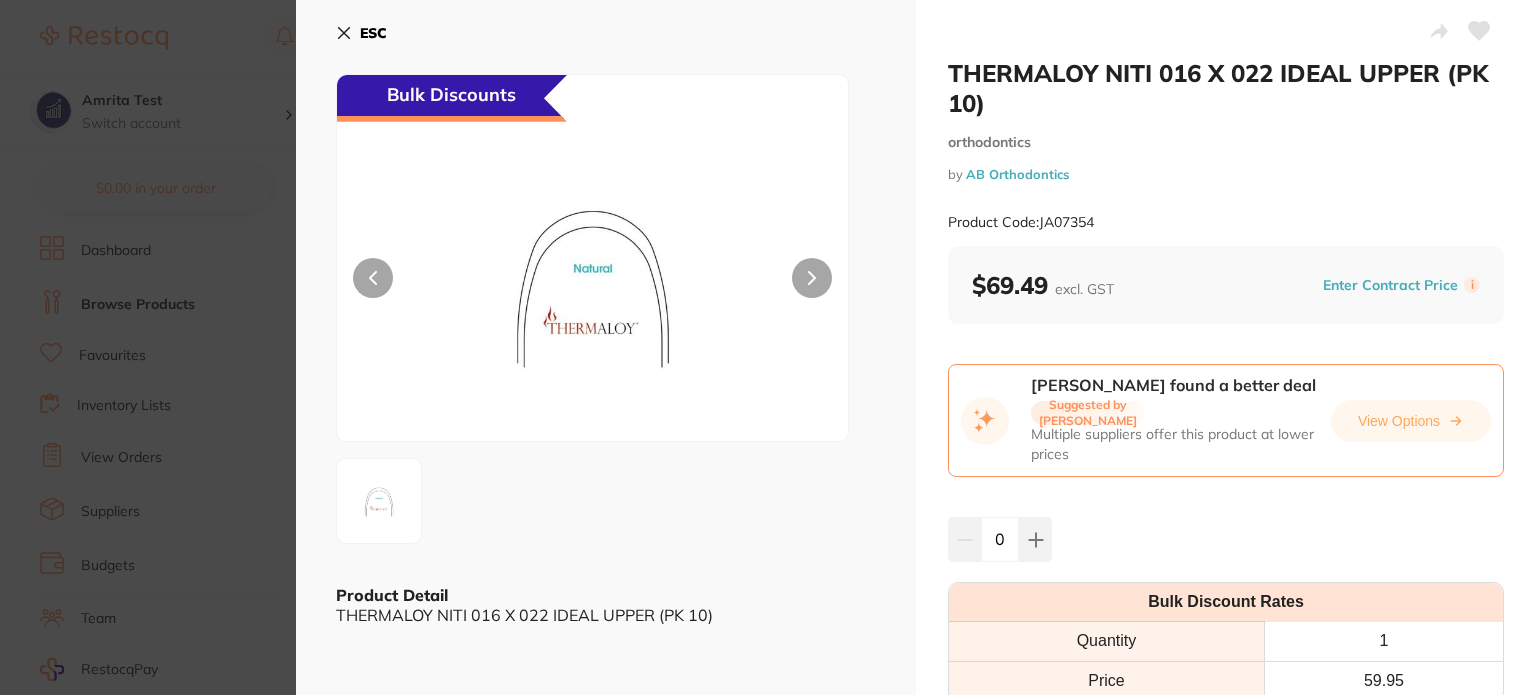 click on "THERMALOY NITI 016 X 022 IDEAL UPPER (PK 10) $69.49" at bounding box center (1226, 847) 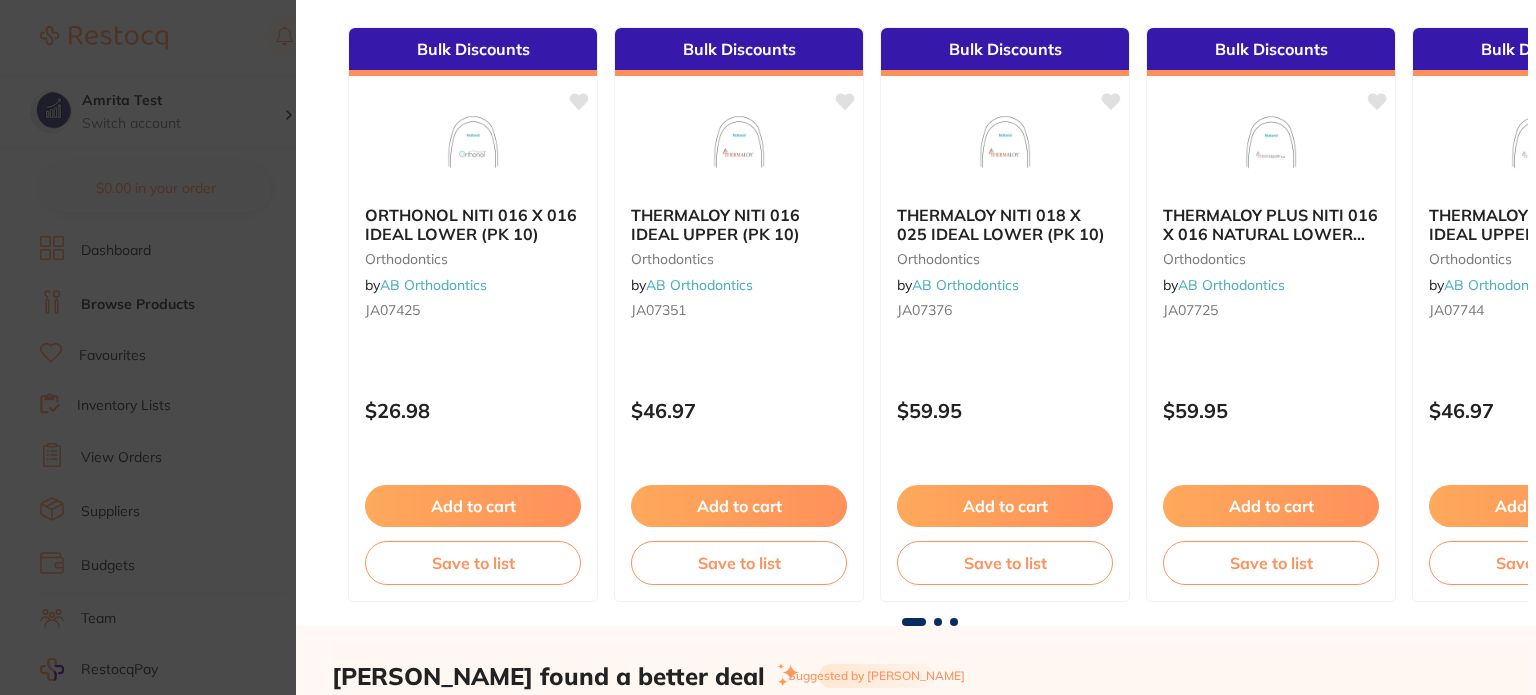 scroll, scrollTop: 1100, scrollLeft: 0, axis: vertical 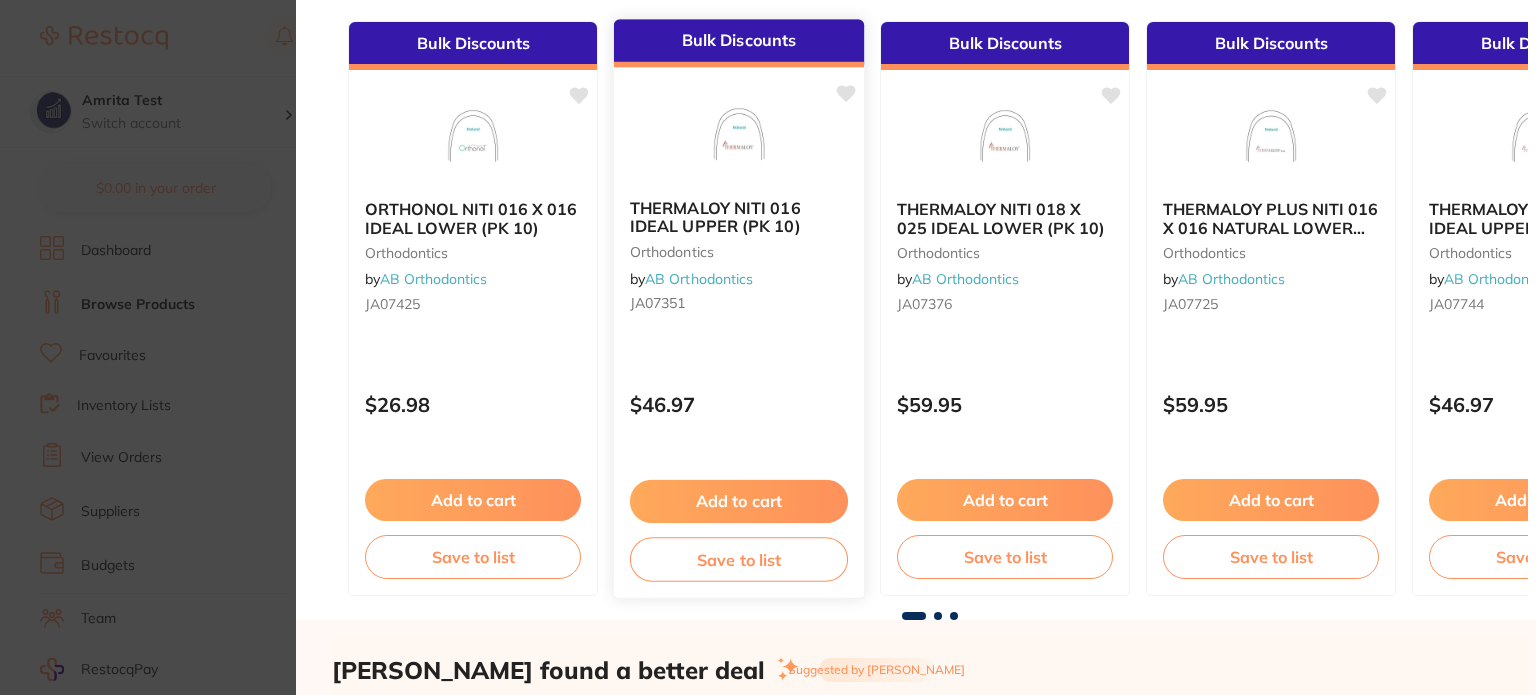 click on "$46.97" at bounding box center [739, 400] 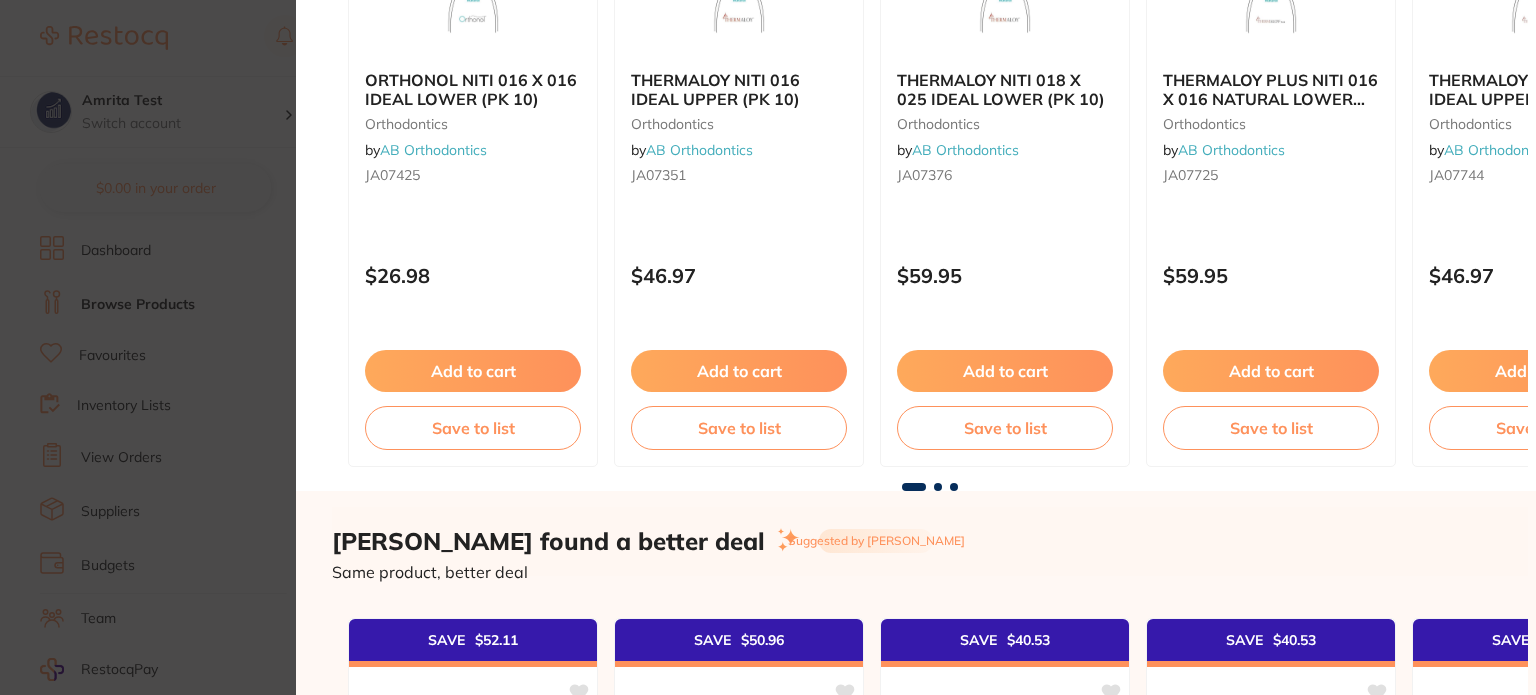 scroll, scrollTop: 918, scrollLeft: 0, axis: vertical 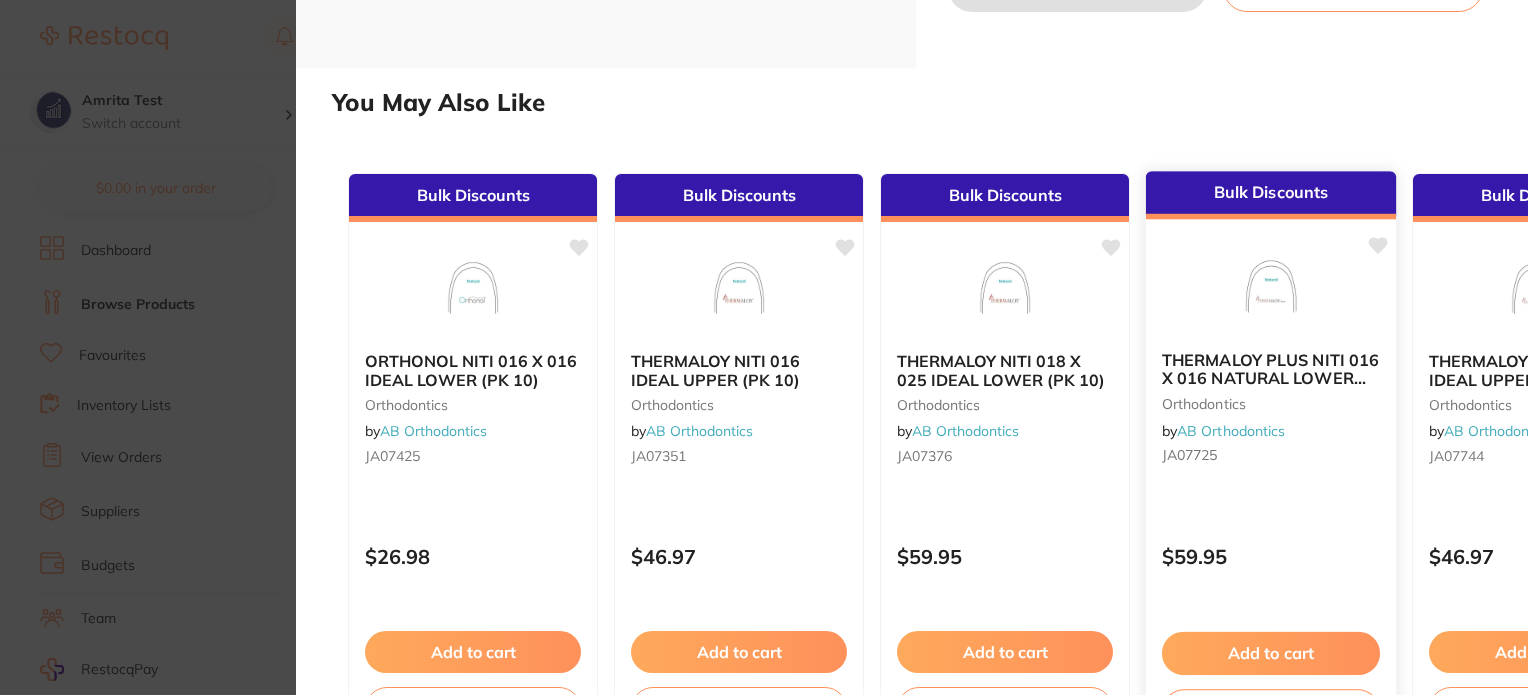 click on "orthodontics" at bounding box center (1271, 405) 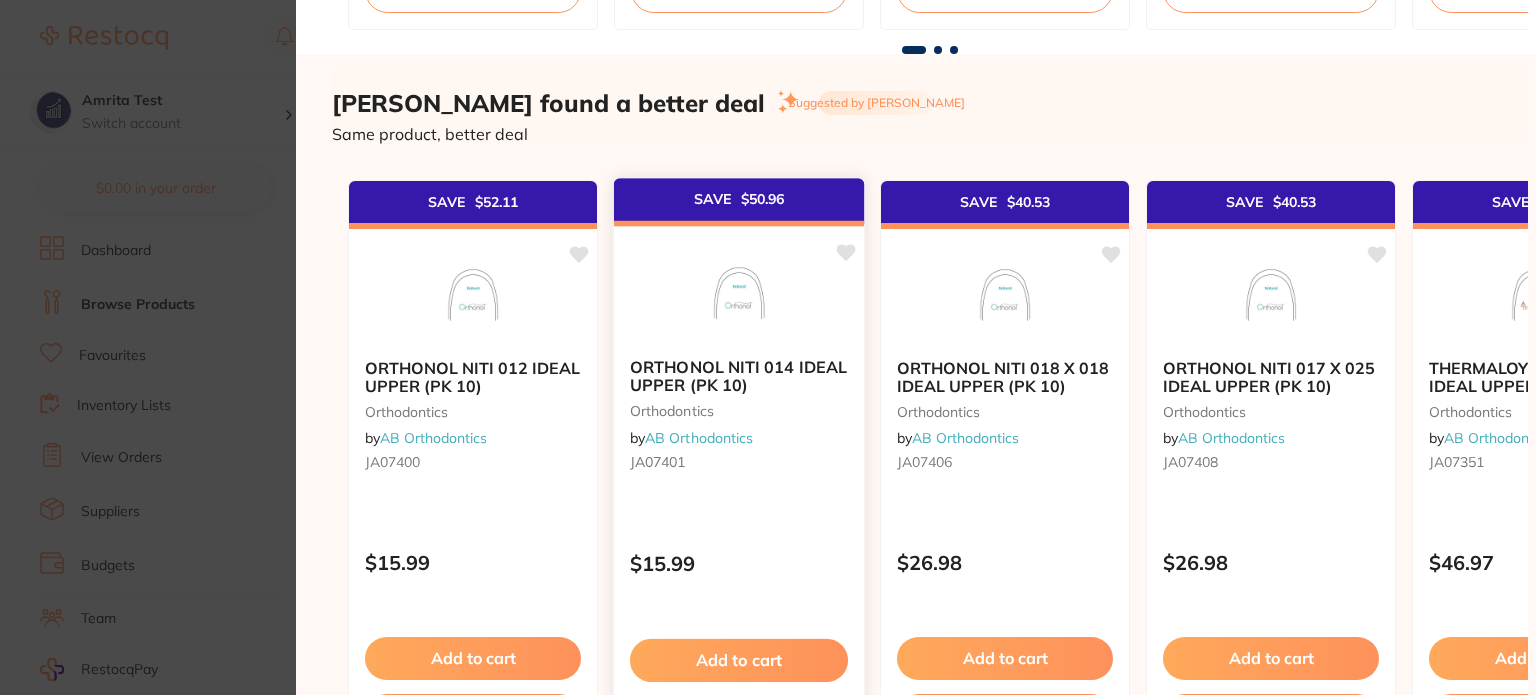 scroll, scrollTop: 1764, scrollLeft: 0, axis: vertical 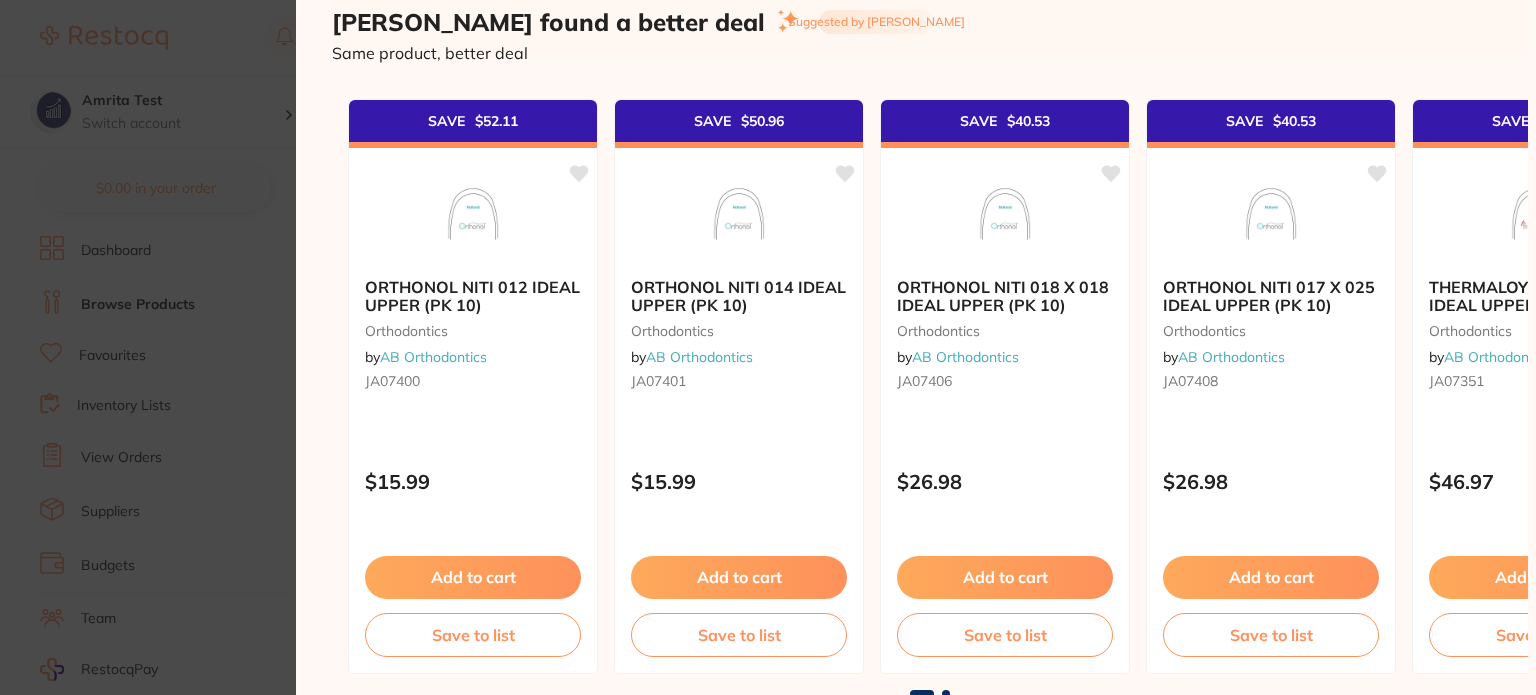 click at bounding box center [946, 694] 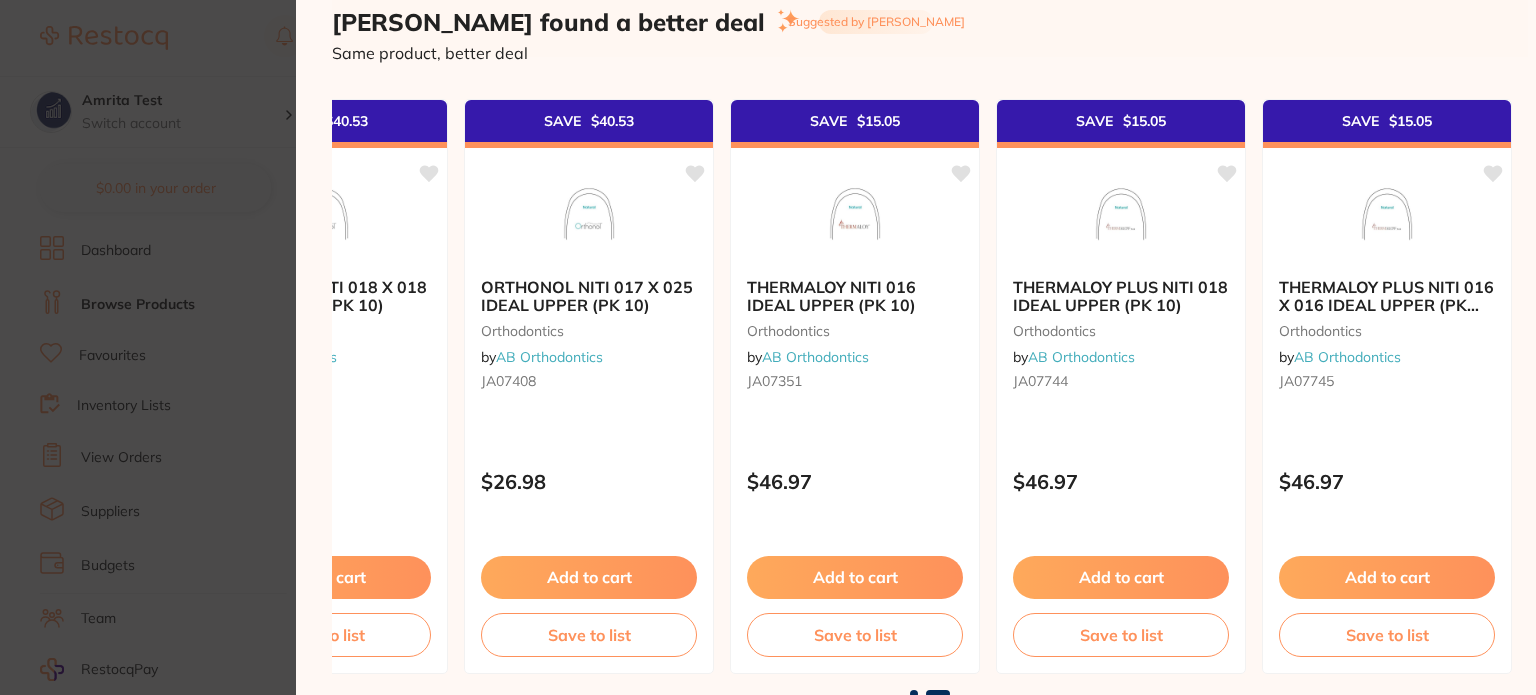 scroll, scrollTop: 0, scrollLeft: 687, axis: horizontal 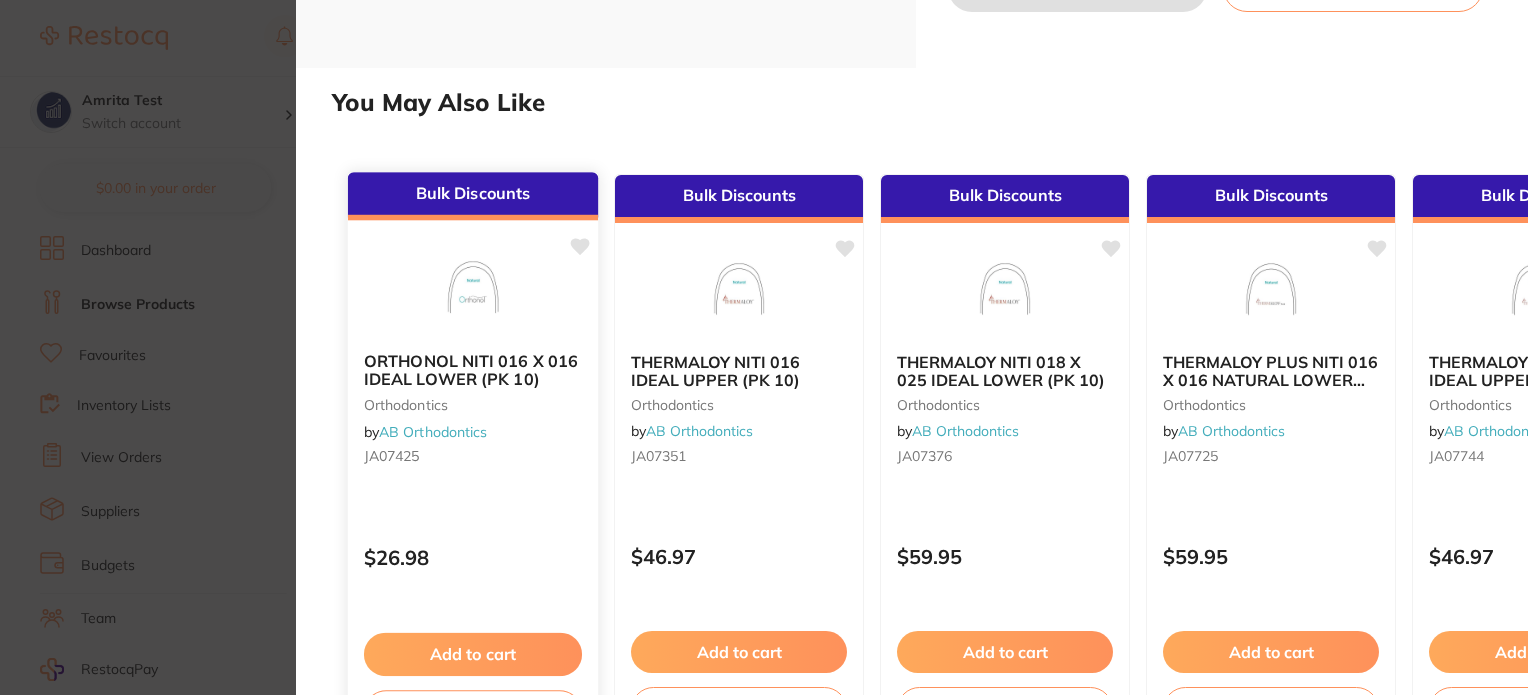click at bounding box center (473, 284) 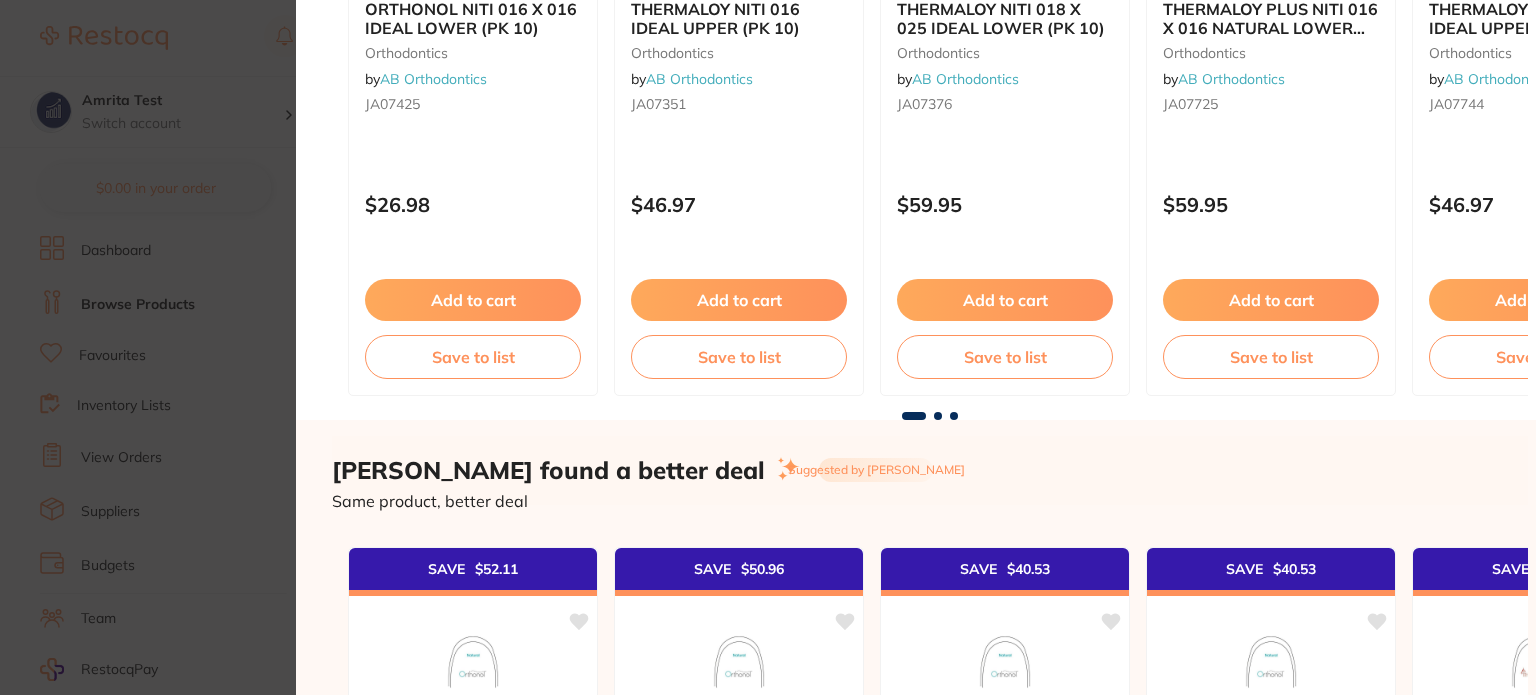 scroll, scrollTop: 1700, scrollLeft: 0, axis: vertical 